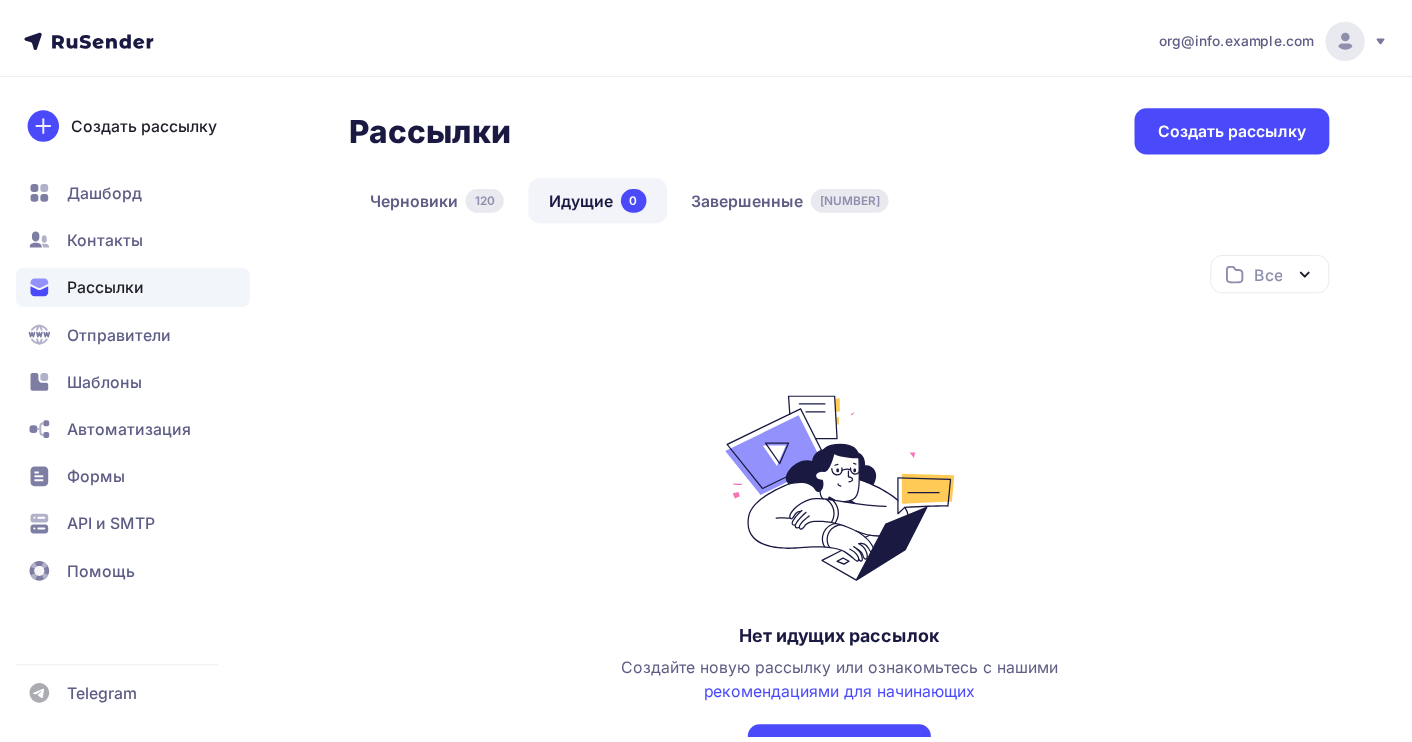 scroll, scrollTop: 0, scrollLeft: 0, axis: both 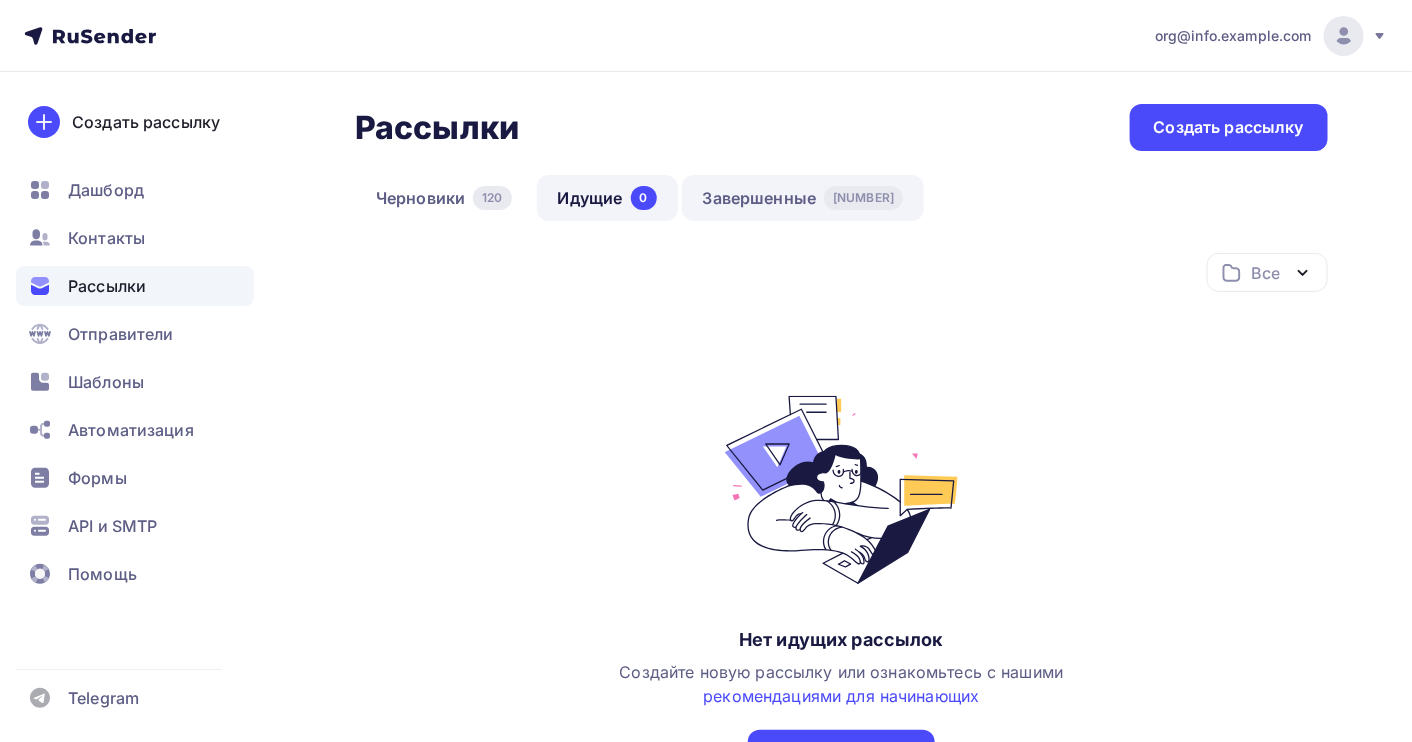 click on "Завершенные
[NUMBER]" at bounding box center [803, 198] 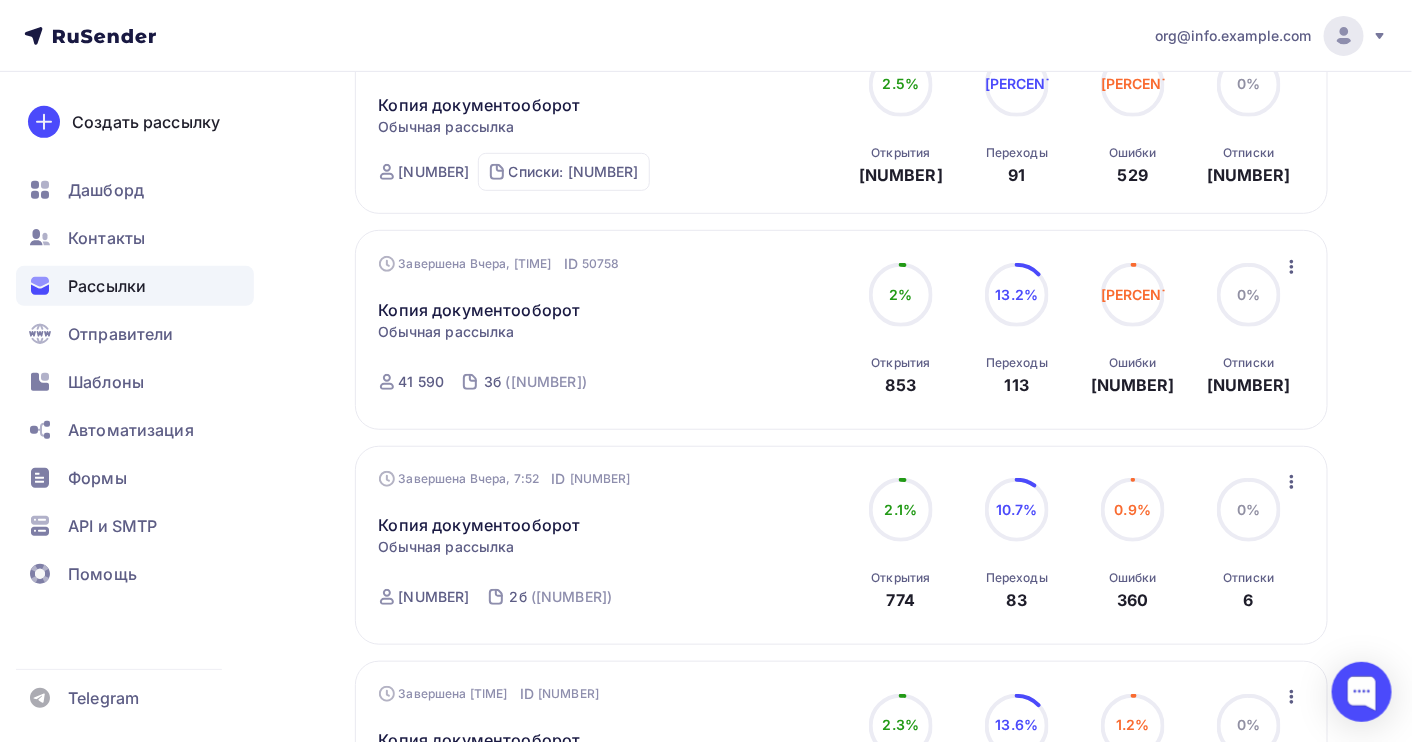 scroll, scrollTop: 400, scrollLeft: 0, axis: vertical 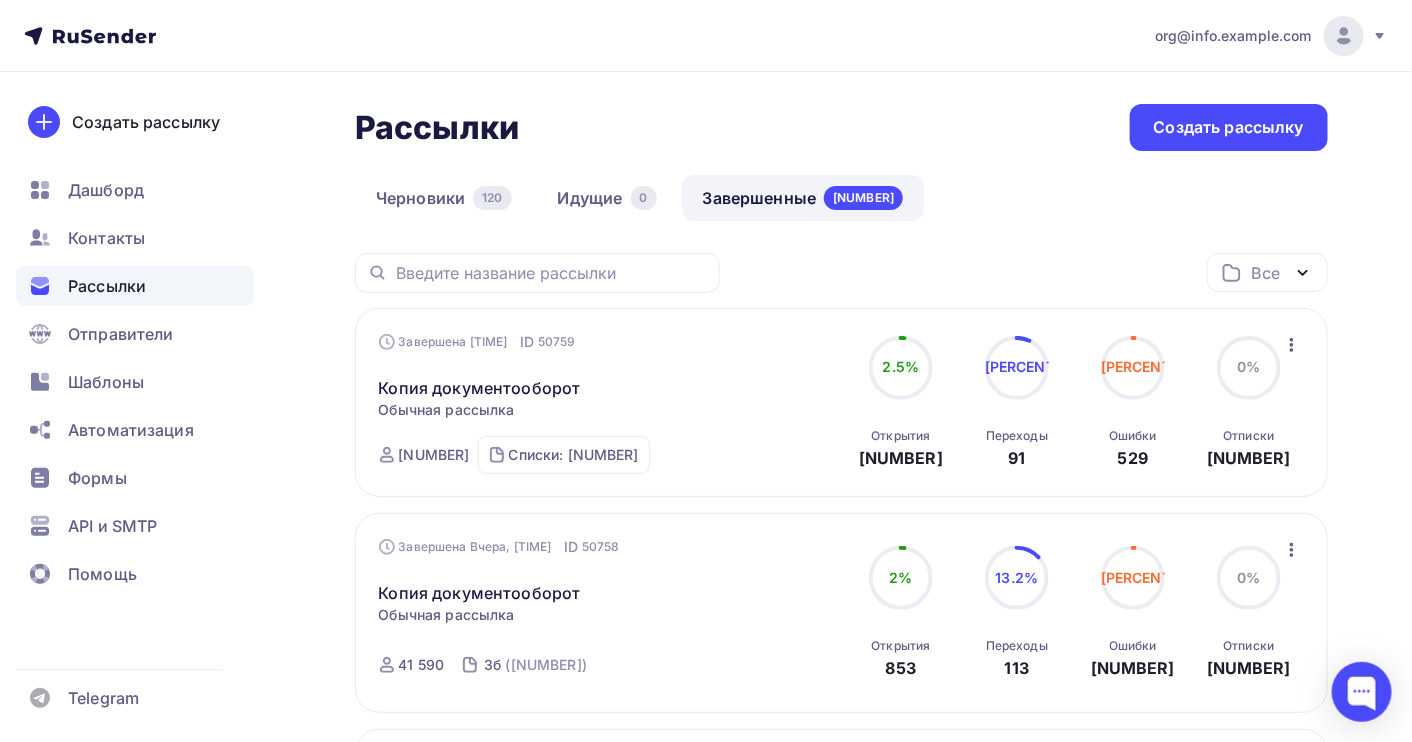 click at bounding box center (1292, 345) 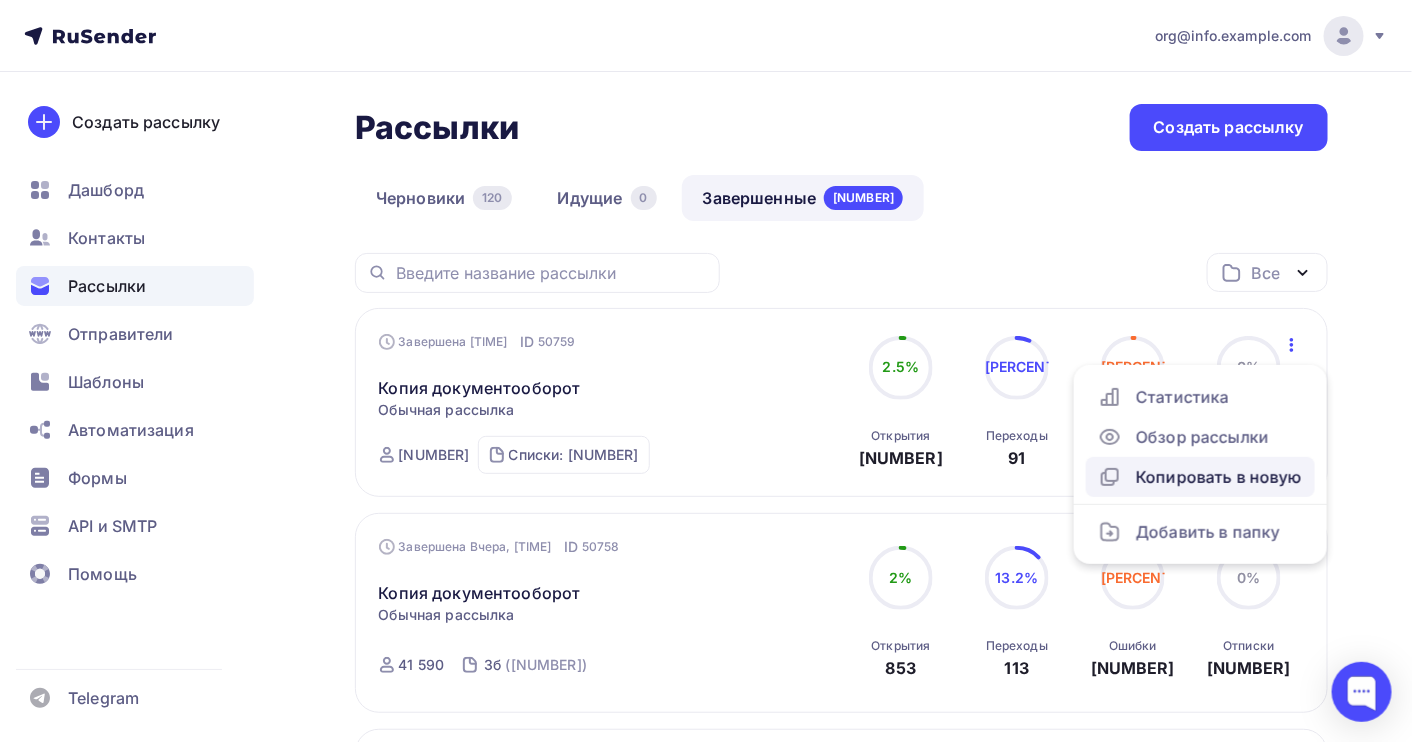 click on "Копировать в новую" at bounding box center (1200, 477) 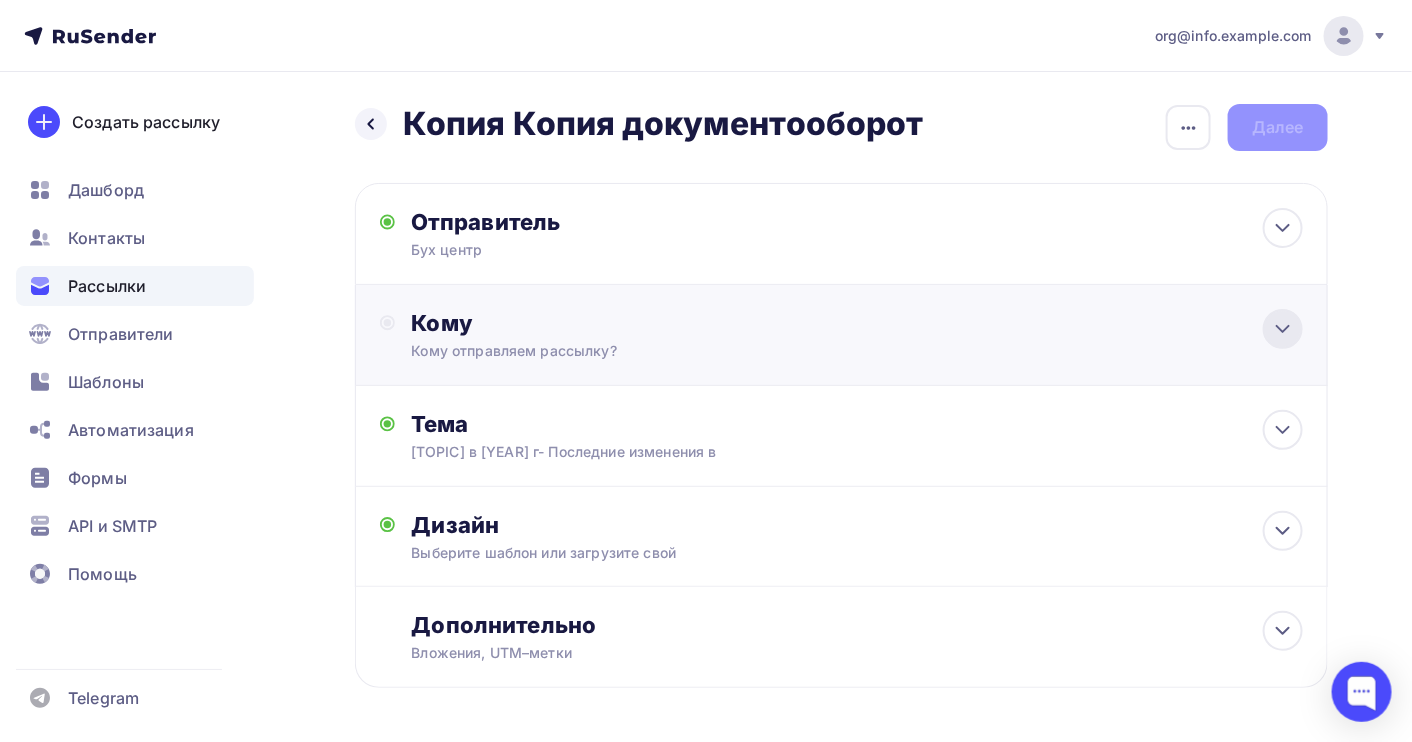 click at bounding box center (1283, 228) 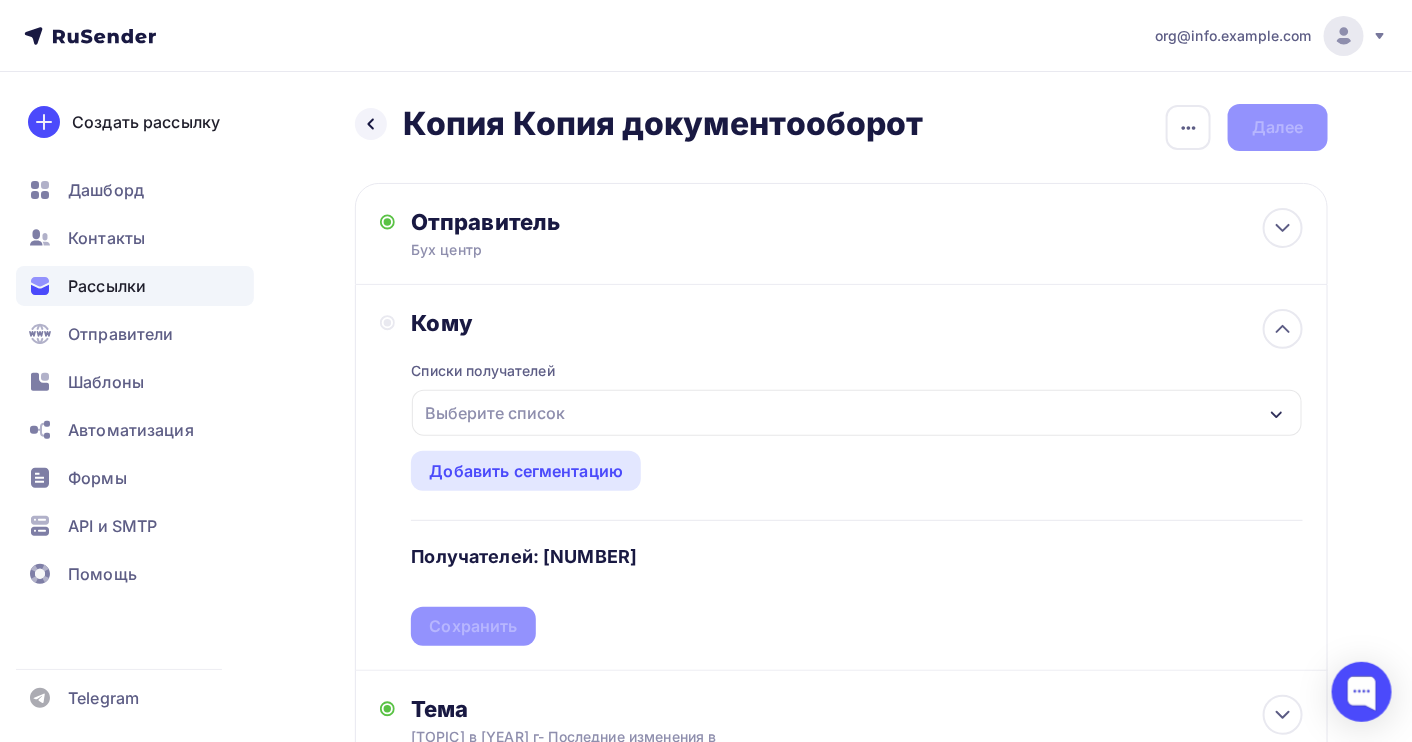 click on "Выберите список" at bounding box center [495, 413] 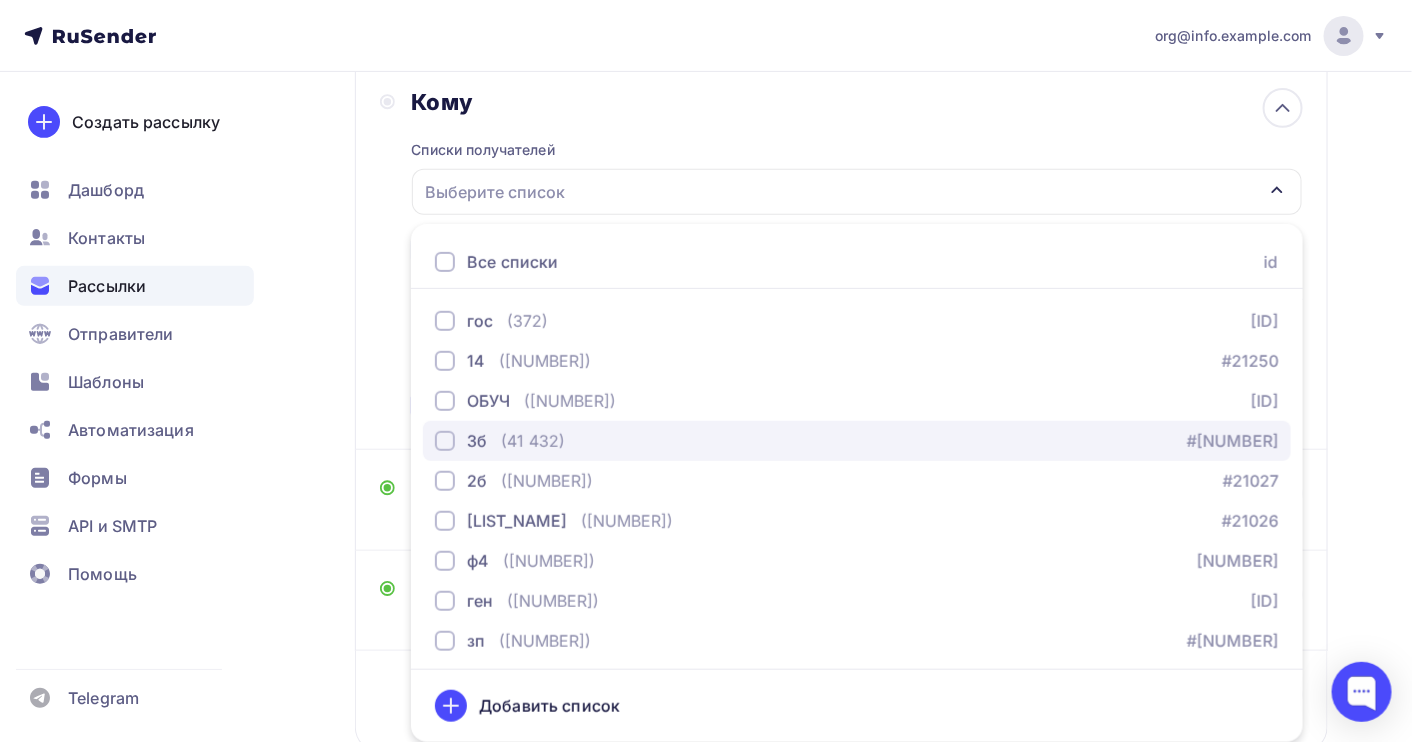 click on "(41 432)" at bounding box center (527, 321) 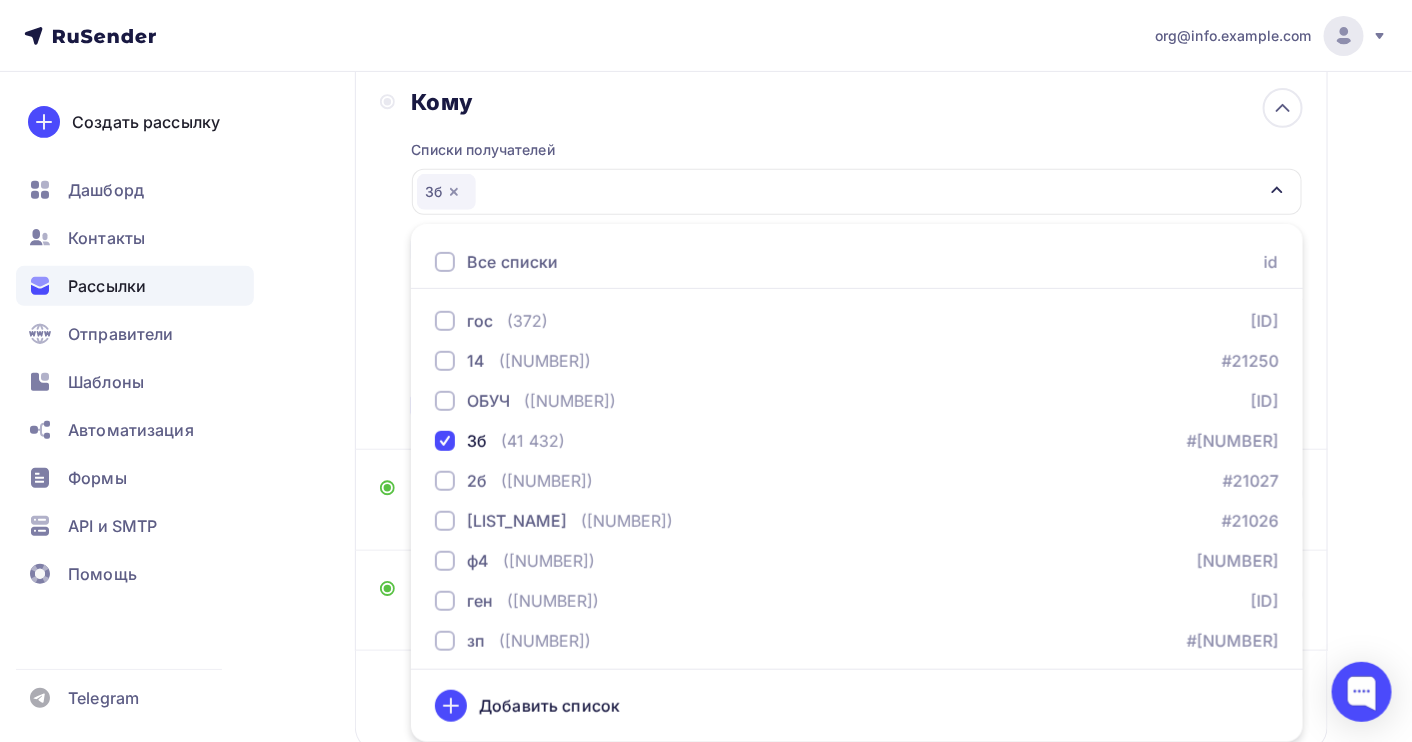 click on "Назад
Копия Копия документооборот
Копия Копия документооборот
Закончить позже
Переименовать рассылку
Удалить
Далее
Отправитель
Бух центр
Email  *
org@info.example.com
buh@all.example.com           org@info.example.com               Добавить отправителя
Рекомендуем  добавить почту на домене , чтобы рассылка не попала в «Спам»
Имя                 Сохранить
12:45         Кому               id" at bounding box center [706, 366] 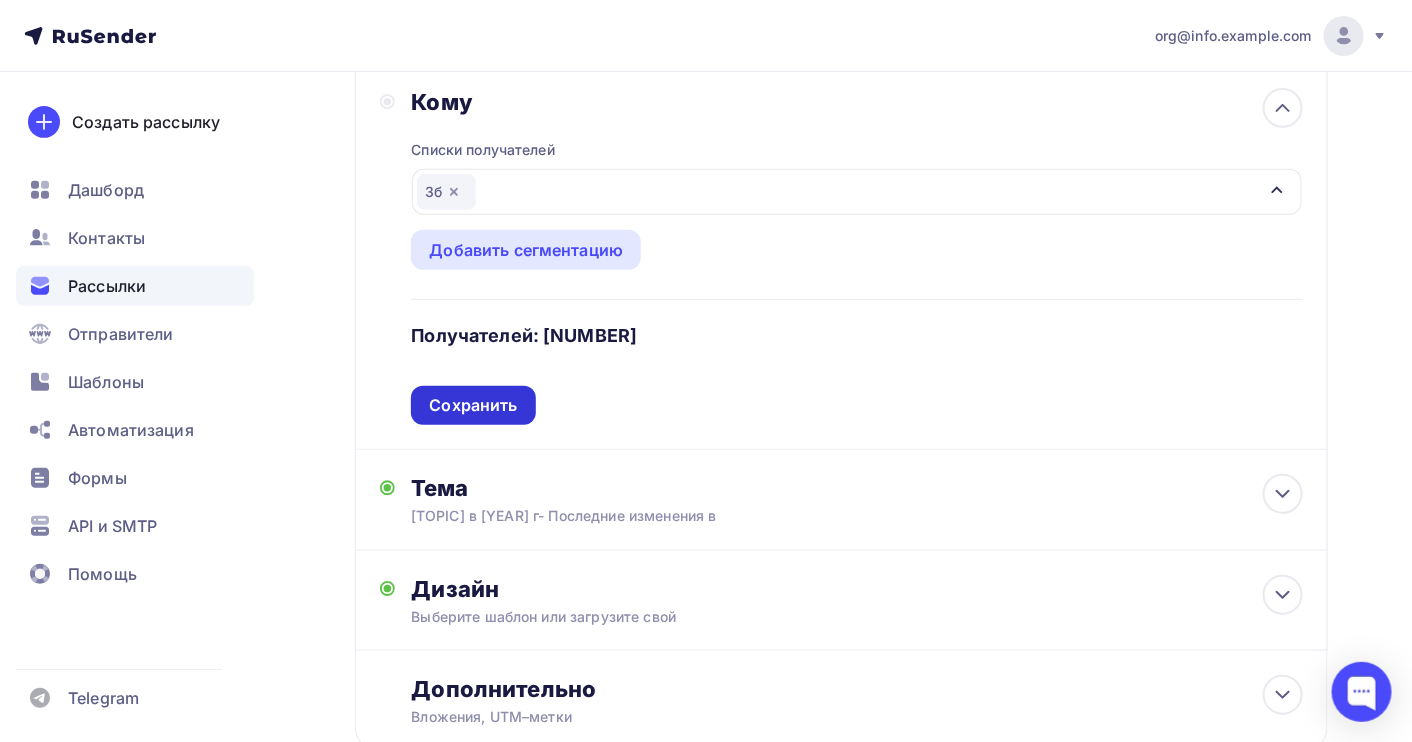 click on "Сохранить" at bounding box center [473, 405] 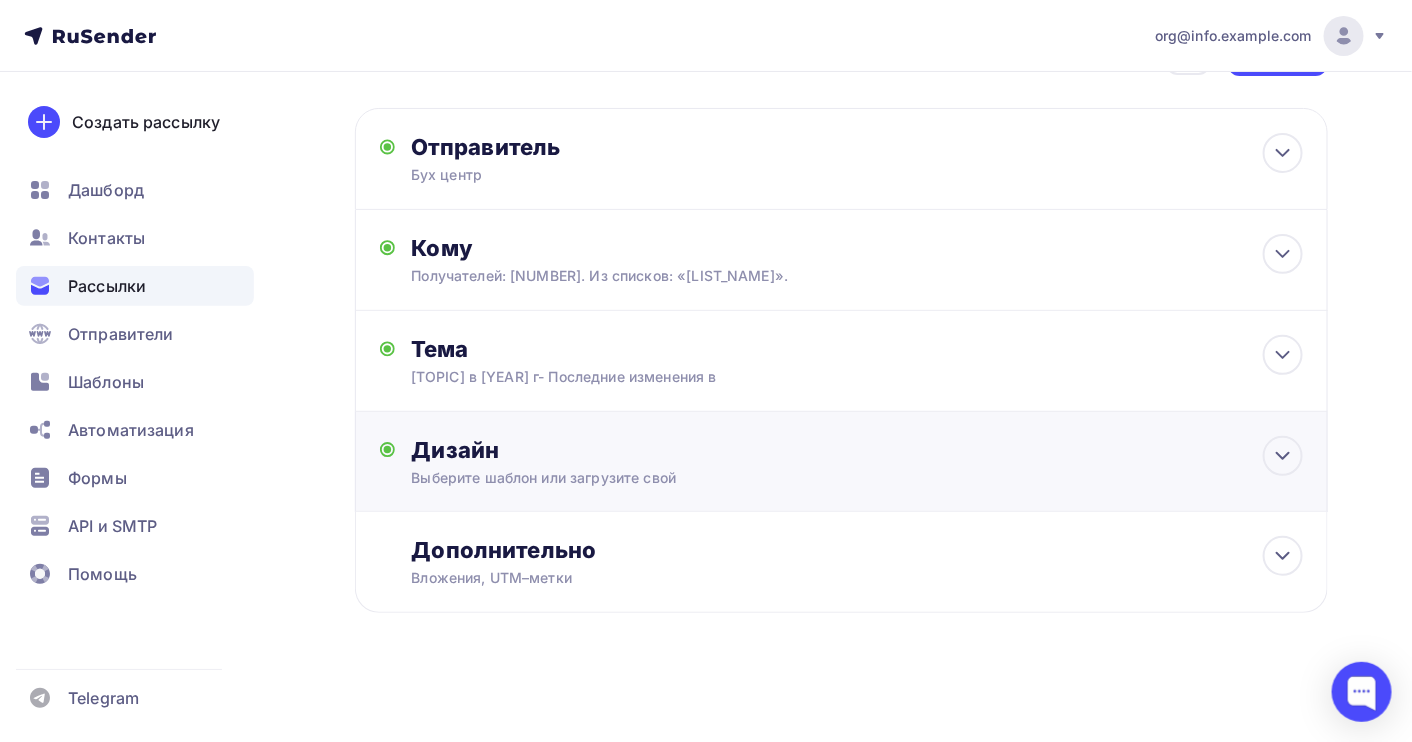 scroll, scrollTop: 97, scrollLeft: 0, axis: vertical 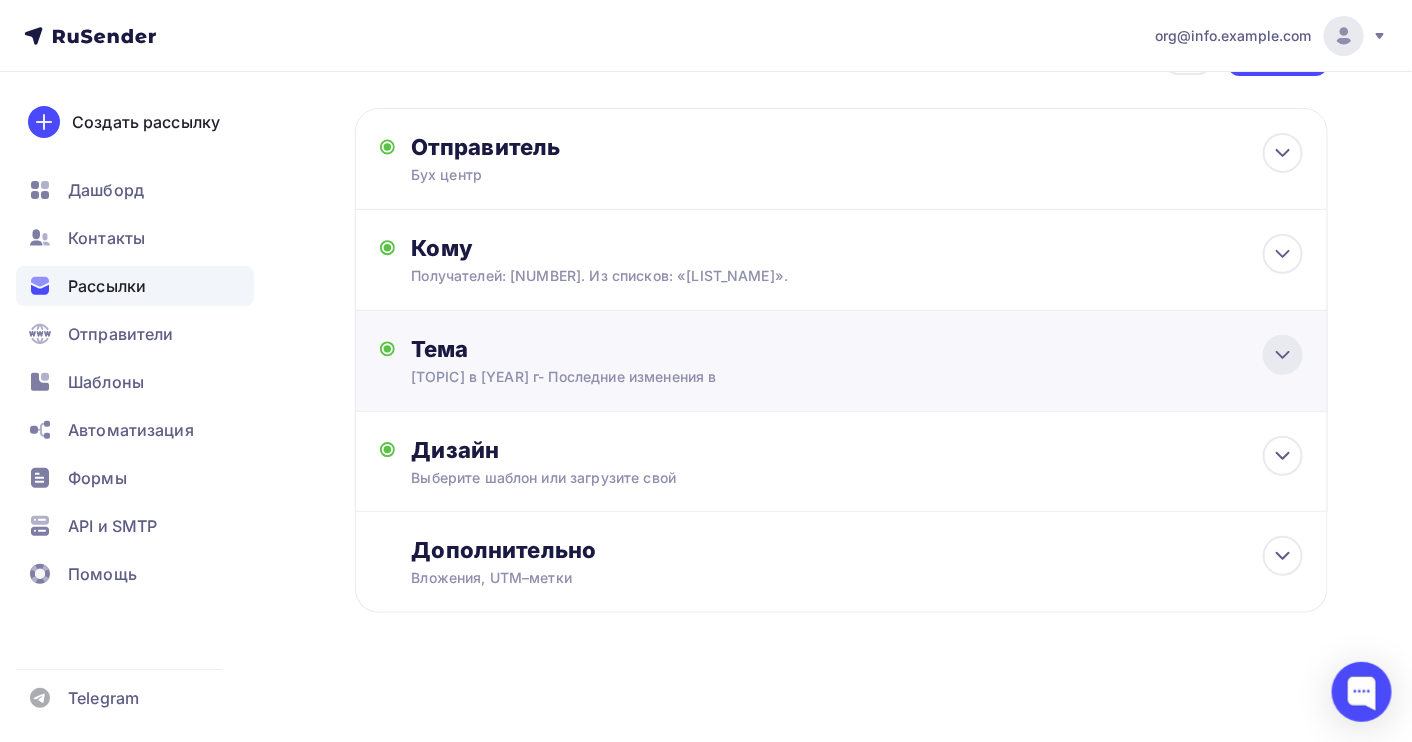 click at bounding box center [1283, 153] 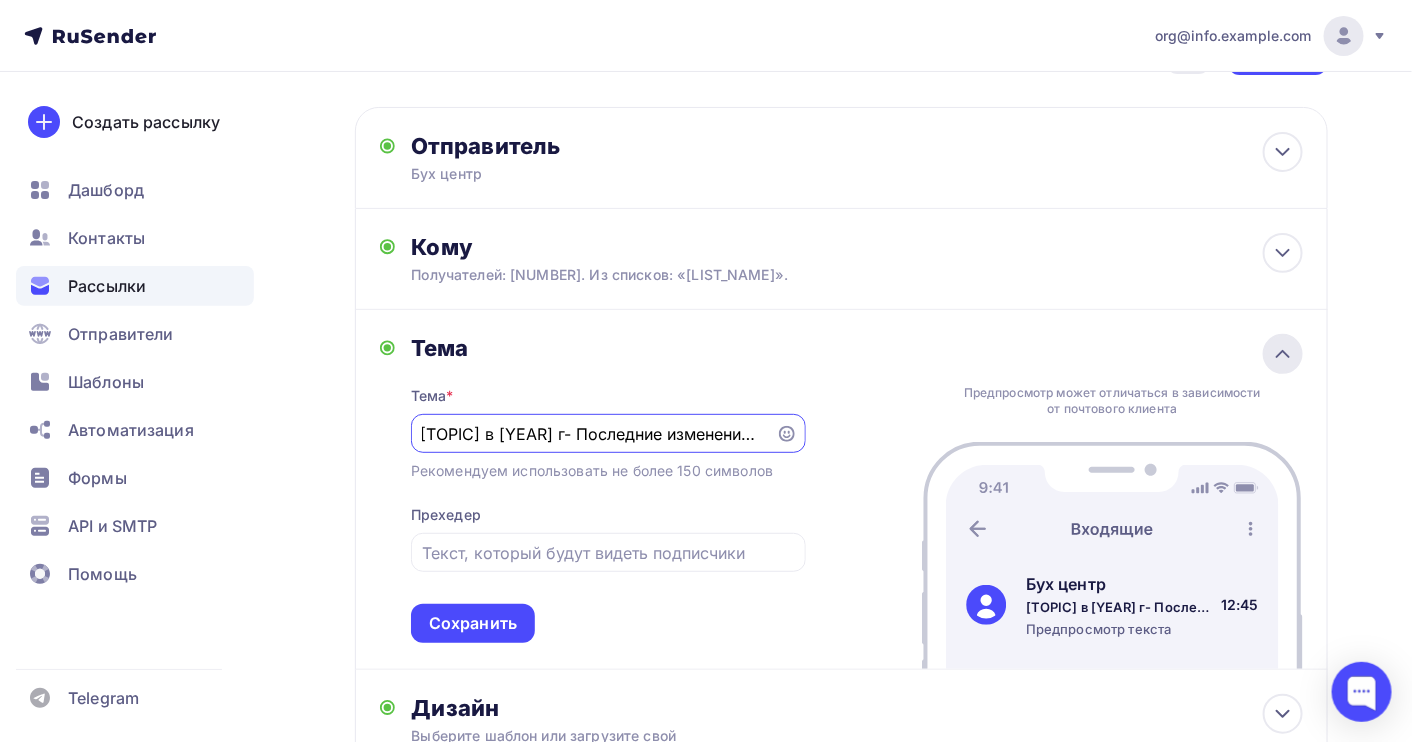 scroll, scrollTop: 0, scrollLeft: 0, axis: both 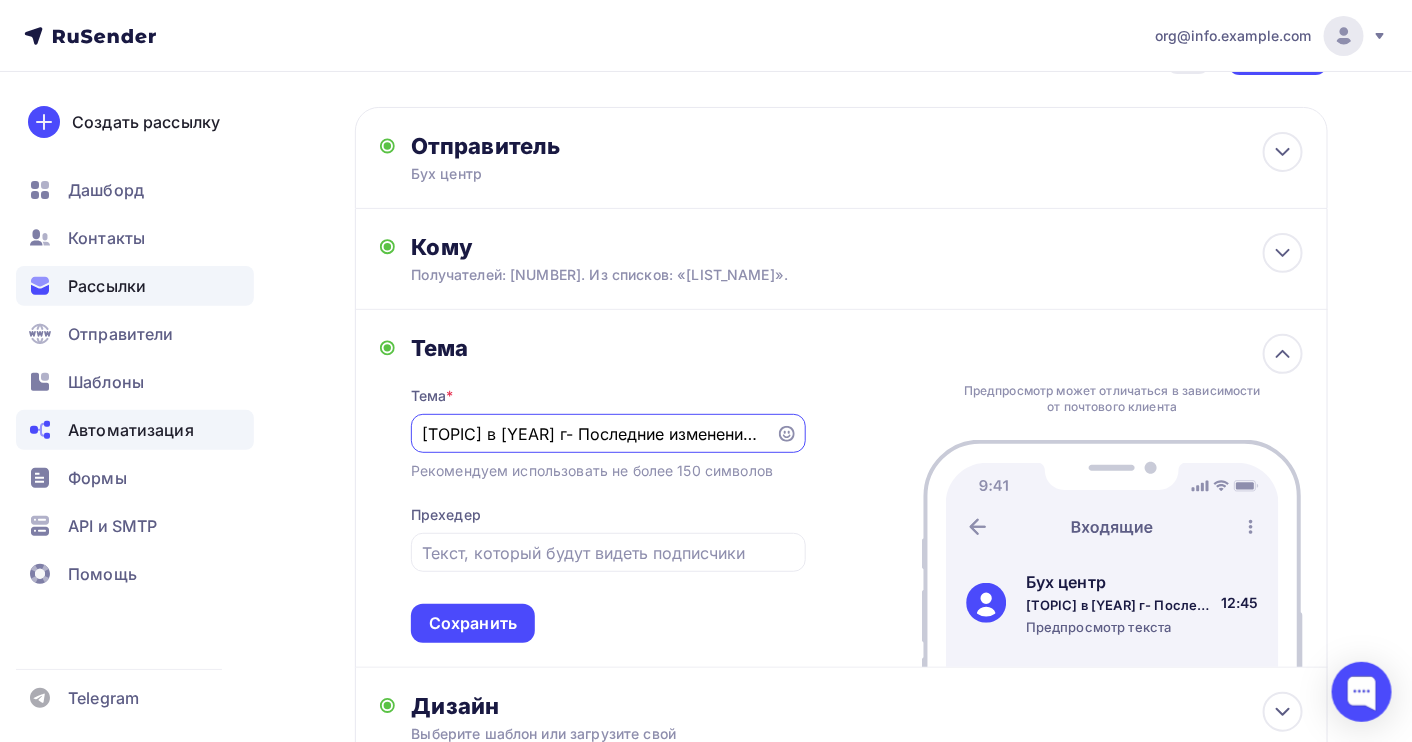 drag, startPoint x: 746, startPoint y: 438, endPoint x: 218, endPoint y: 428, distance: 528.09467 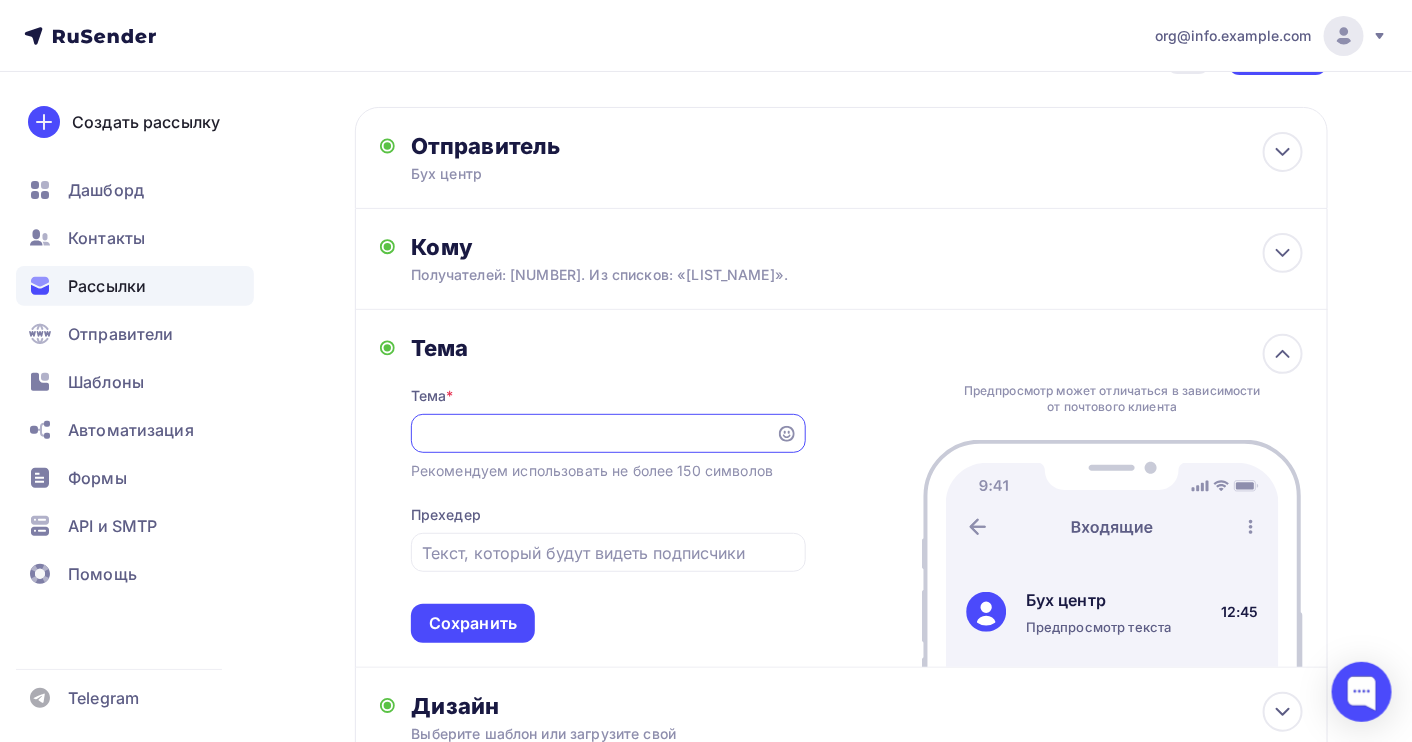 paste on "Все изменения ! Бухгалтерский учет и налогообложение в [YEAR] году: новое и сложное." 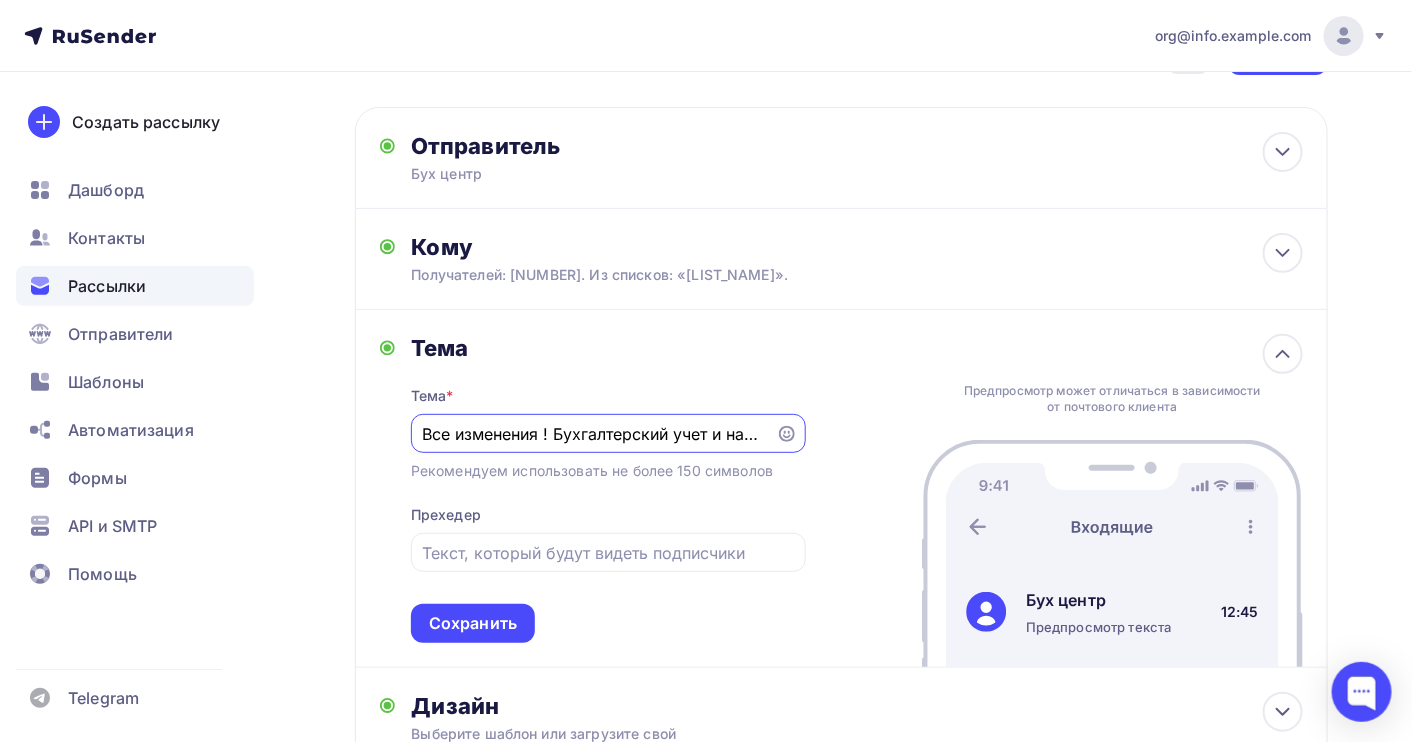 scroll, scrollTop: 0, scrollLeft: 360, axis: horizontal 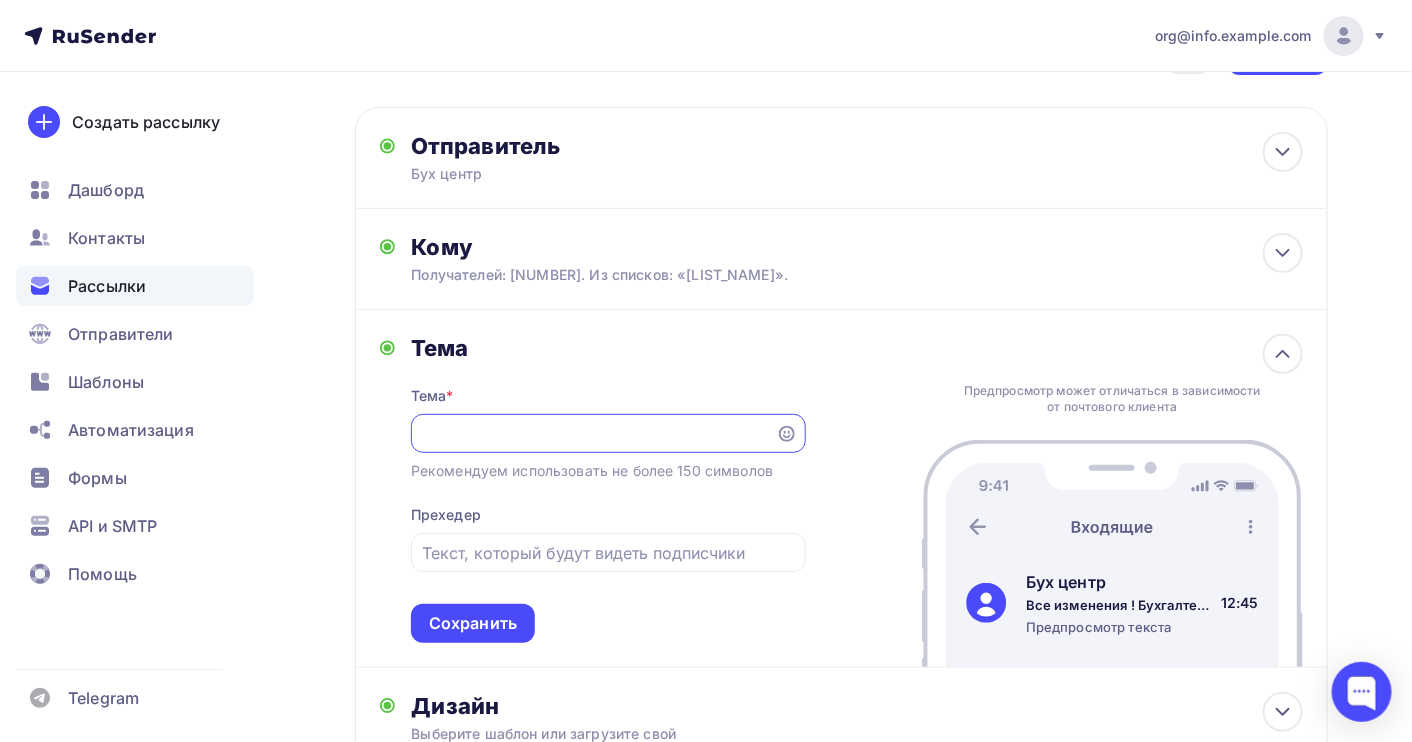 drag, startPoint x: 611, startPoint y: 438, endPoint x: 925, endPoint y: 444, distance: 314.0573 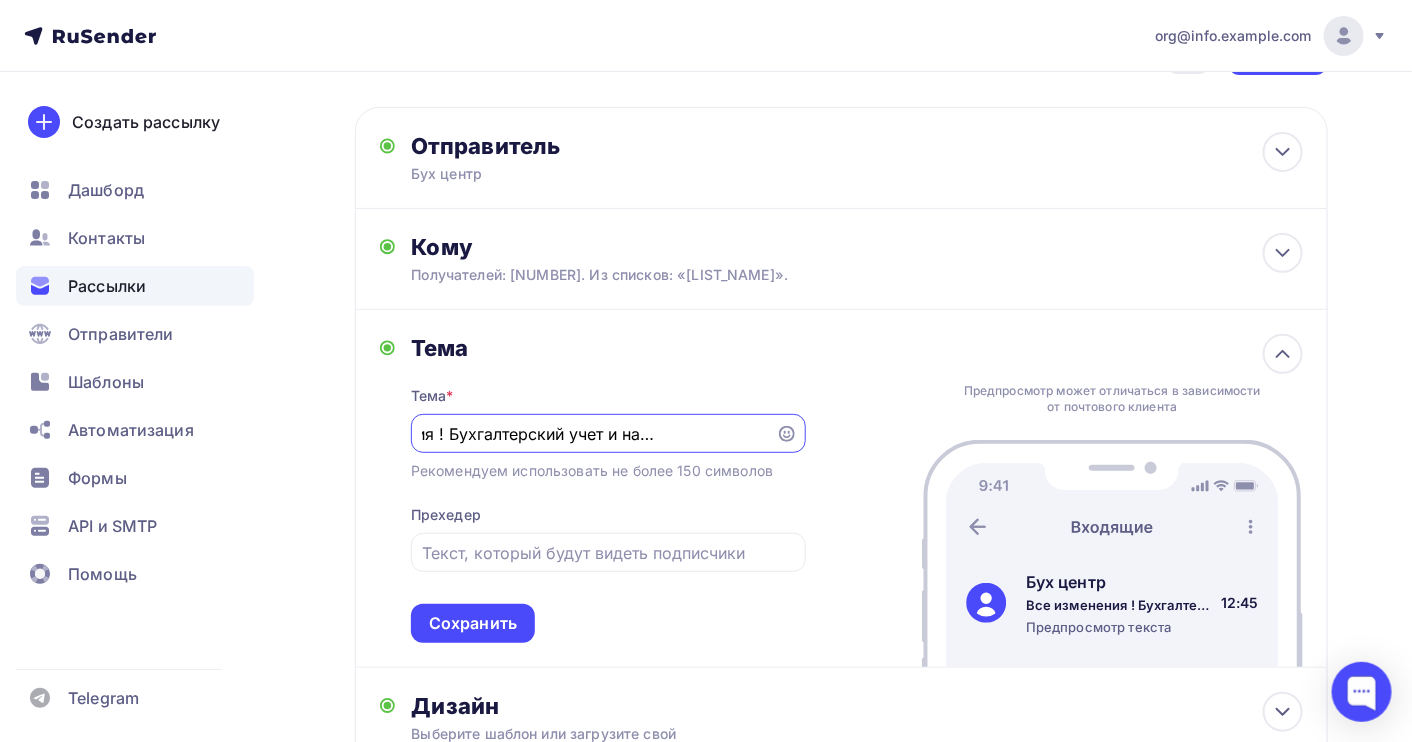 scroll, scrollTop: 0, scrollLeft: 207, axis: horizontal 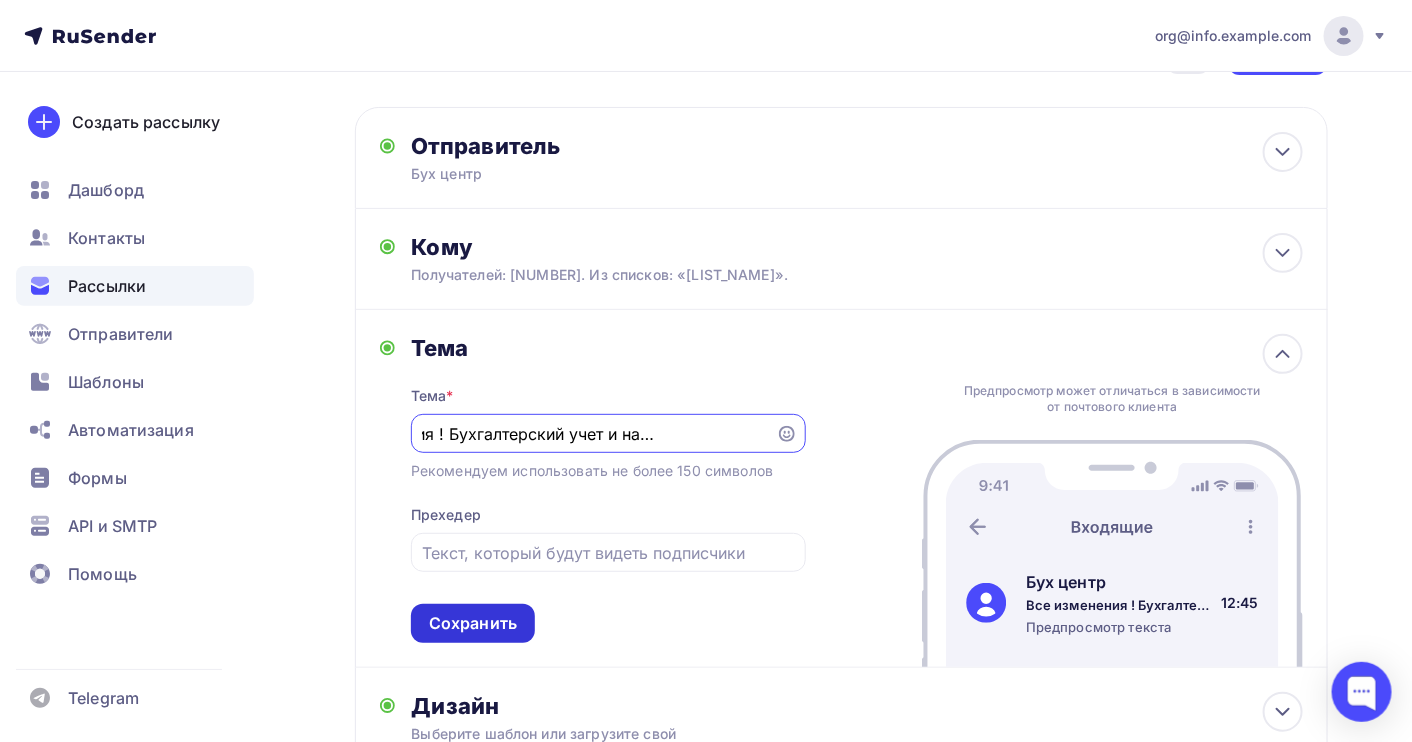 type on "Все изменения ! Бухгалтерский учет и налогообложение" 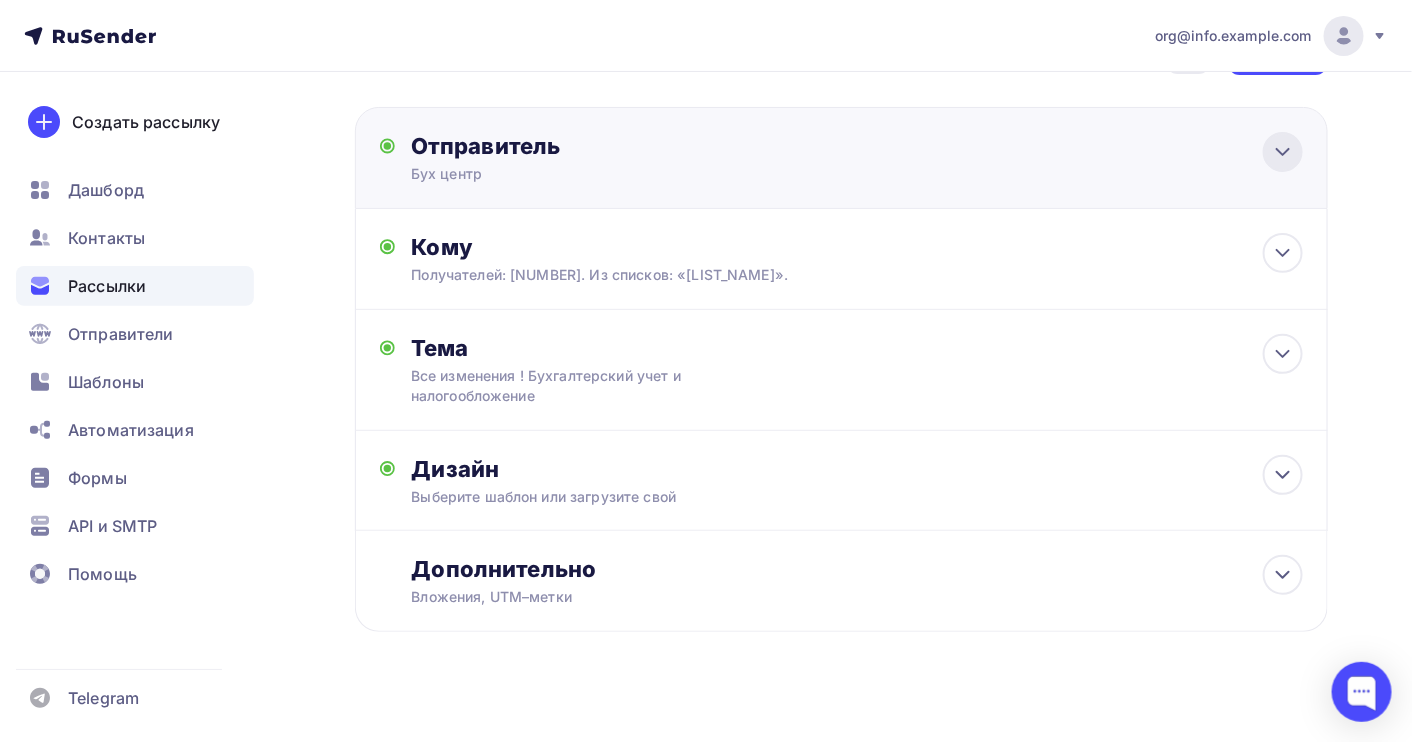click at bounding box center (1283, 152) 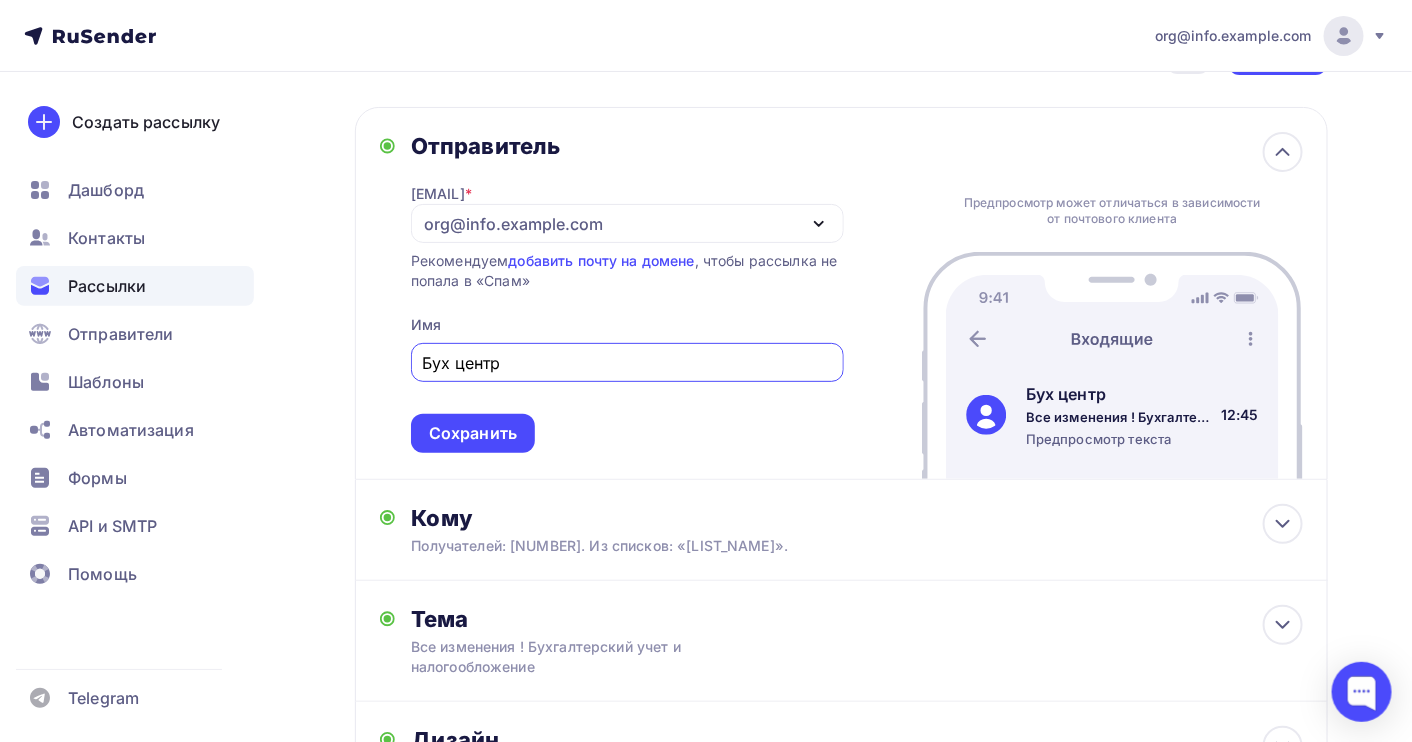 scroll, scrollTop: 0, scrollLeft: 0, axis: both 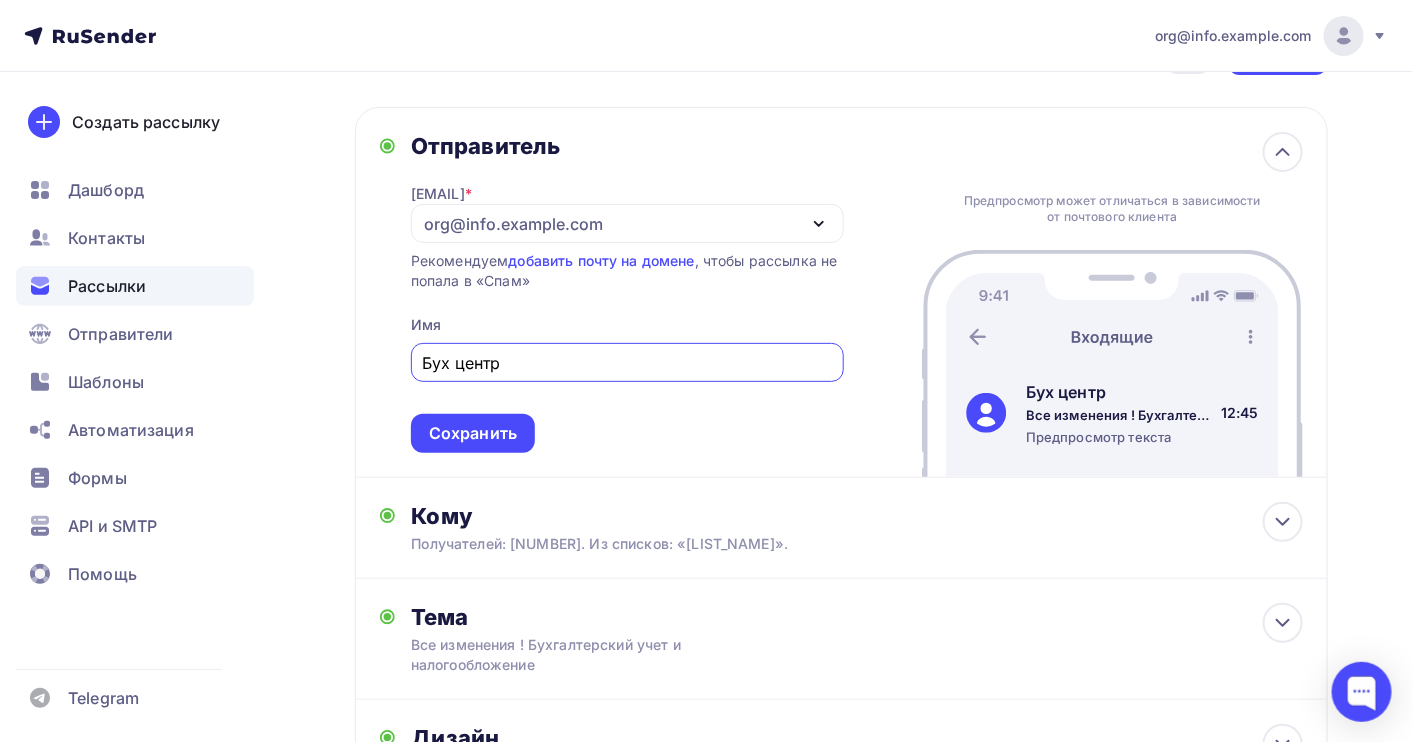 drag, startPoint x: 524, startPoint y: 358, endPoint x: 365, endPoint y: 357, distance: 159.00314 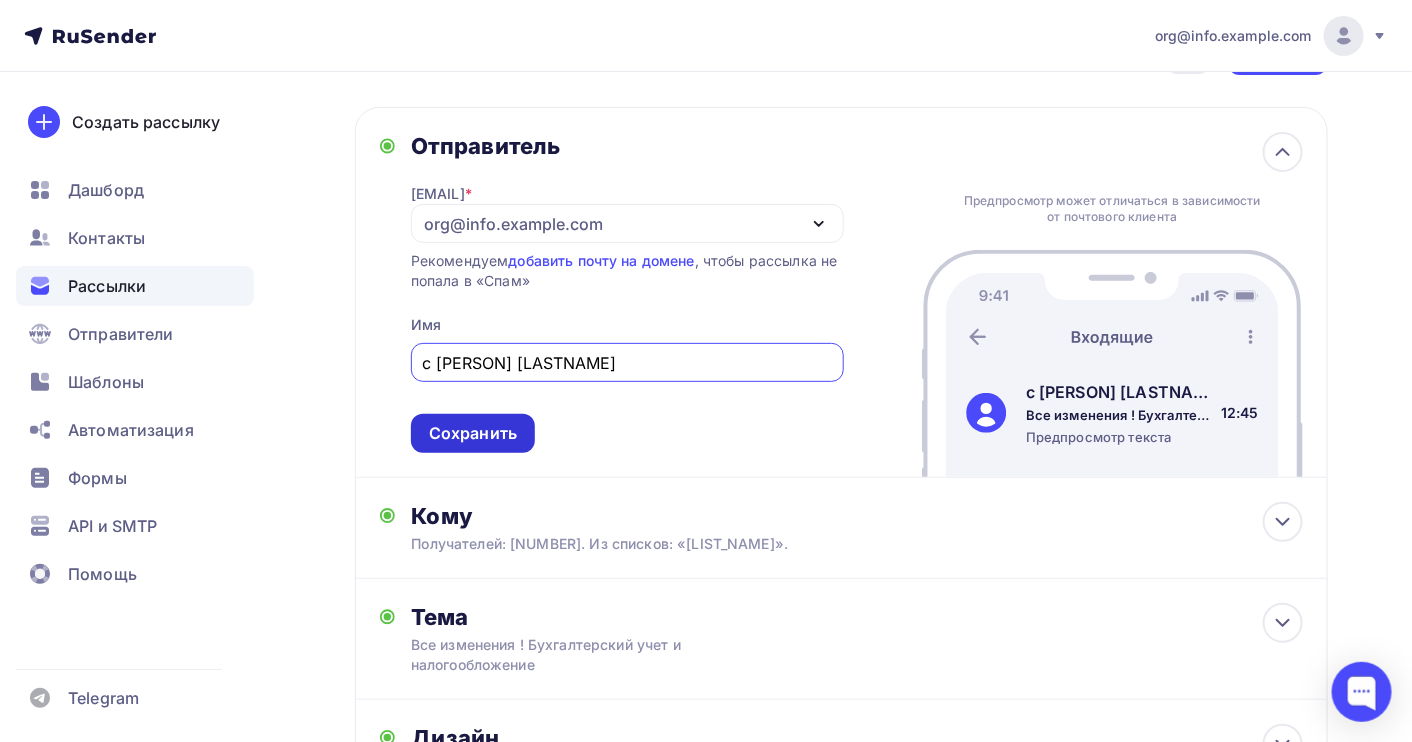type on "с [PERSON] [LASTNAME]" 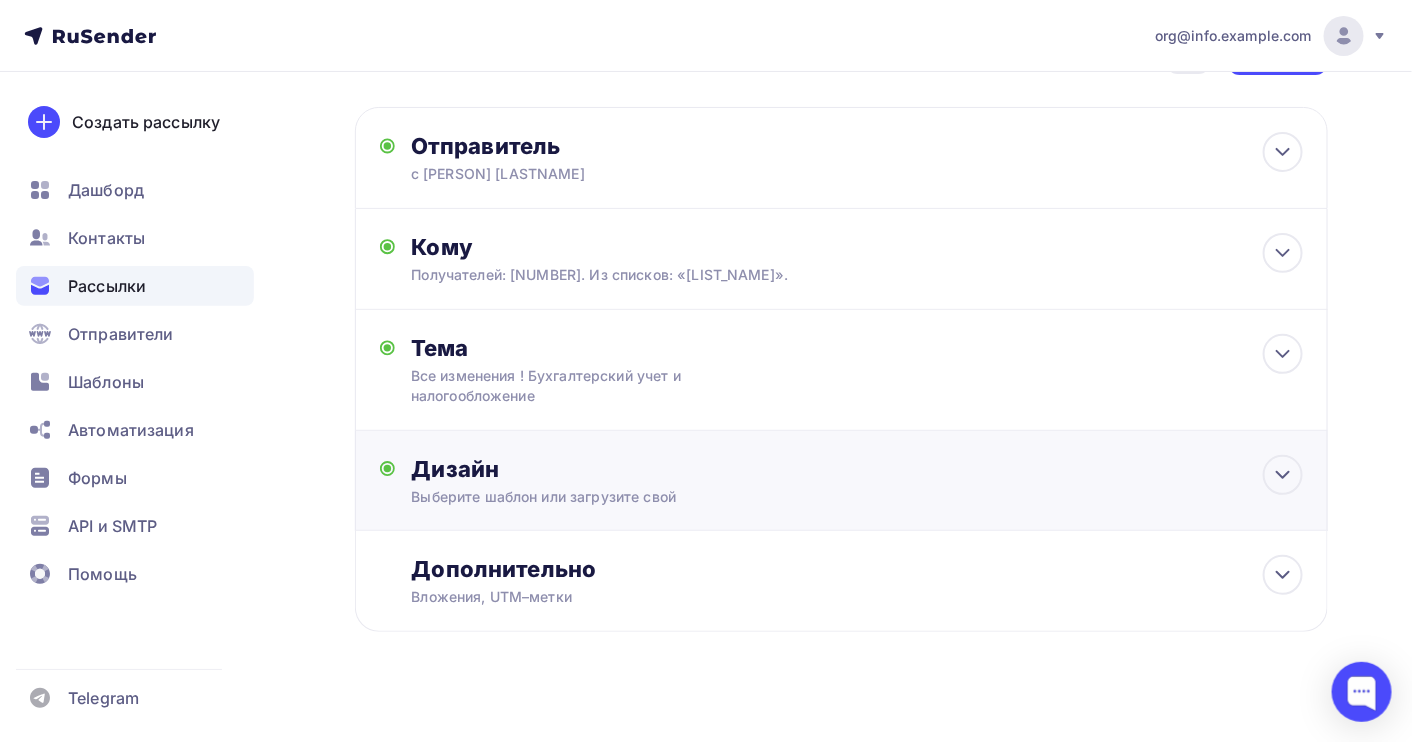 click on "Дизайн" at bounding box center [627, 146] 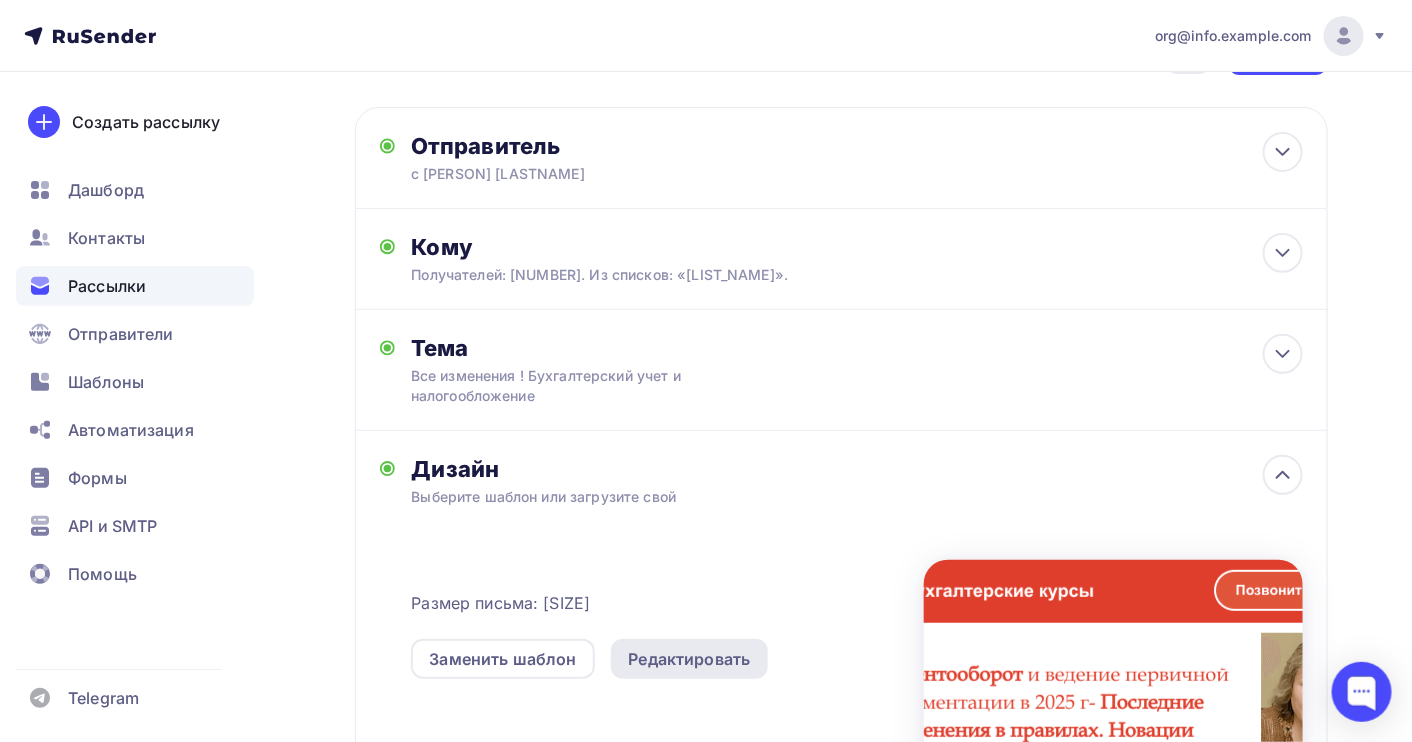 click on "Редактировать" at bounding box center [690, 659] 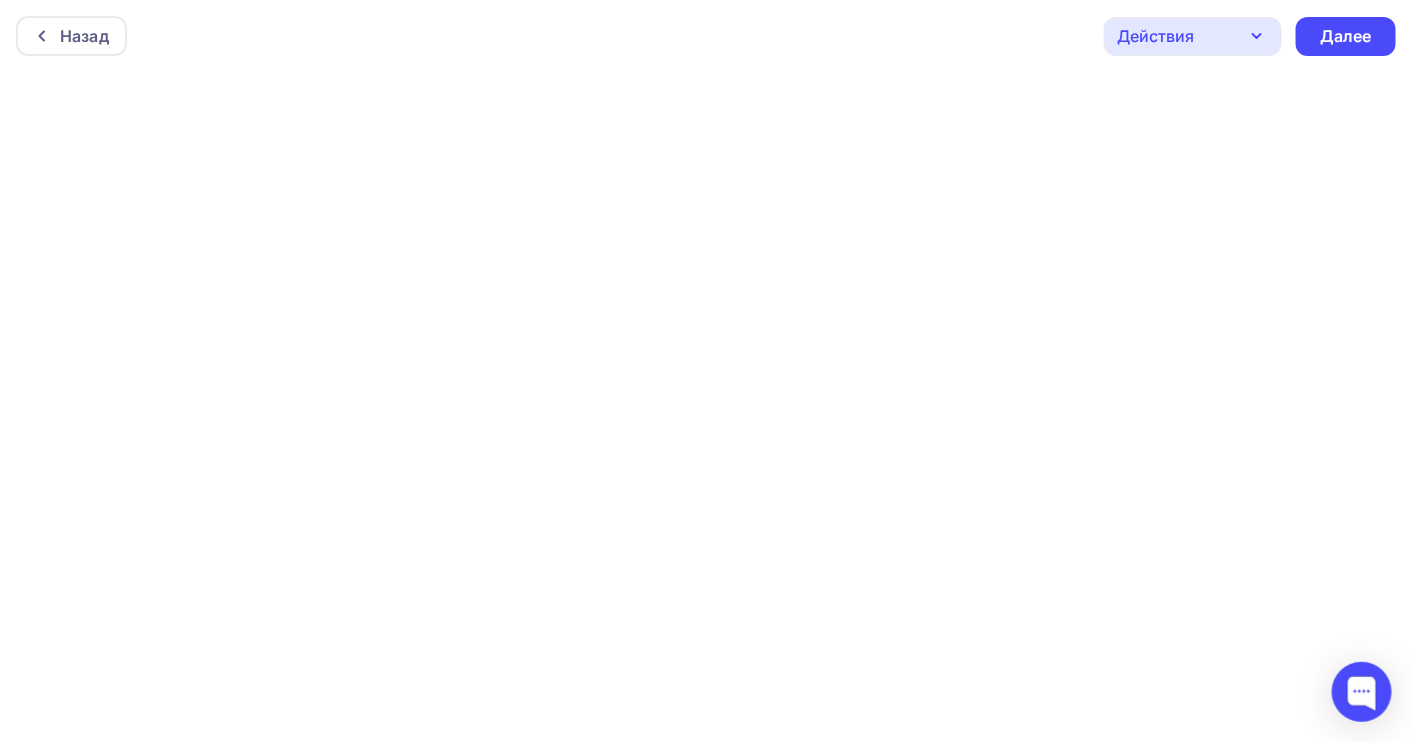 scroll, scrollTop: 0, scrollLeft: 0, axis: both 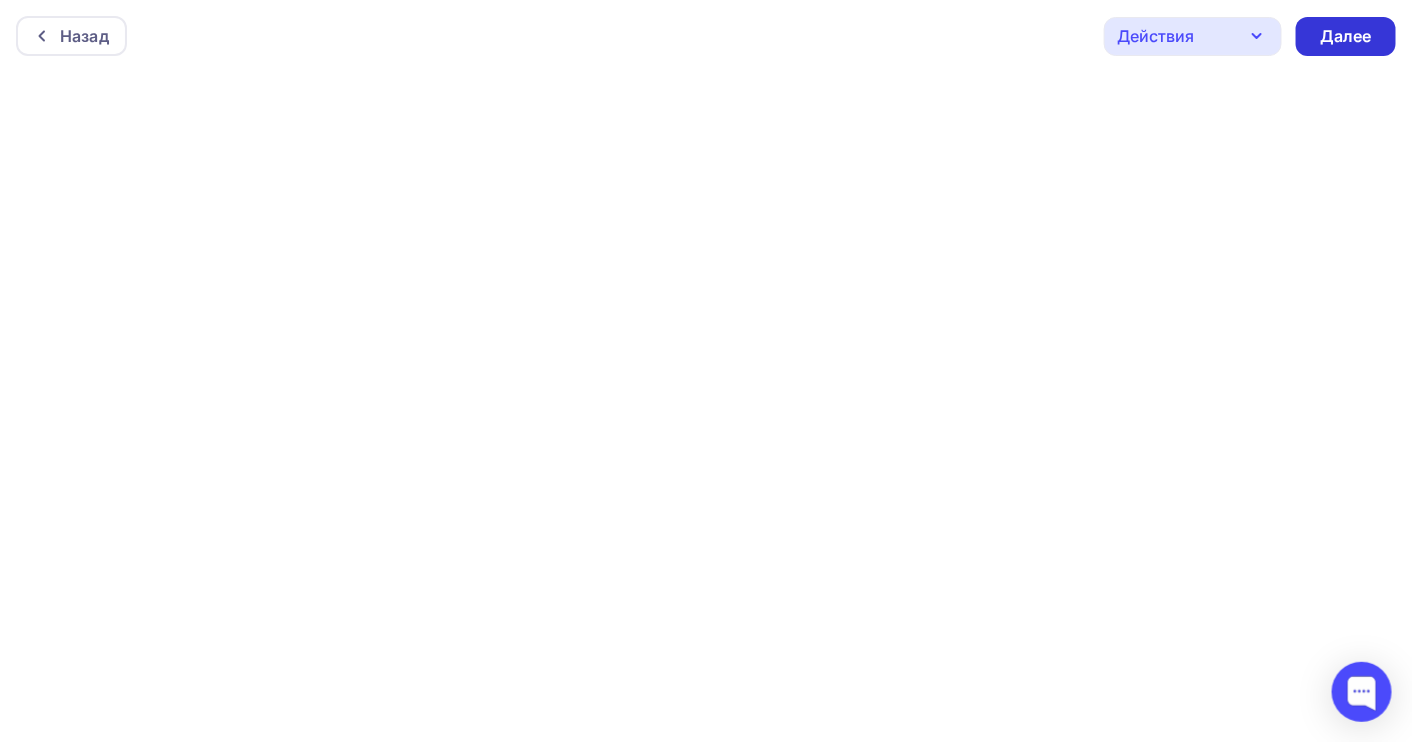 click on "Далее" at bounding box center (1346, 36) 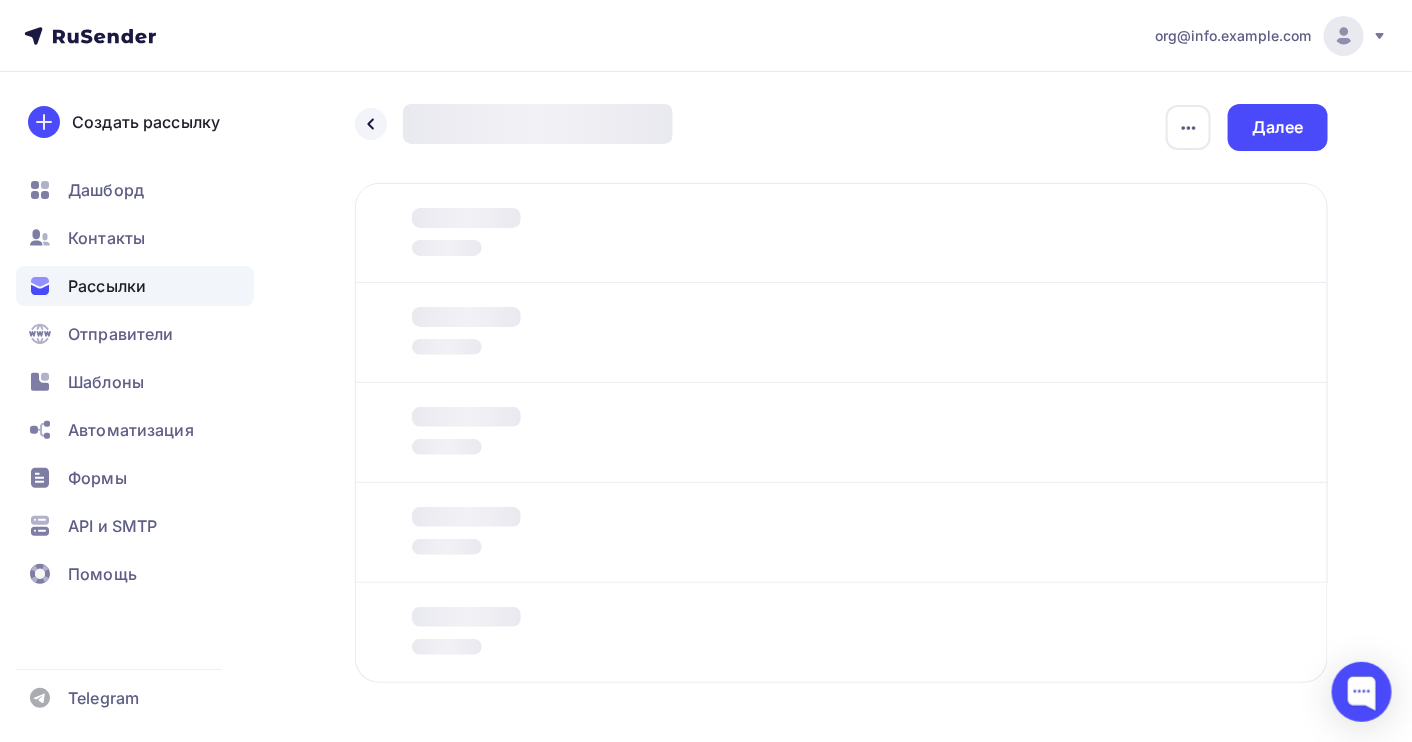 scroll, scrollTop: 0, scrollLeft: 0, axis: both 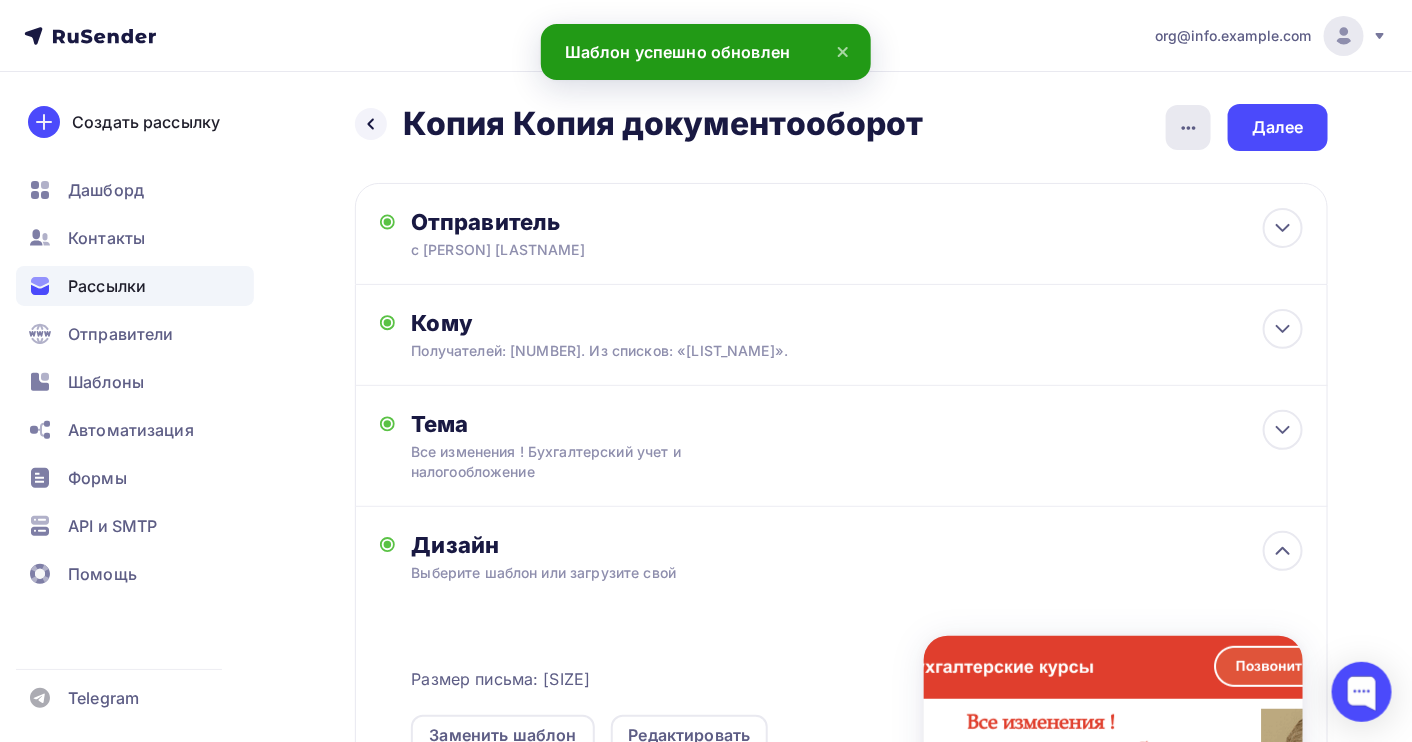 click at bounding box center [1189, 128] 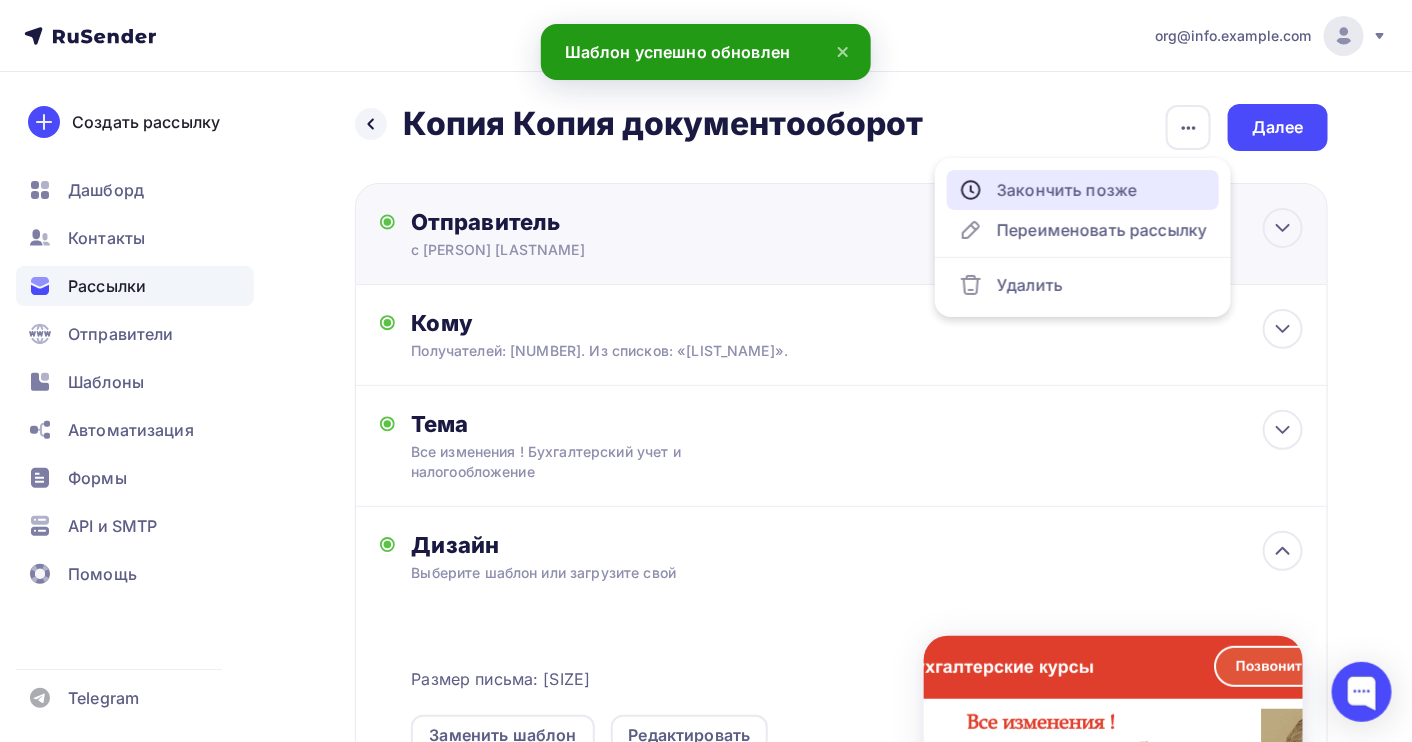 click on "Закончить позже" at bounding box center (1083, 190) 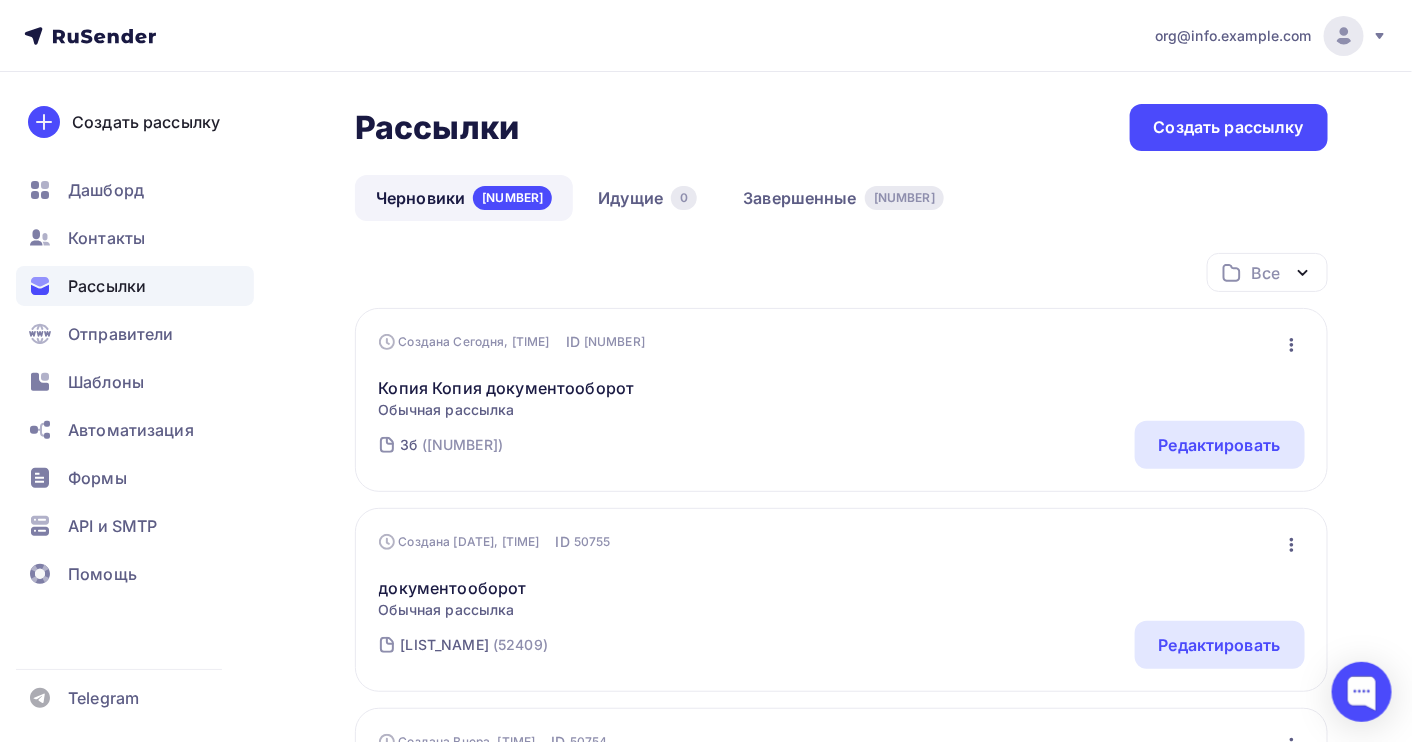 click on "Черновики
[NUMBER]" at bounding box center [464, 198] 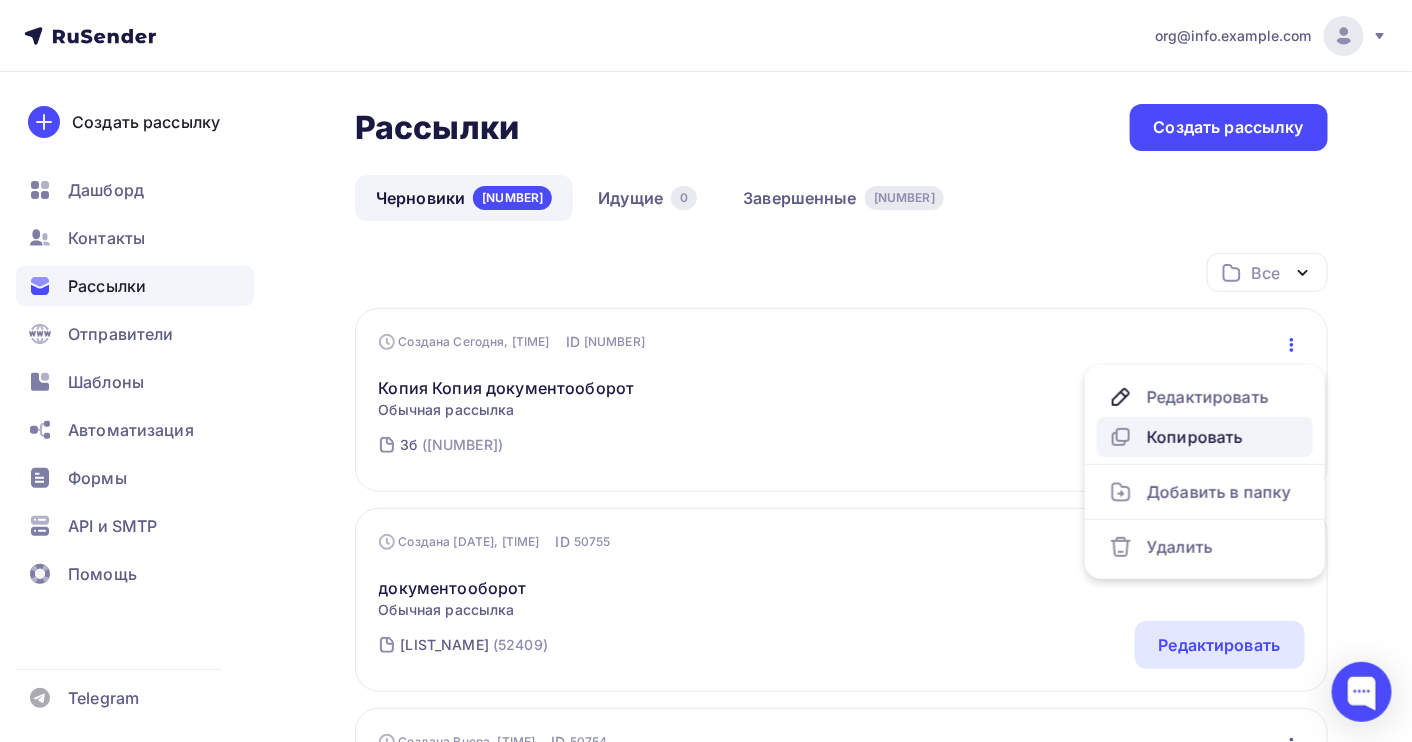 click on "Копировать" at bounding box center (1205, 397) 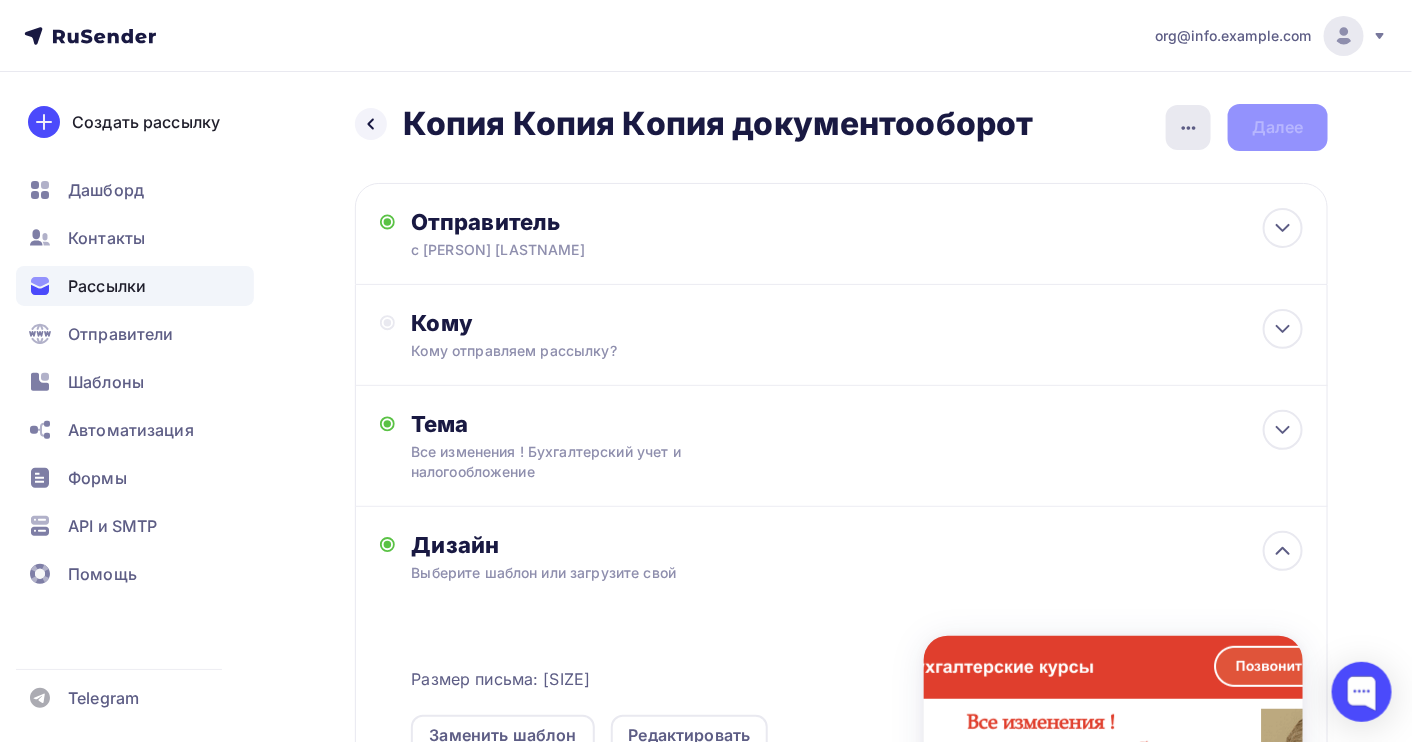 click at bounding box center (1188, 127) 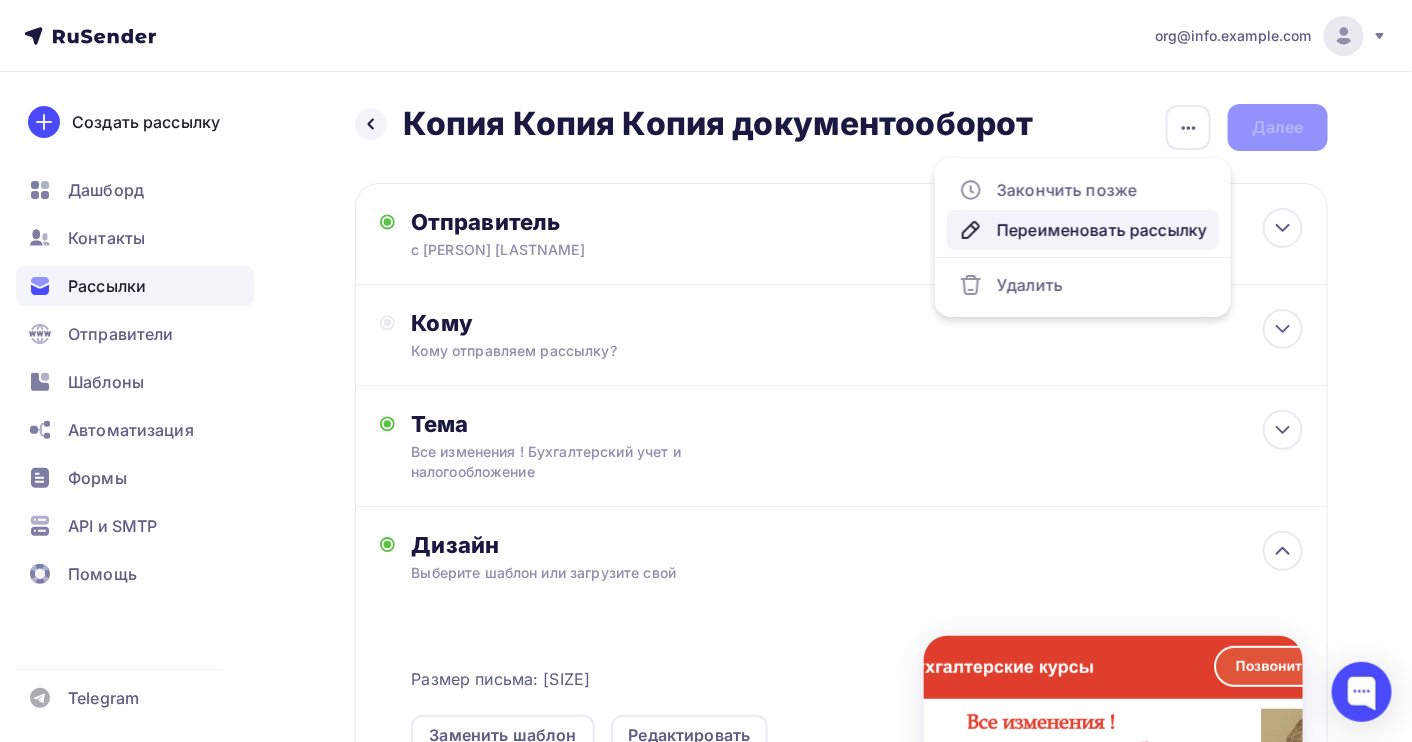 click on "Переименовать рассылку" at bounding box center [1083, 190] 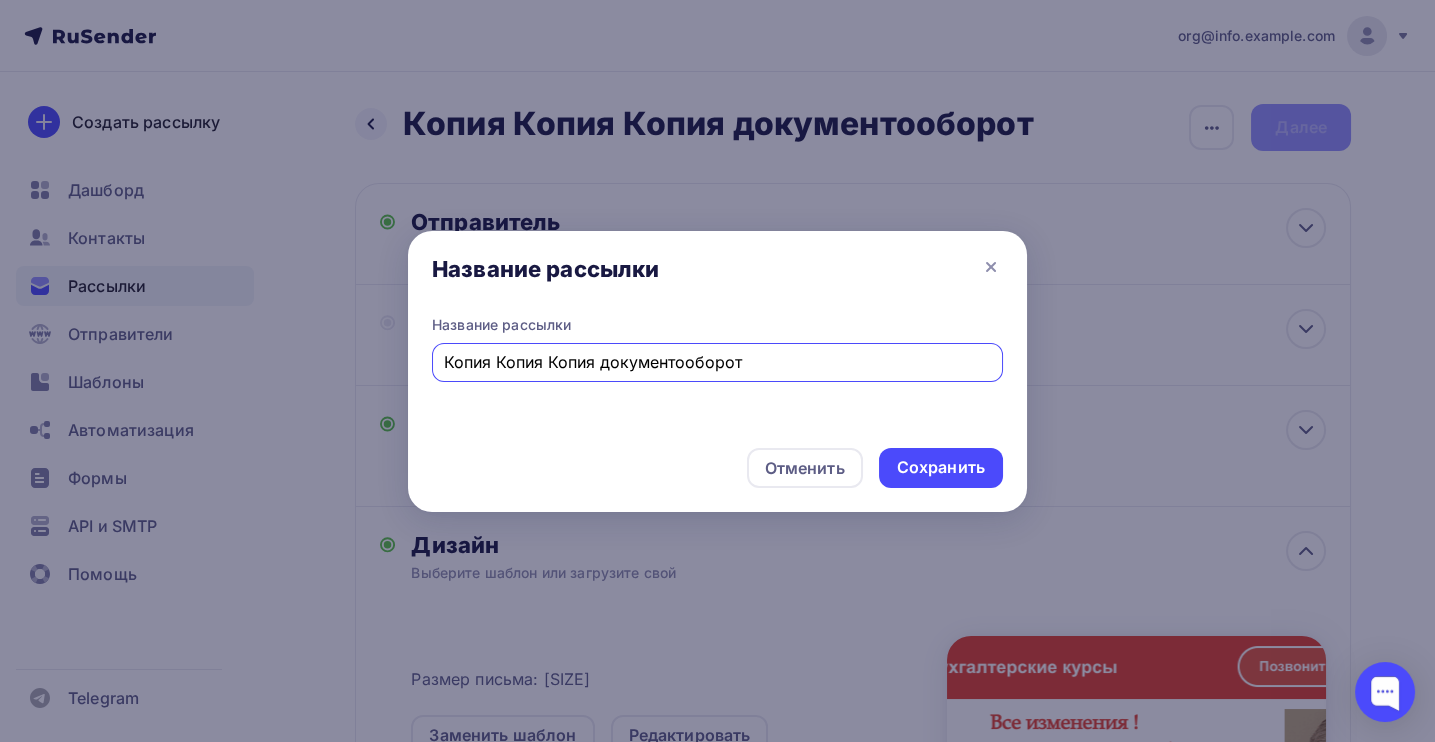 drag, startPoint x: 783, startPoint y: 366, endPoint x: 401, endPoint y: 363, distance: 382.01178 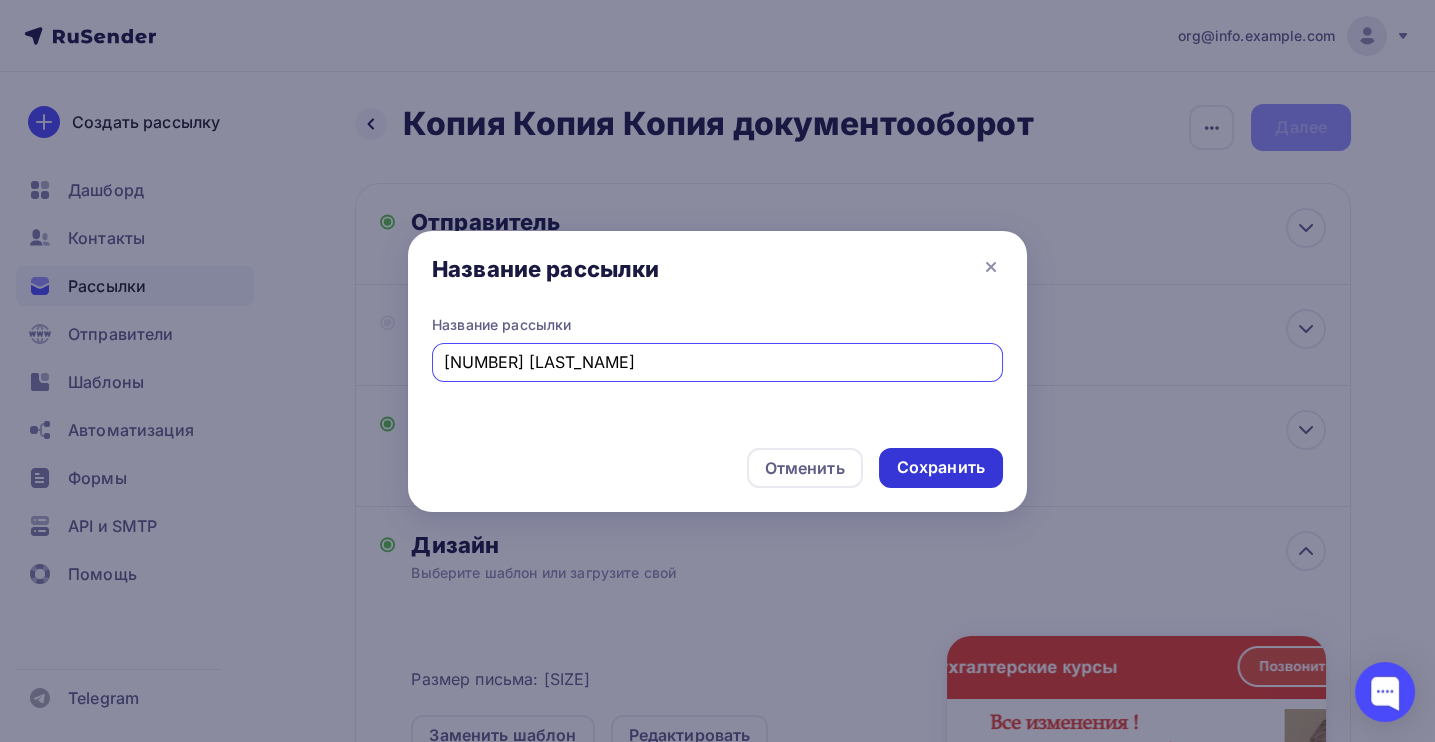 type on "[NUMBER] [LAST_NAME]" 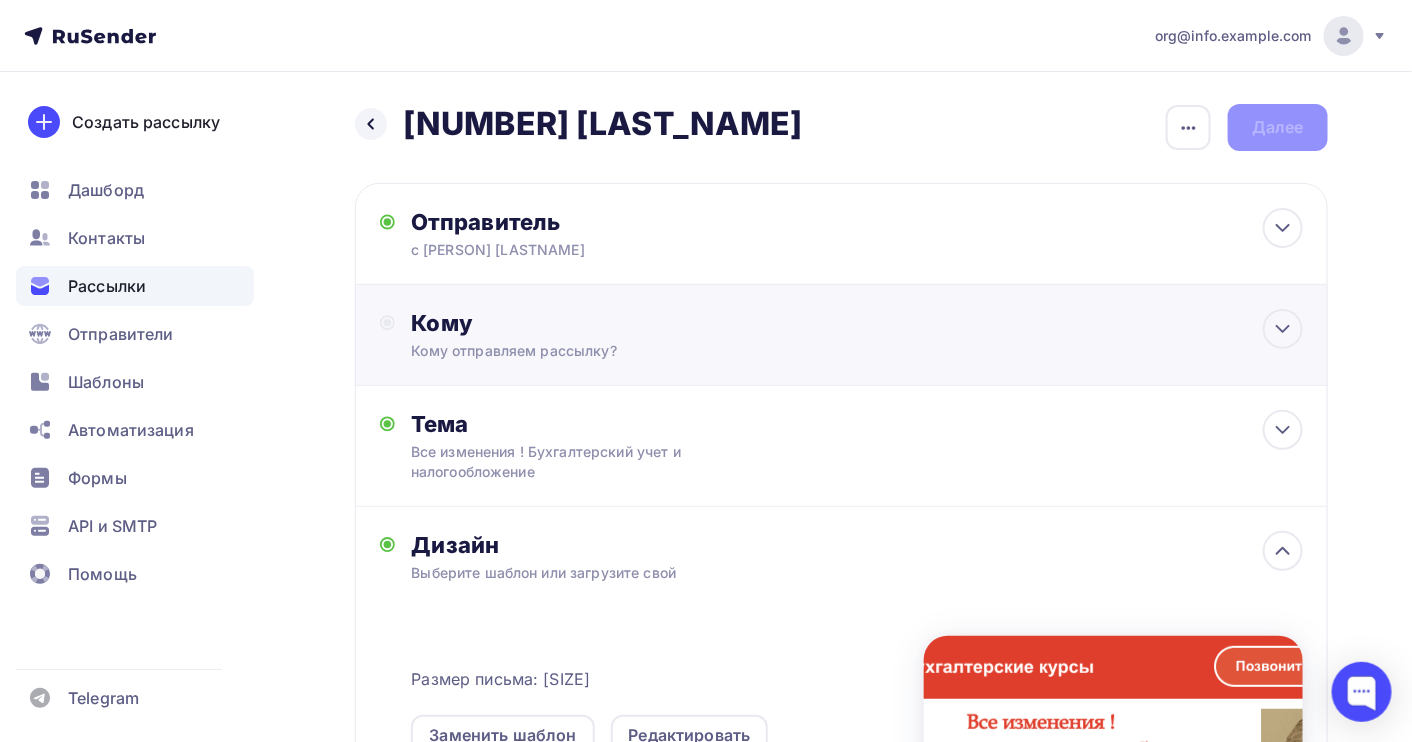 click on "Кому" at bounding box center (627, 222) 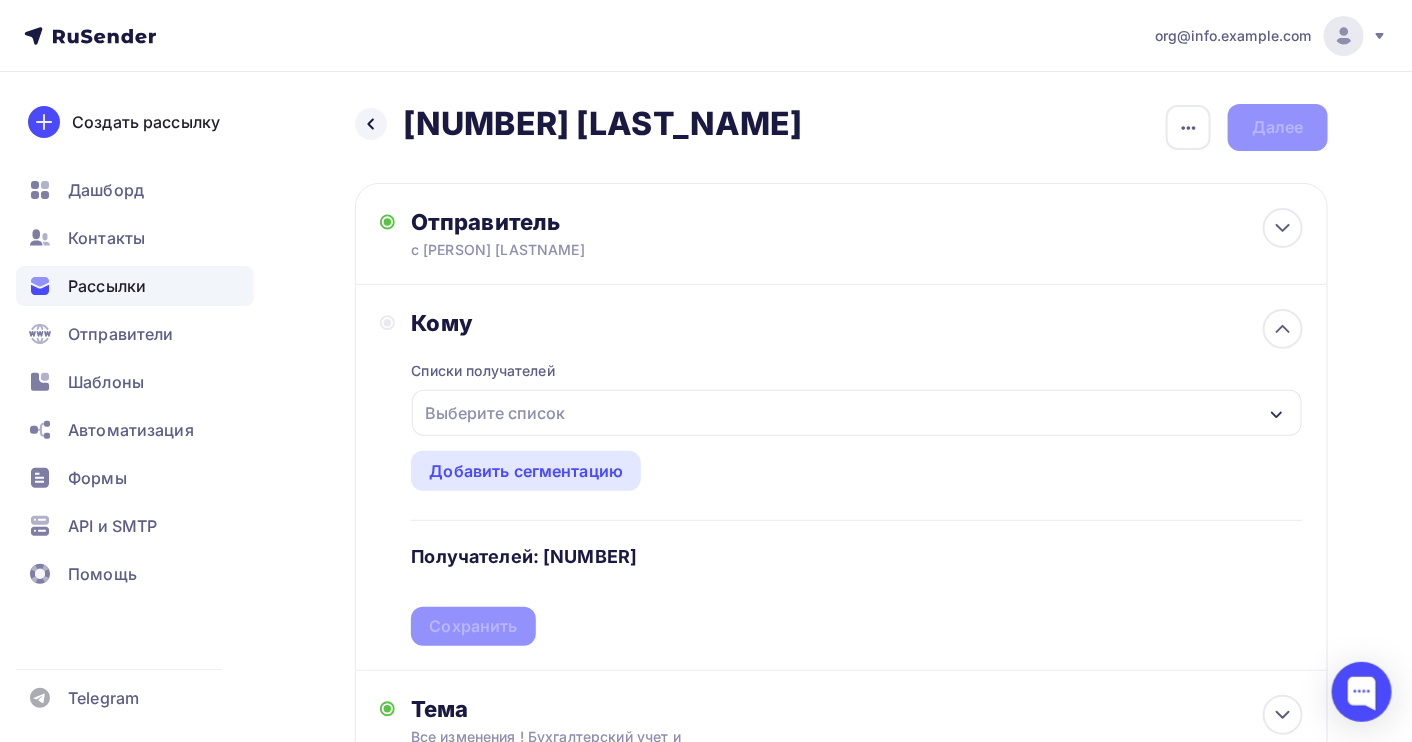 click on "Выберите список" at bounding box center [857, 413] 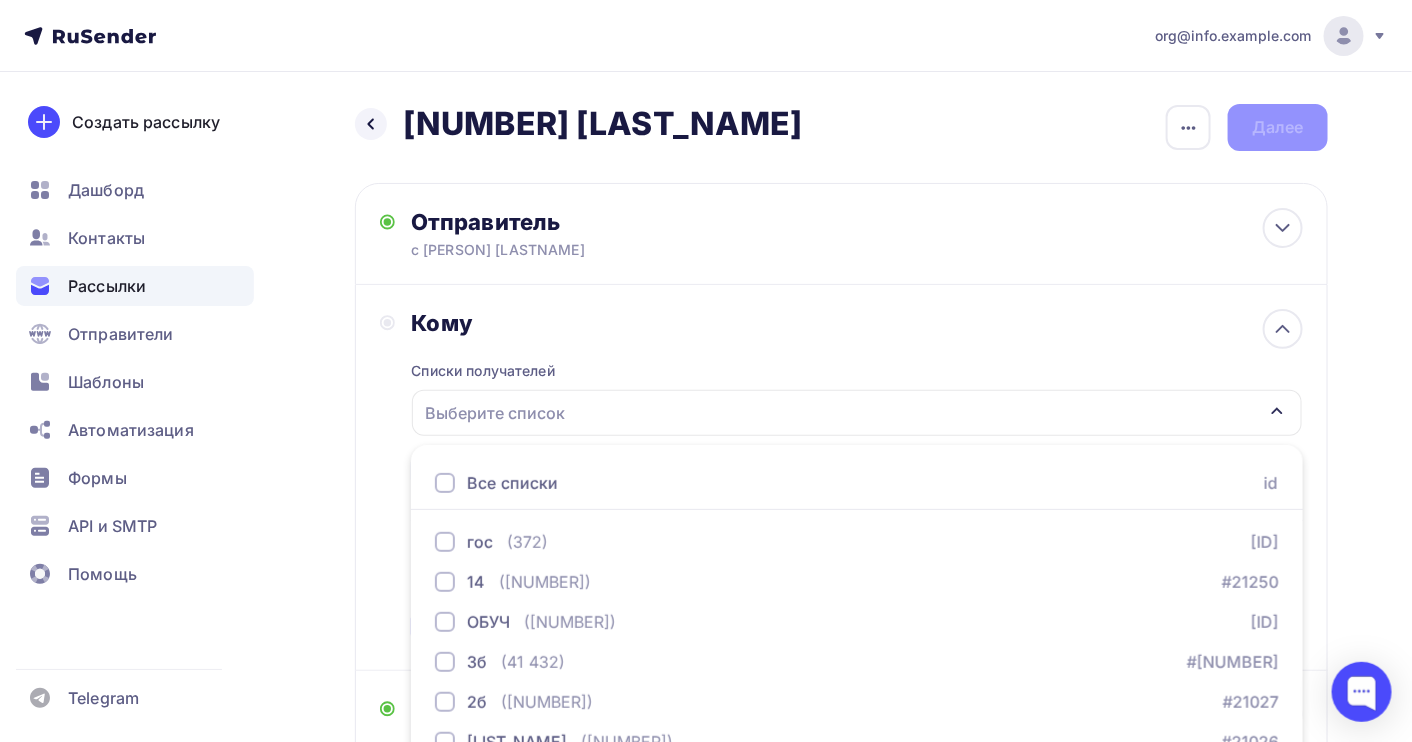scroll, scrollTop: 221, scrollLeft: 0, axis: vertical 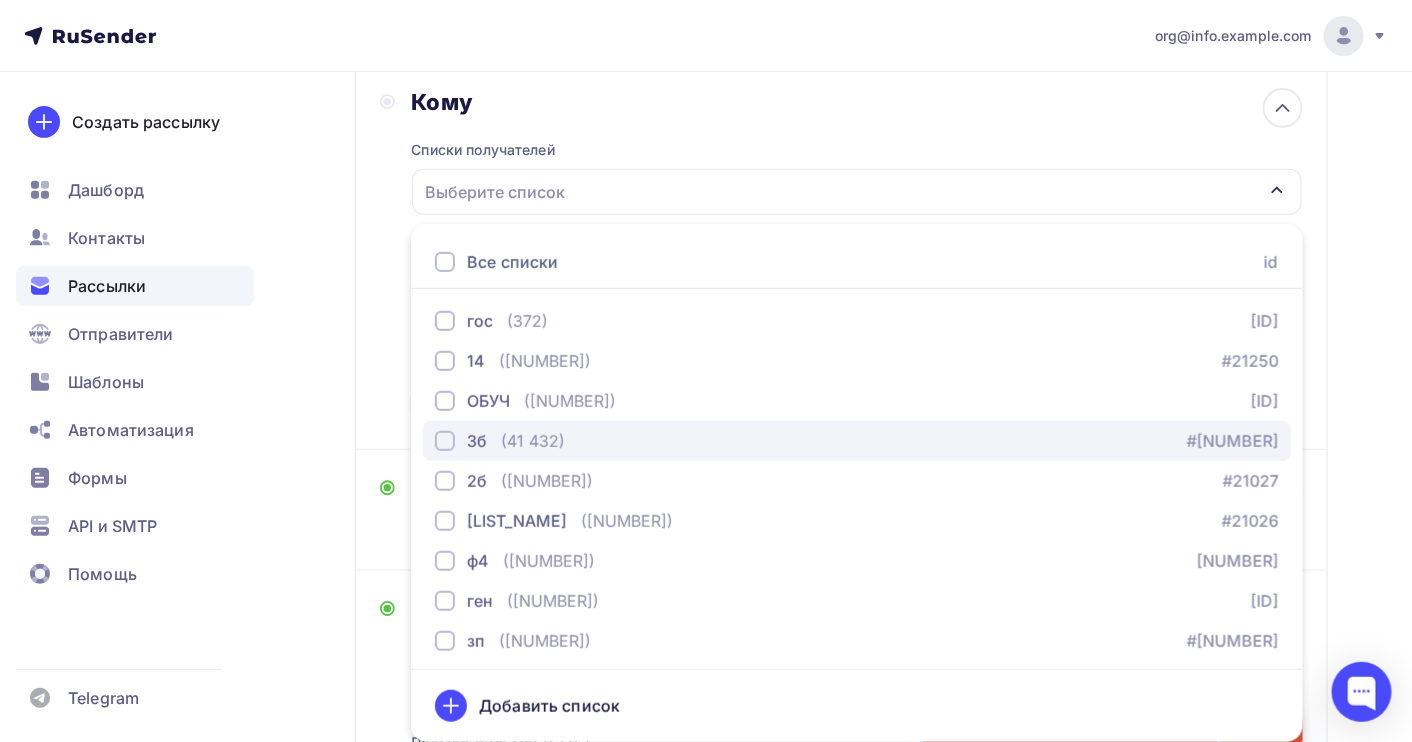 click on "[LIST_NAME]
([NUMBER])
#[ID]" at bounding box center (857, 321) 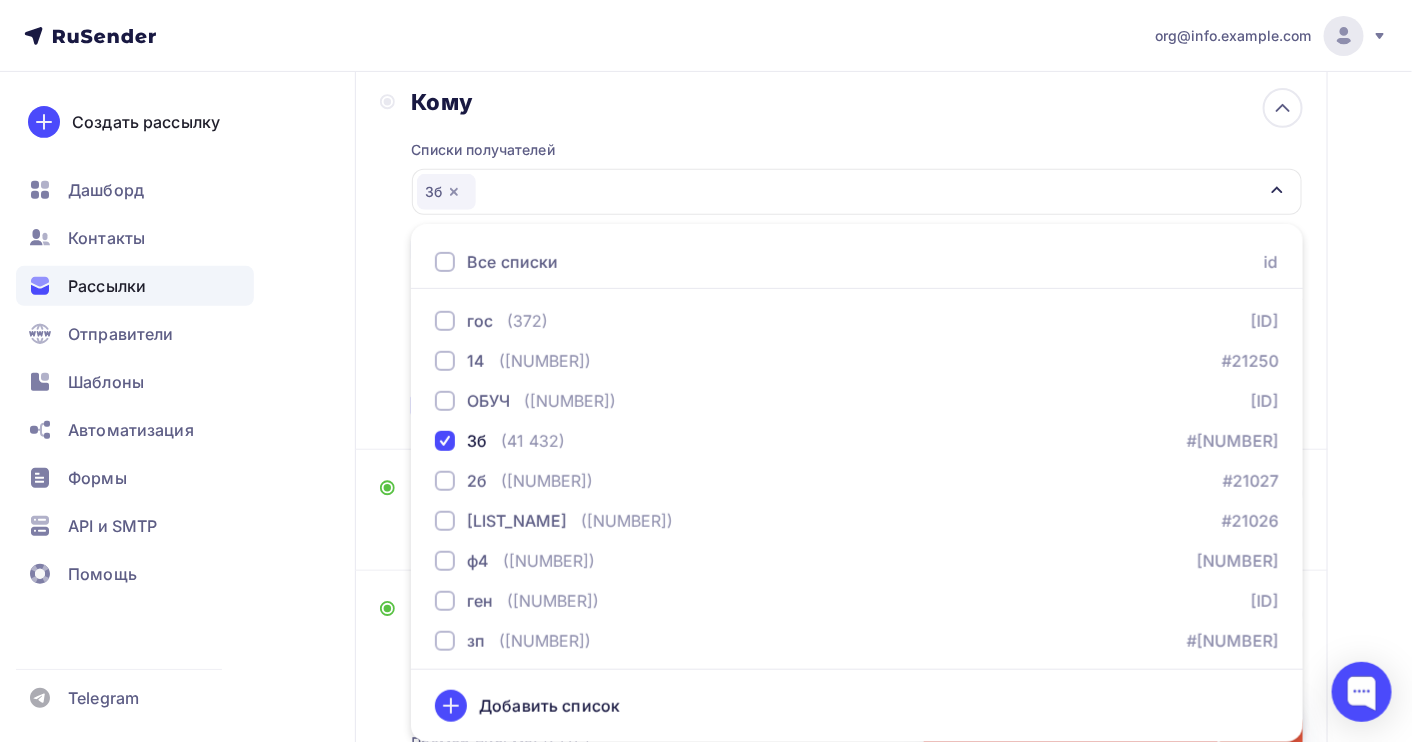 click on "Назад
7.7 [LAST_NAME]
7.7 [LAST_NAME]
Закончить позже
Переименовать рассылку
Удалить
Далее
Отправитель
c [FIRST_NAME] [LAST_NAME]
Email  *
org@example.com
buh@example.com           org@example.com               Добавить отправителя
Рекомендуем  добавить почту на домене , чтобы рассылка не попала в «Спам»
Имя                 Сохранить
Предпросмотр текста
12:45         Кому" at bounding box center (706, 547) 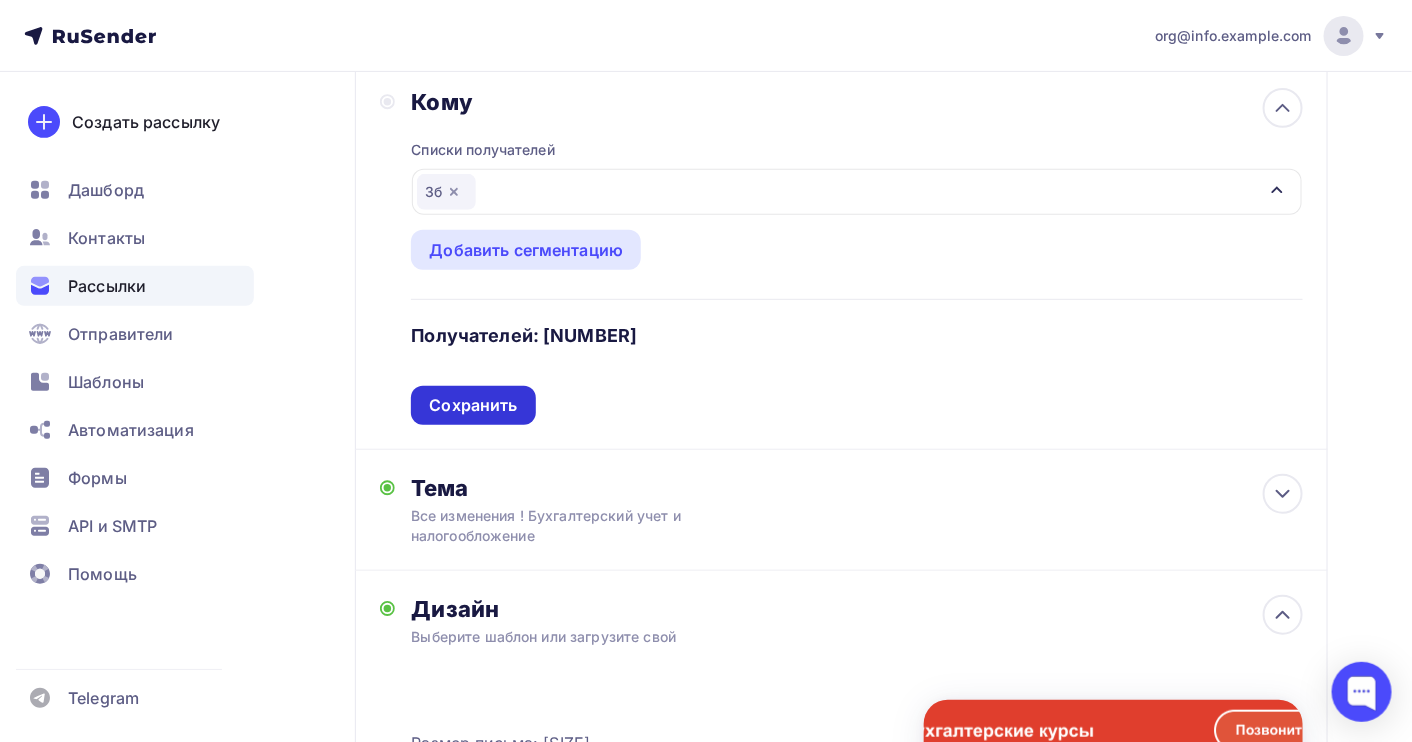 click on "Сохранить" at bounding box center [473, 405] 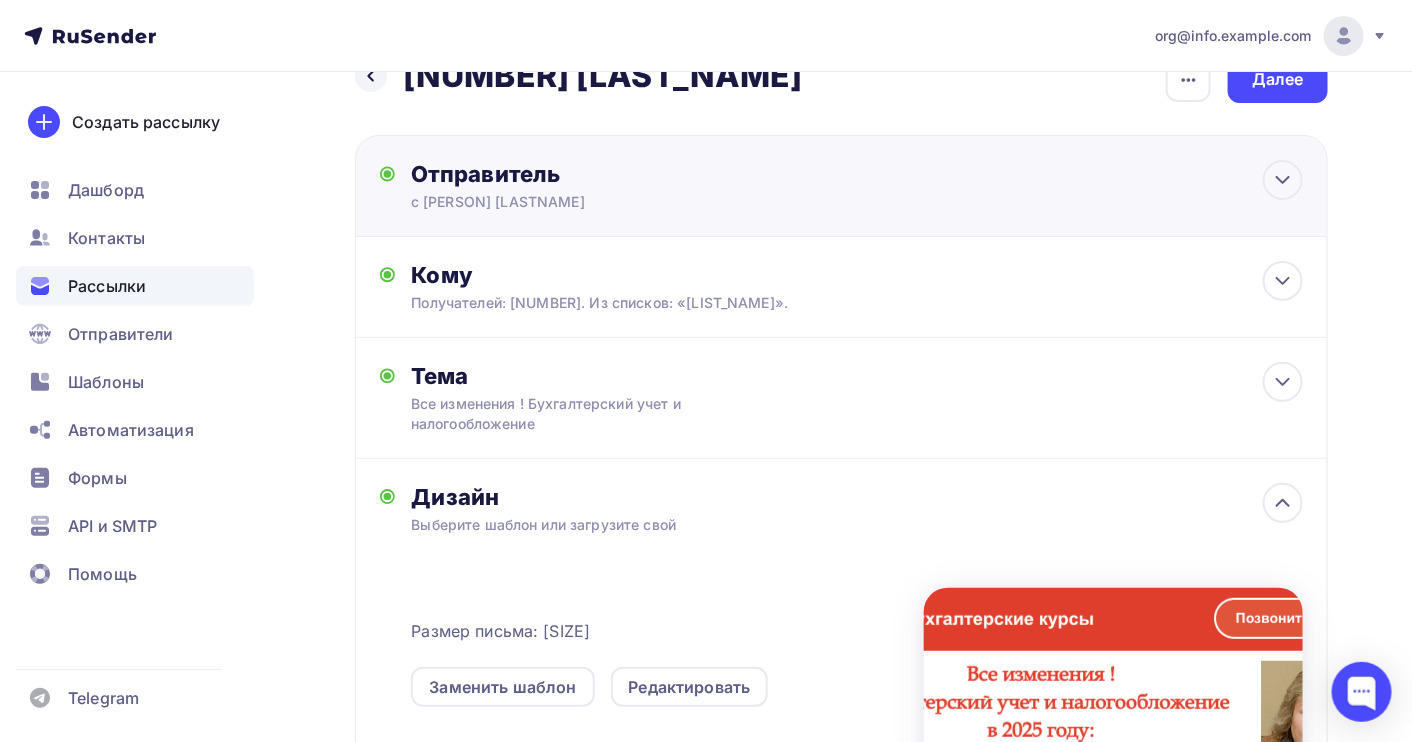 scroll, scrollTop: 0, scrollLeft: 0, axis: both 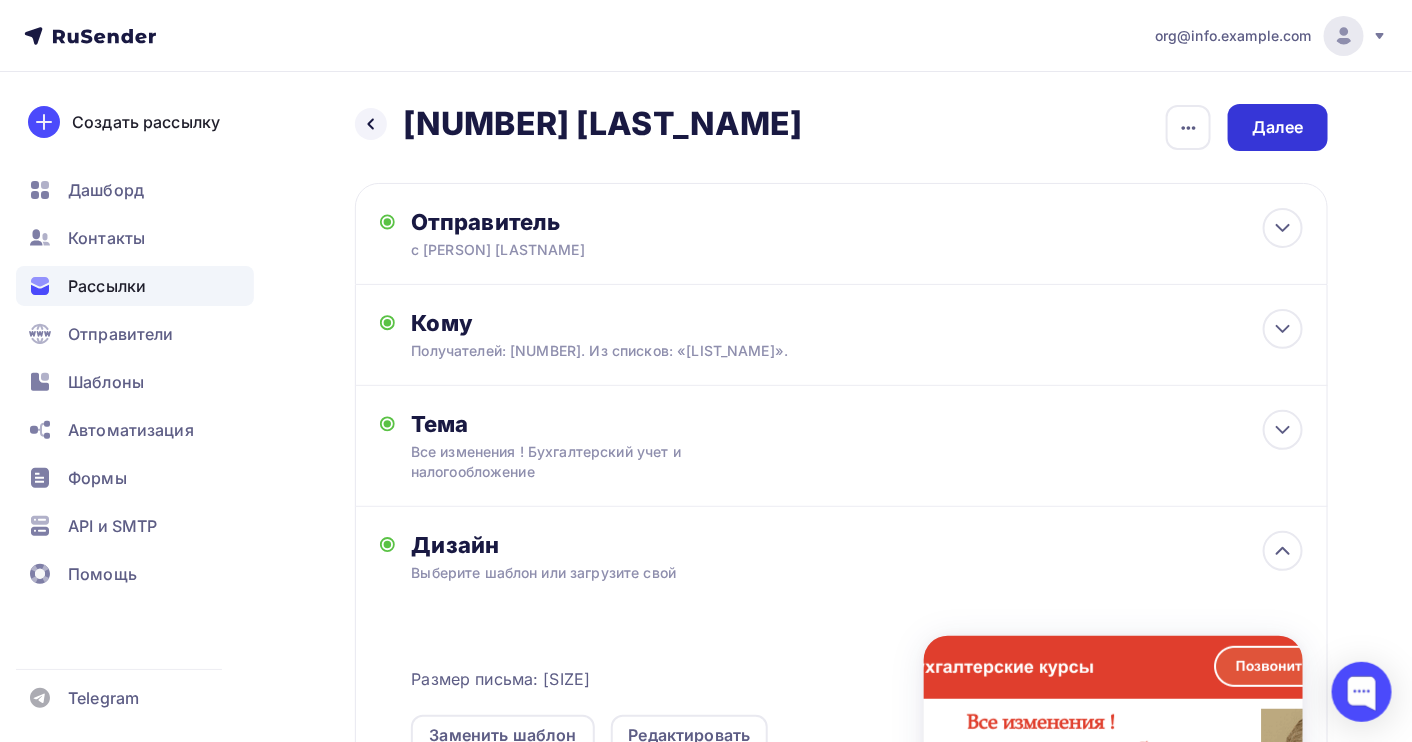 click on "Далее" at bounding box center [1278, 127] 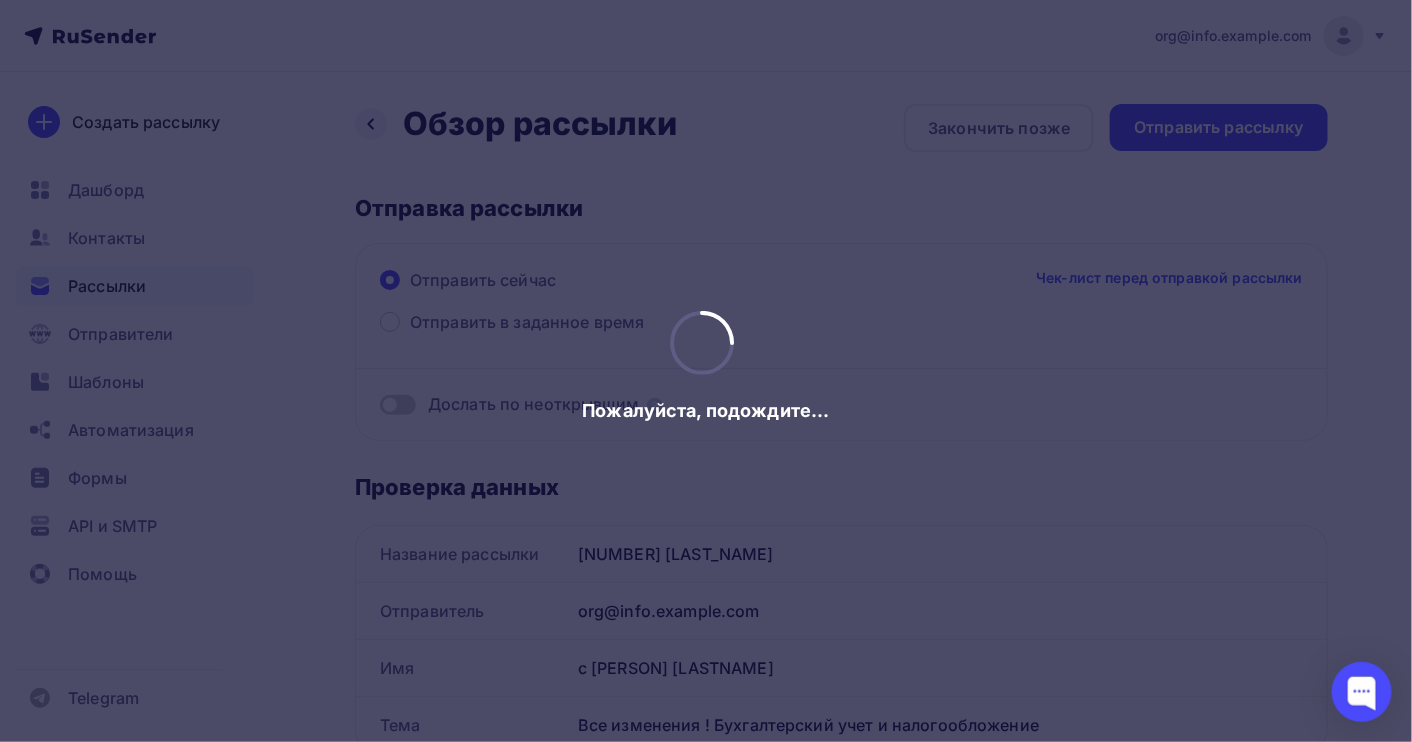 scroll, scrollTop: 0, scrollLeft: 0, axis: both 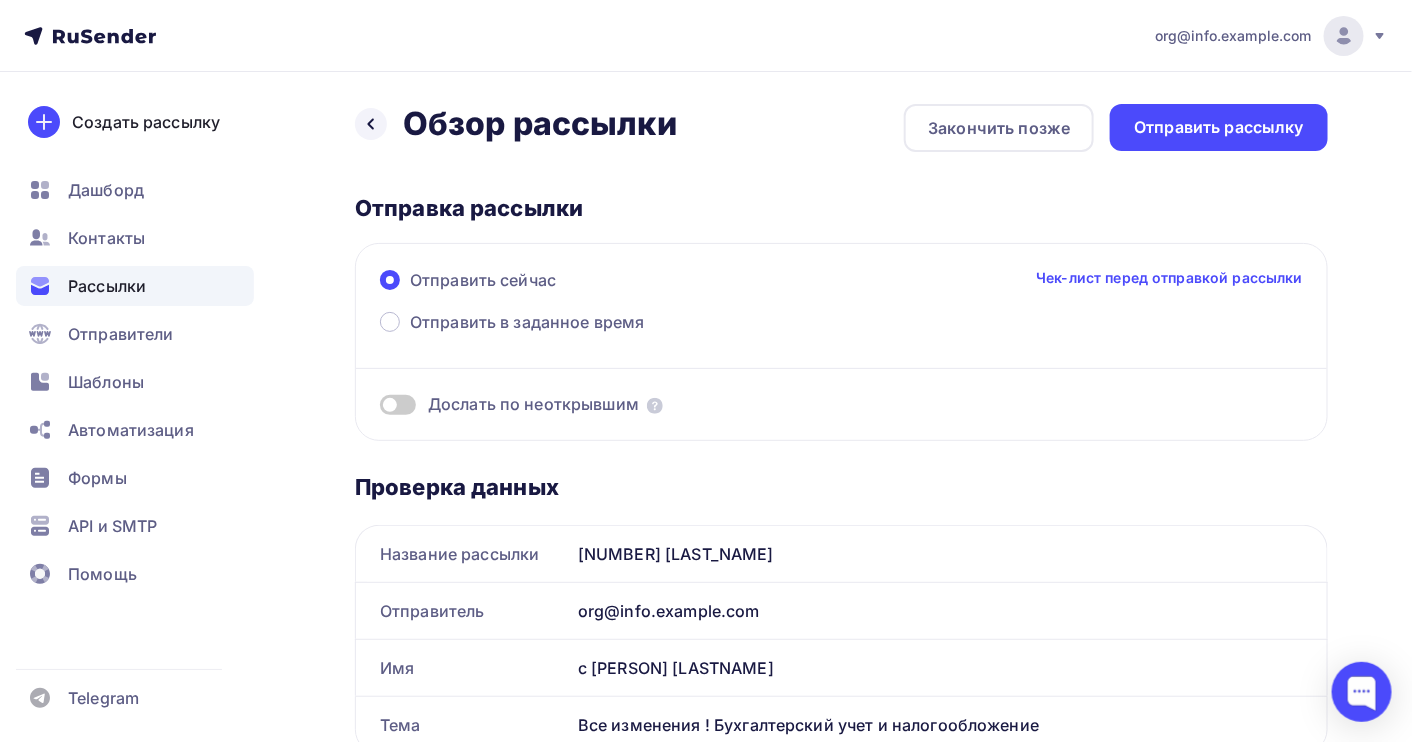 click on "Отправить рассылку" at bounding box center (1219, 127) 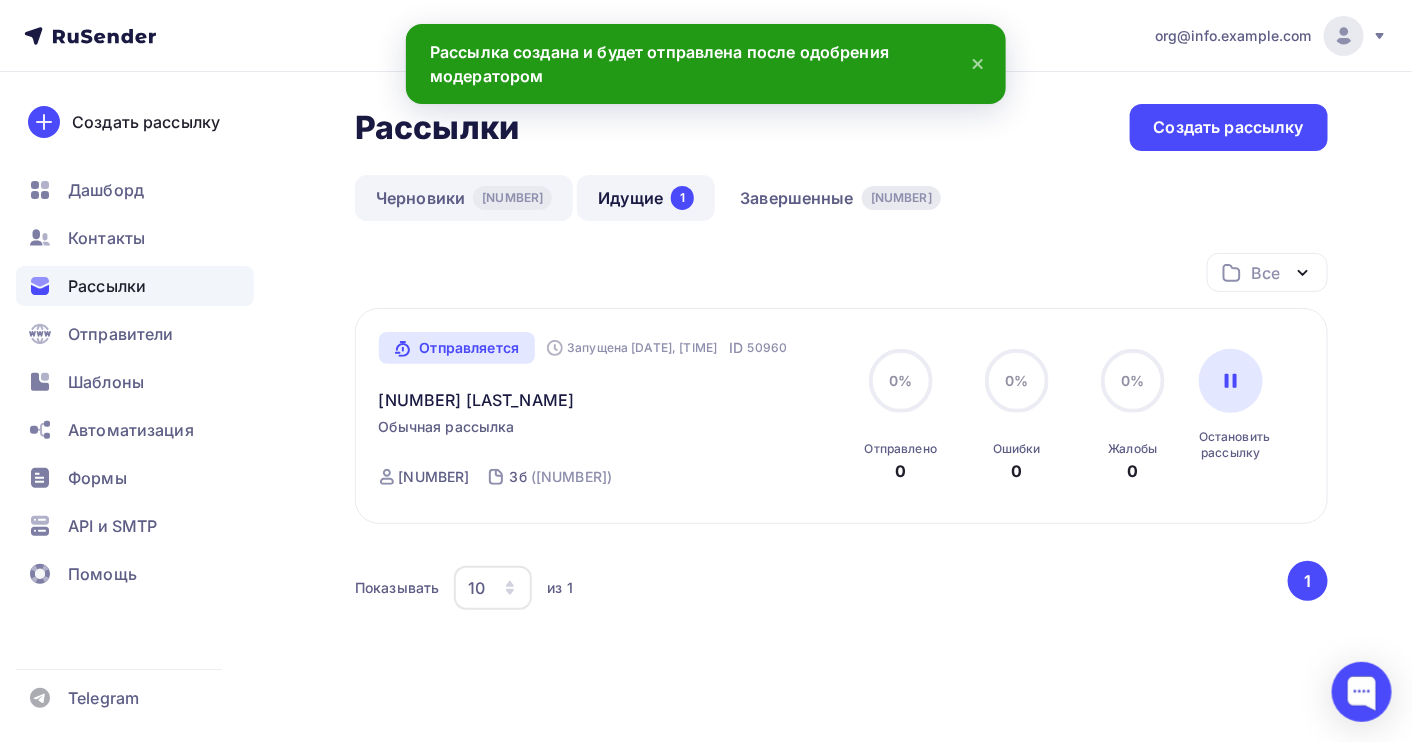 click on "Черновики
[NUMBER]" at bounding box center (464, 198) 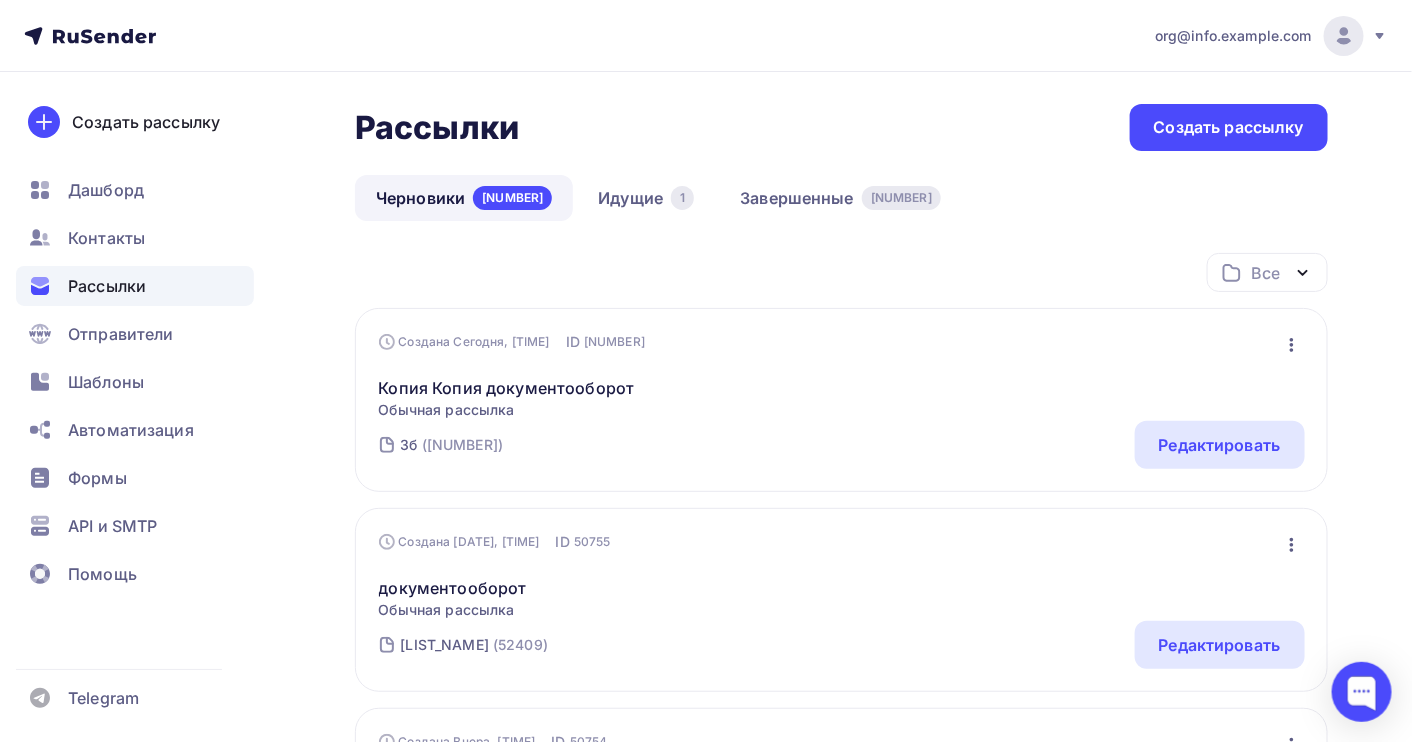 click at bounding box center [1292, 345] 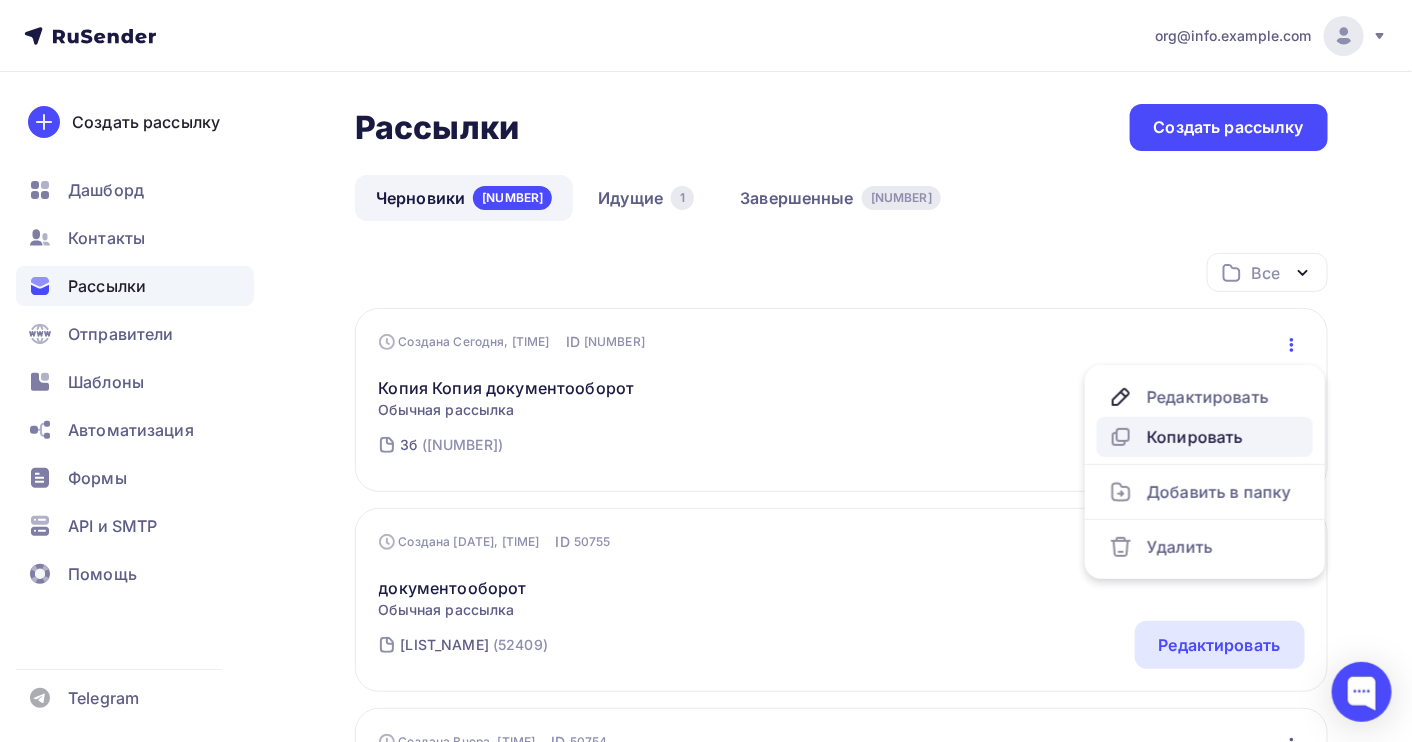 click on "Копировать" at bounding box center [1205, 397] 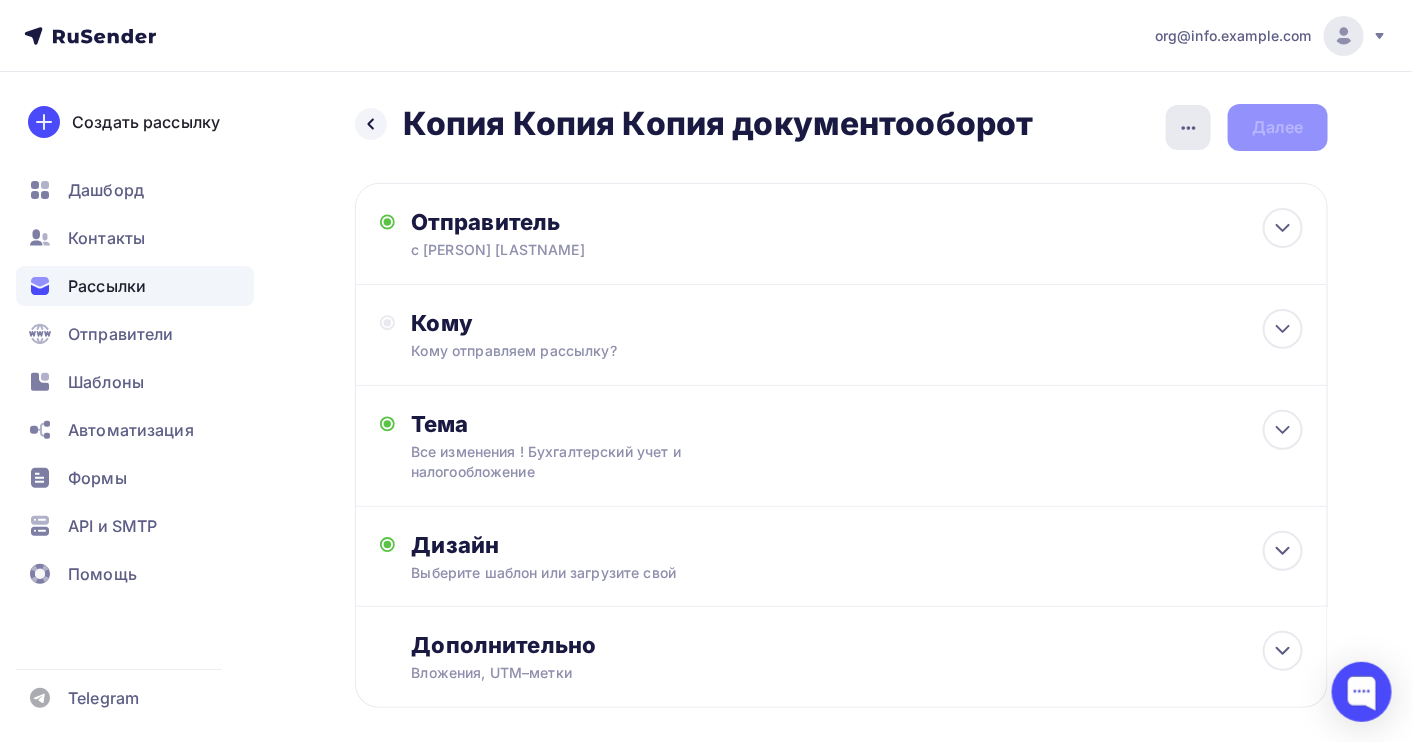 click at bounding box center (1189, 128) 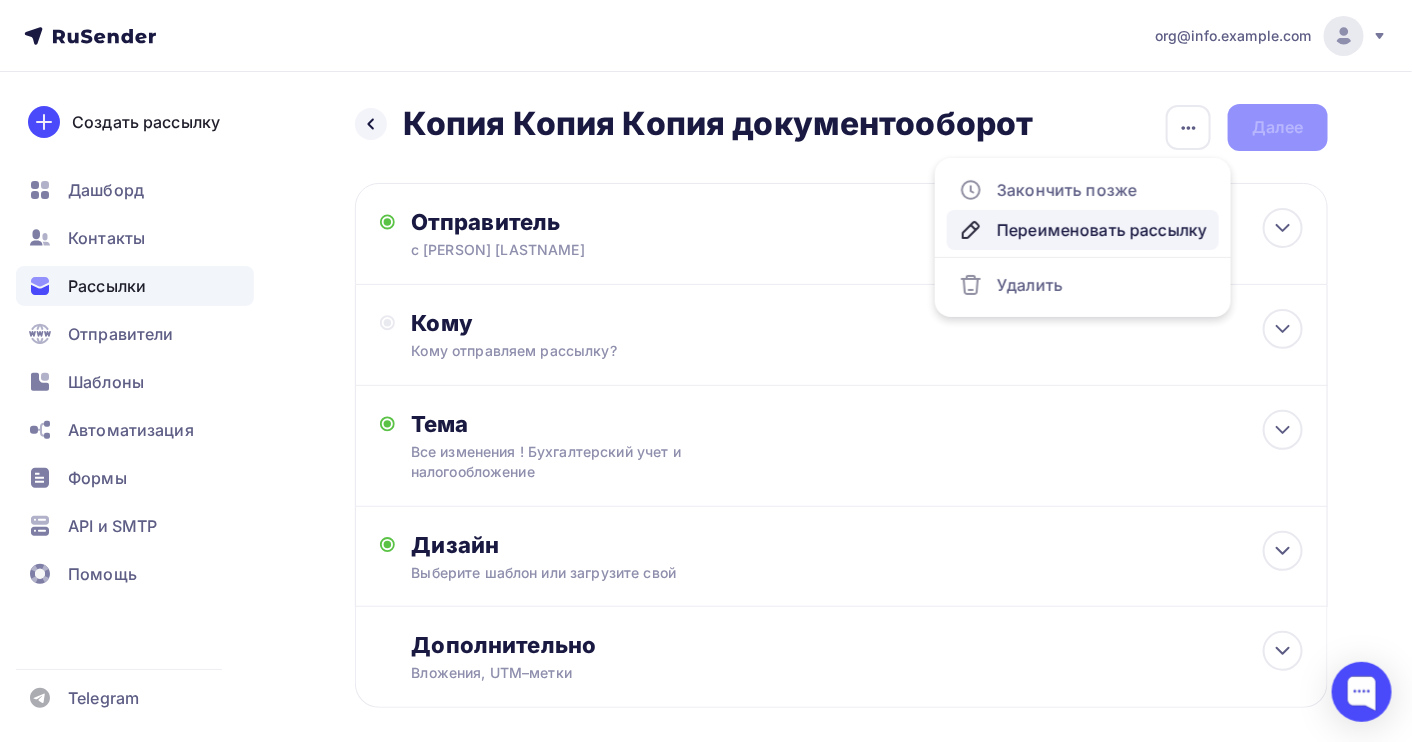 click on "Переименовать рассылку" at bounding box center [1083, 190] 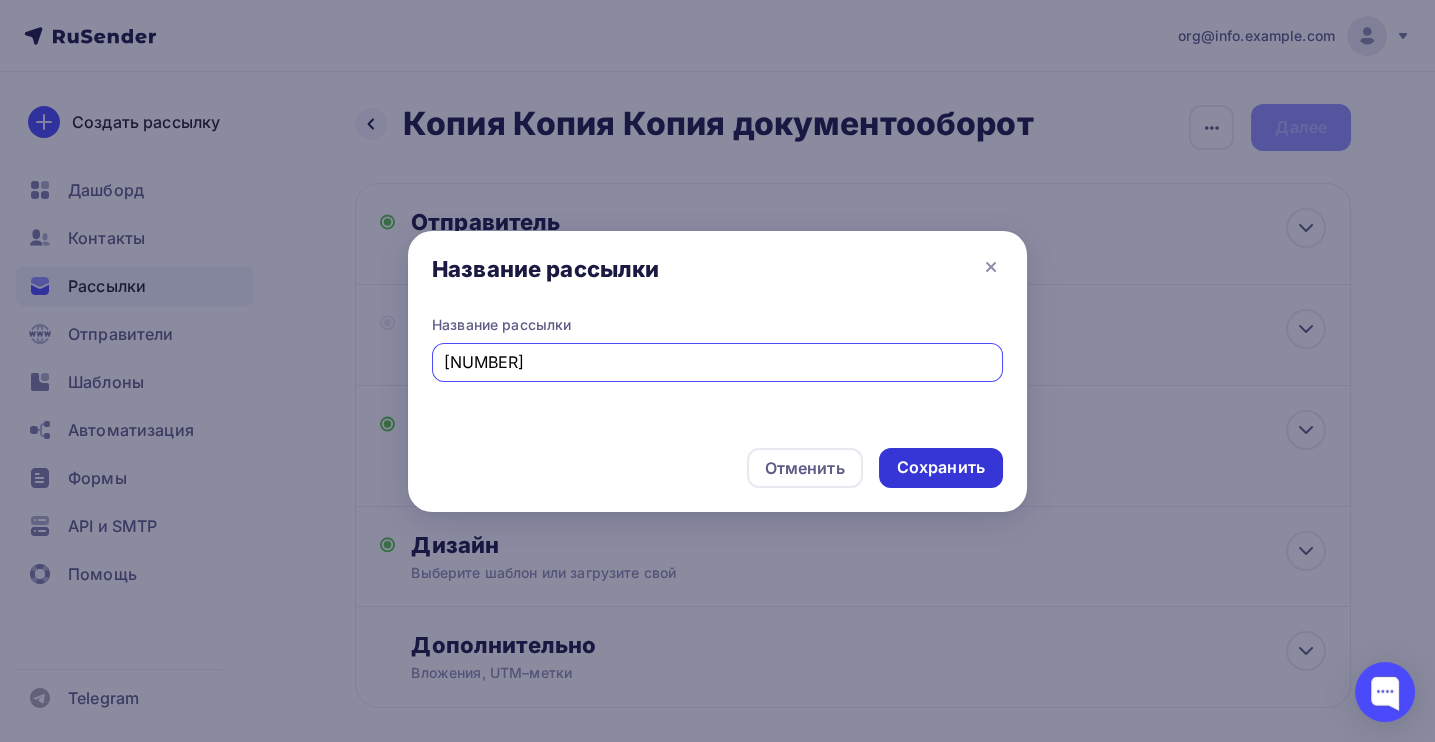 type on "[NUMBER]" 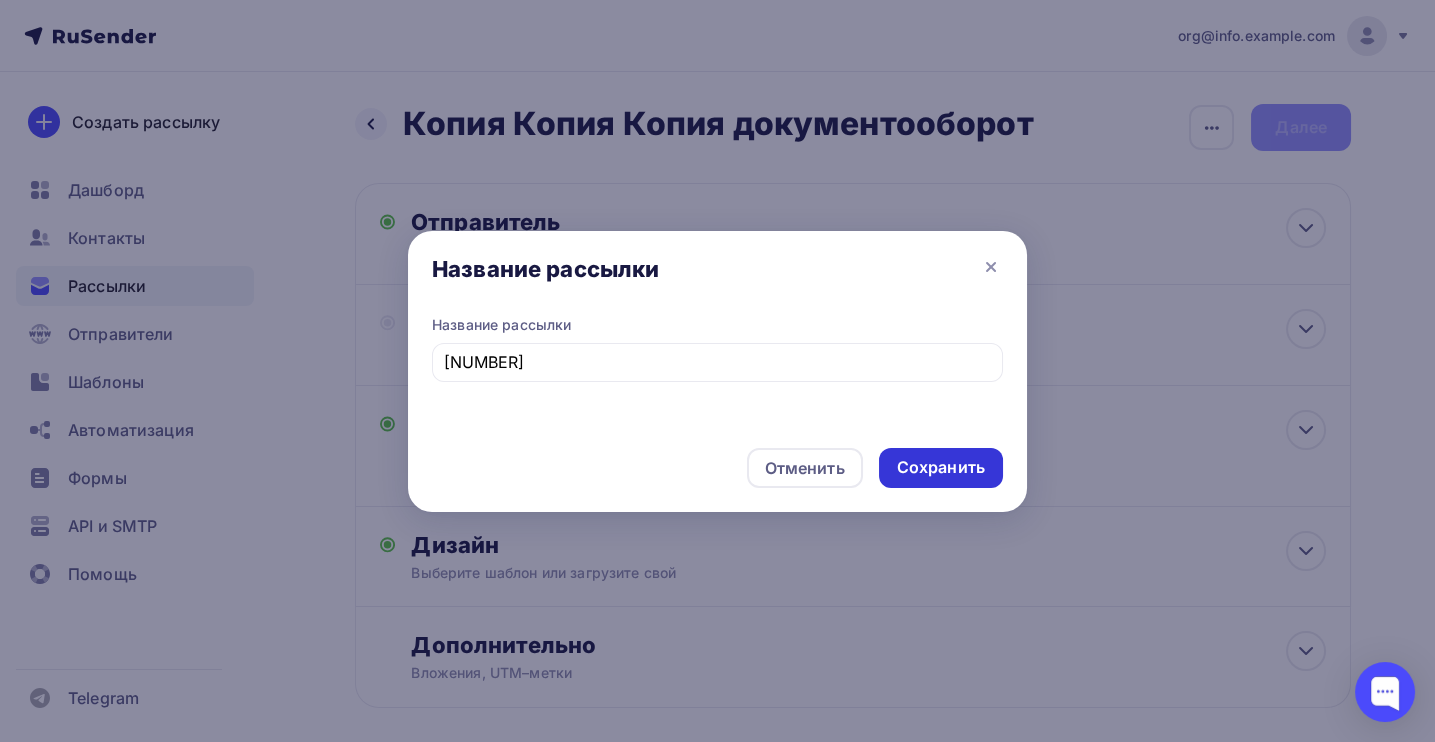 click on "Сохранить" at bounding box center [941, 467] 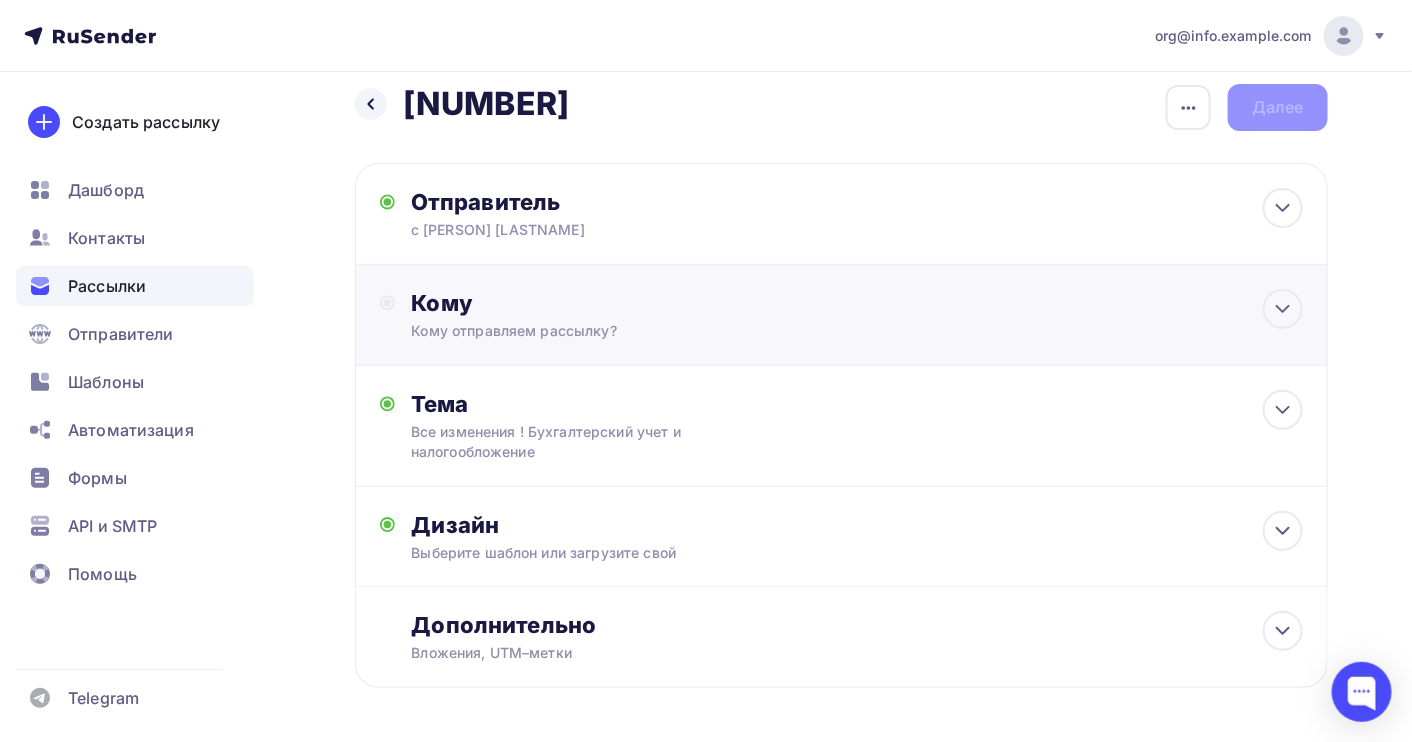 scroll, scrollTop: 0, scrollLeft: 0, axis: both 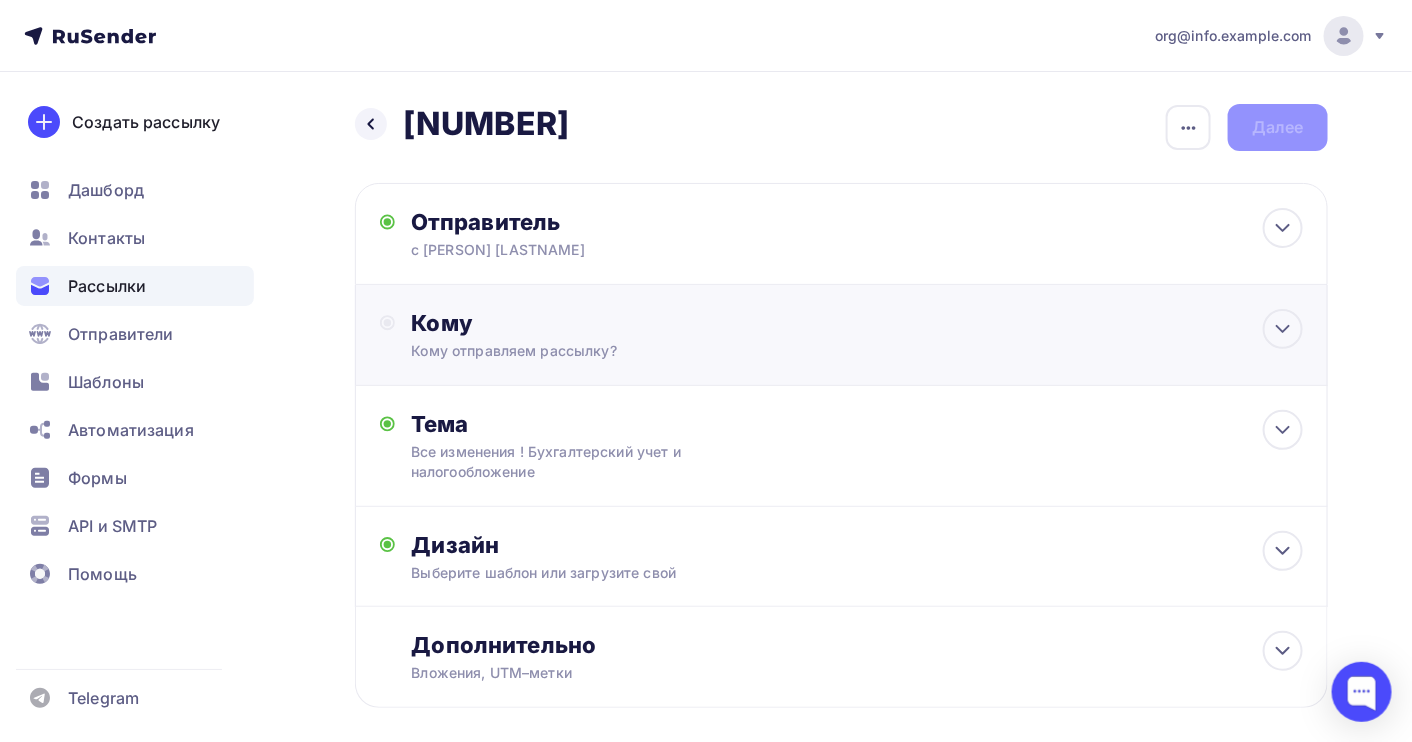 click on "Кому" at bounding box center [627, 222] 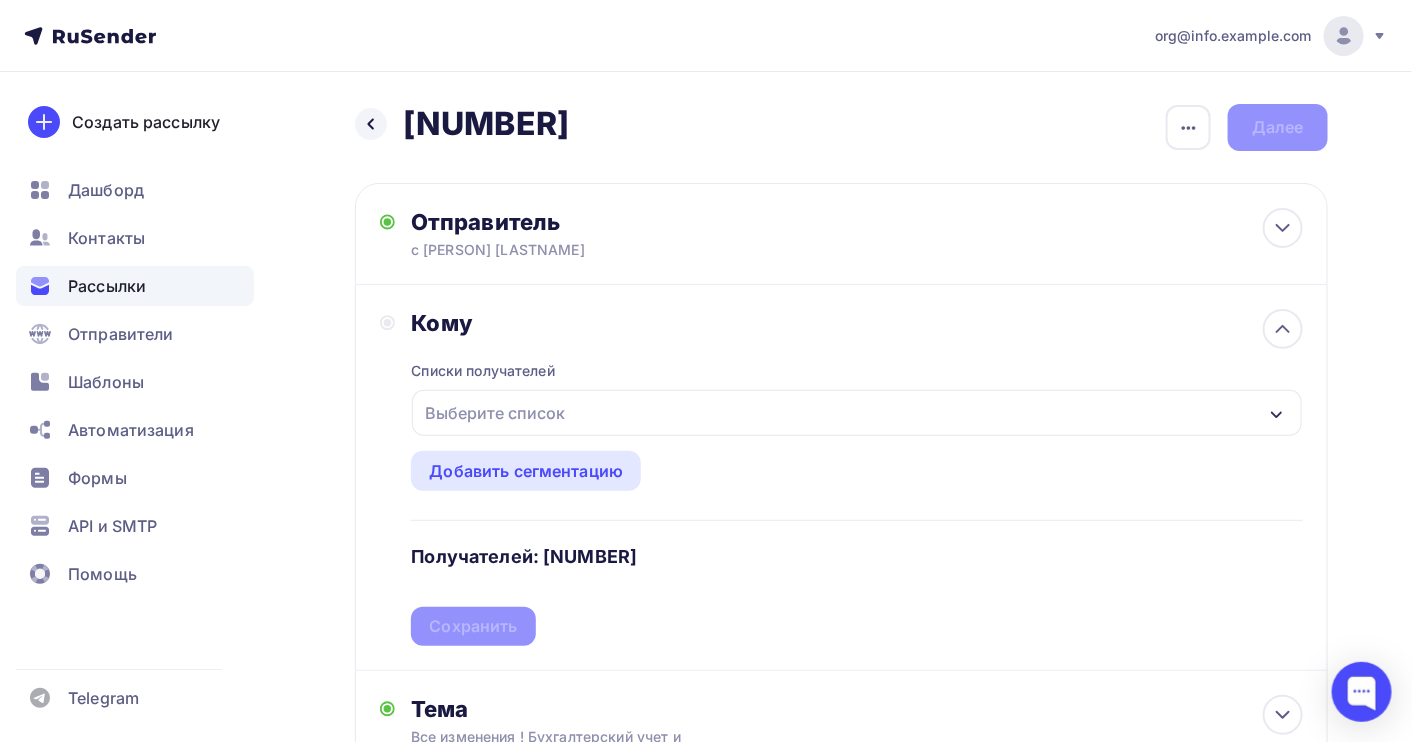 click on "Выберите список" at bounding box center [495, 413] 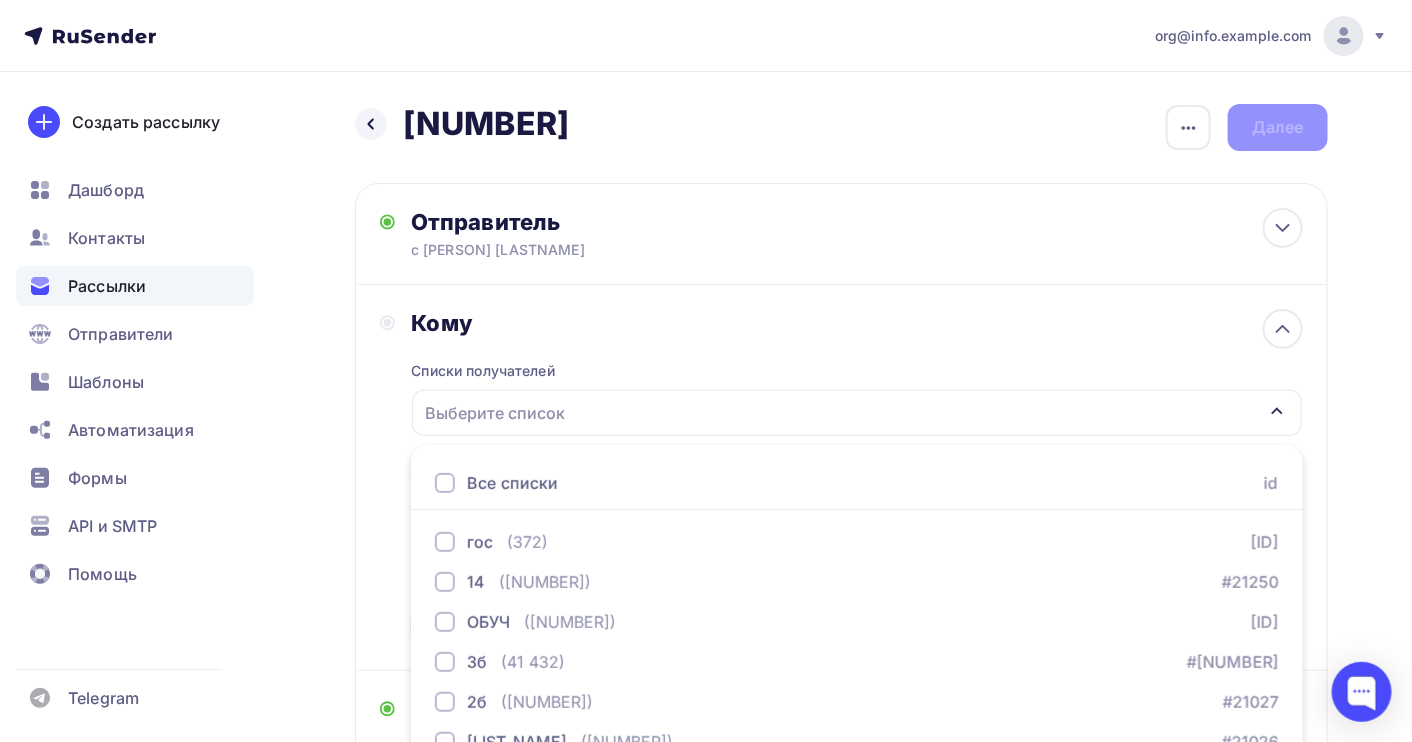scroll, scrollTop: 221, scrollLeft: 0, axis: vertical 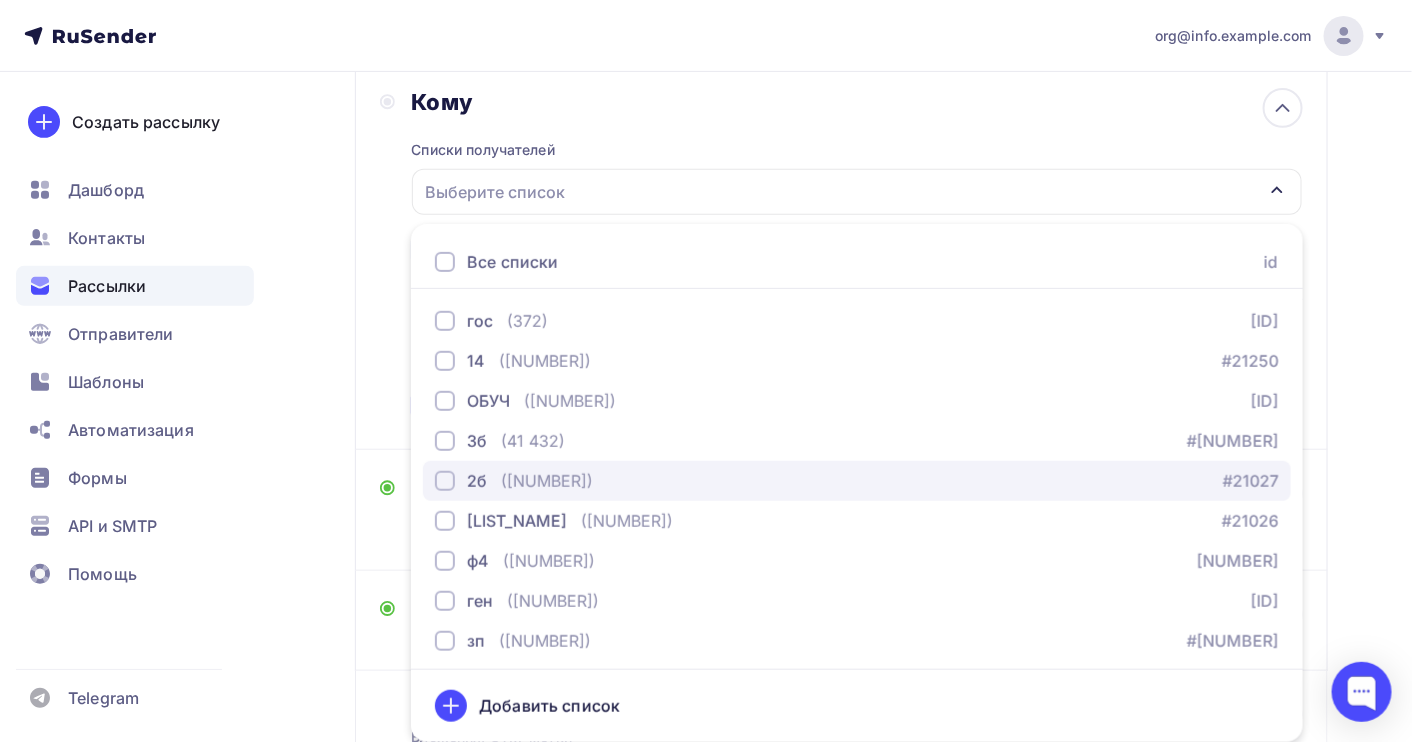 click on "([NUMBER])" at bounding box center (527, 321) 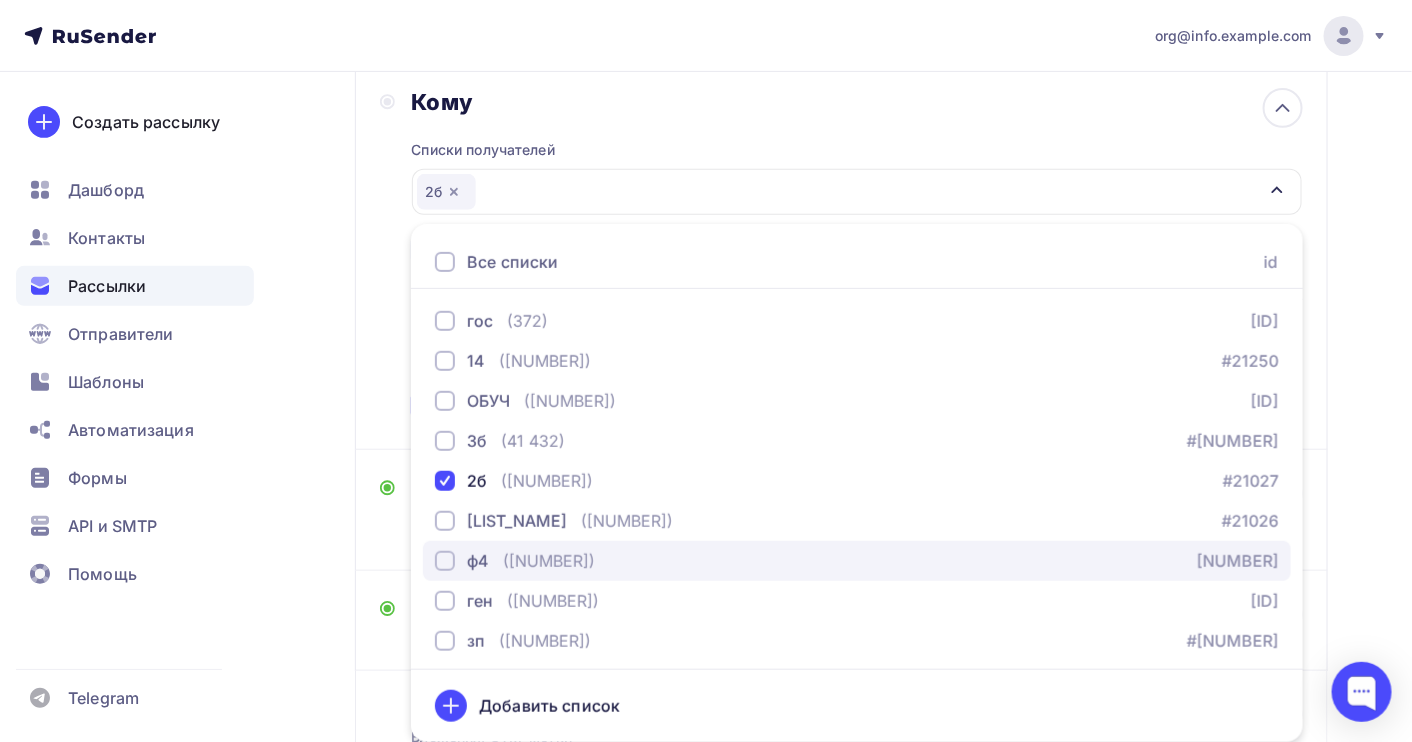 click on "([NUMBER])" at bounding box center [527, 321] 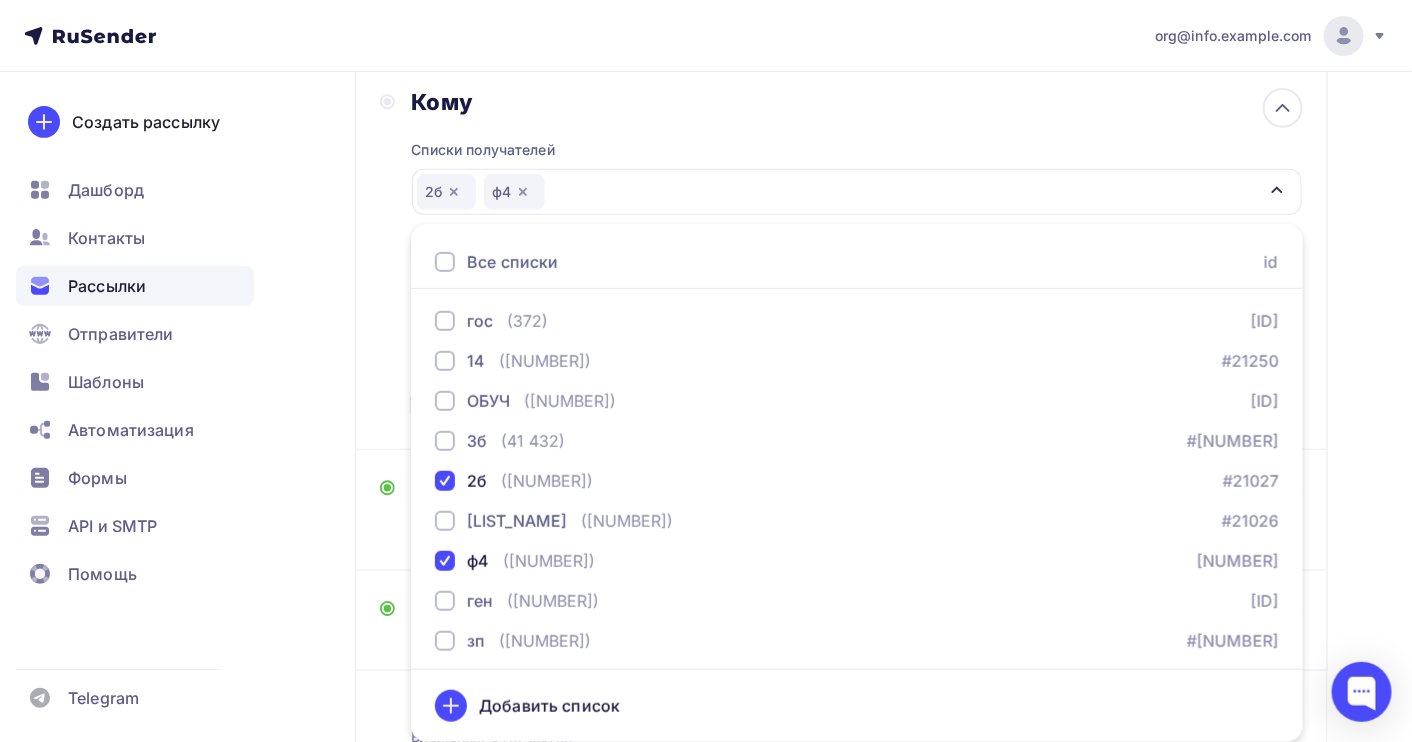 click on "Отправитель
c [LAST_NAME] [FIRST_NAME]
Email  *
[EMAIL]           [EMAIL]               Добавить отправителя
Рекомендуем  добавить почту на домене , чтобы рассылка не попала в «Спам»
Имя                 Сохранить
Предпросмотр может отличаться  в зависимости от почтового клиента
[TIME]" at bounding box center (706, 376) 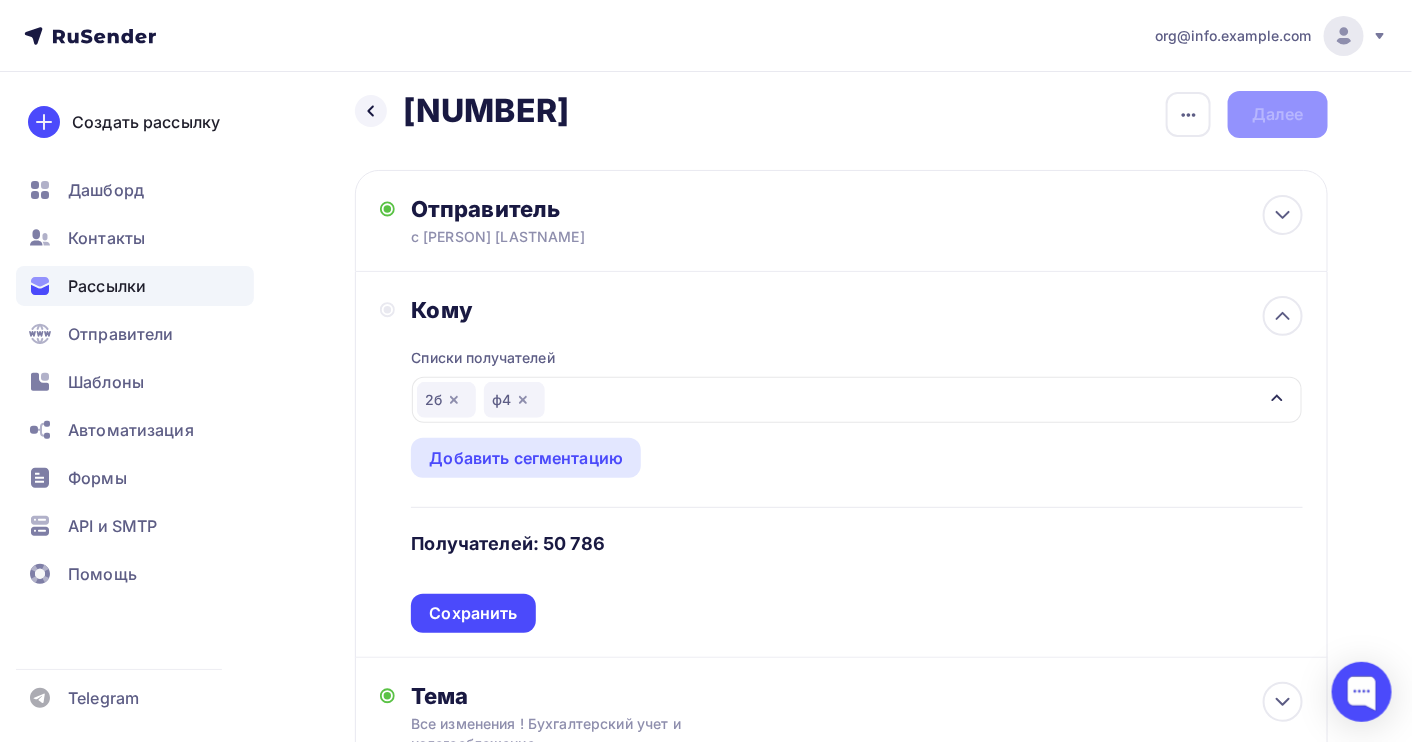 scroll, scrollTop: 0, scrollLeft: 0, axis: both 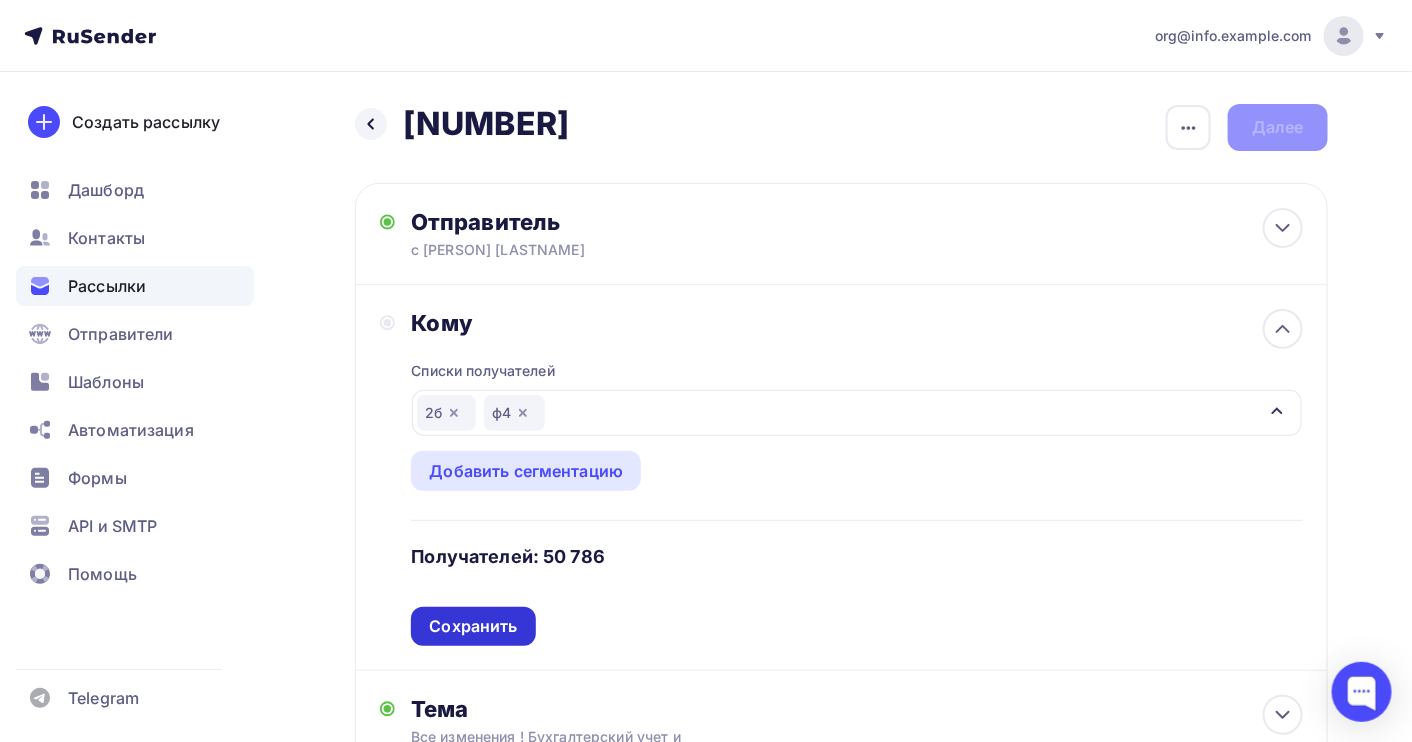 click on "Сохранить" at bounding box center [473, 626] 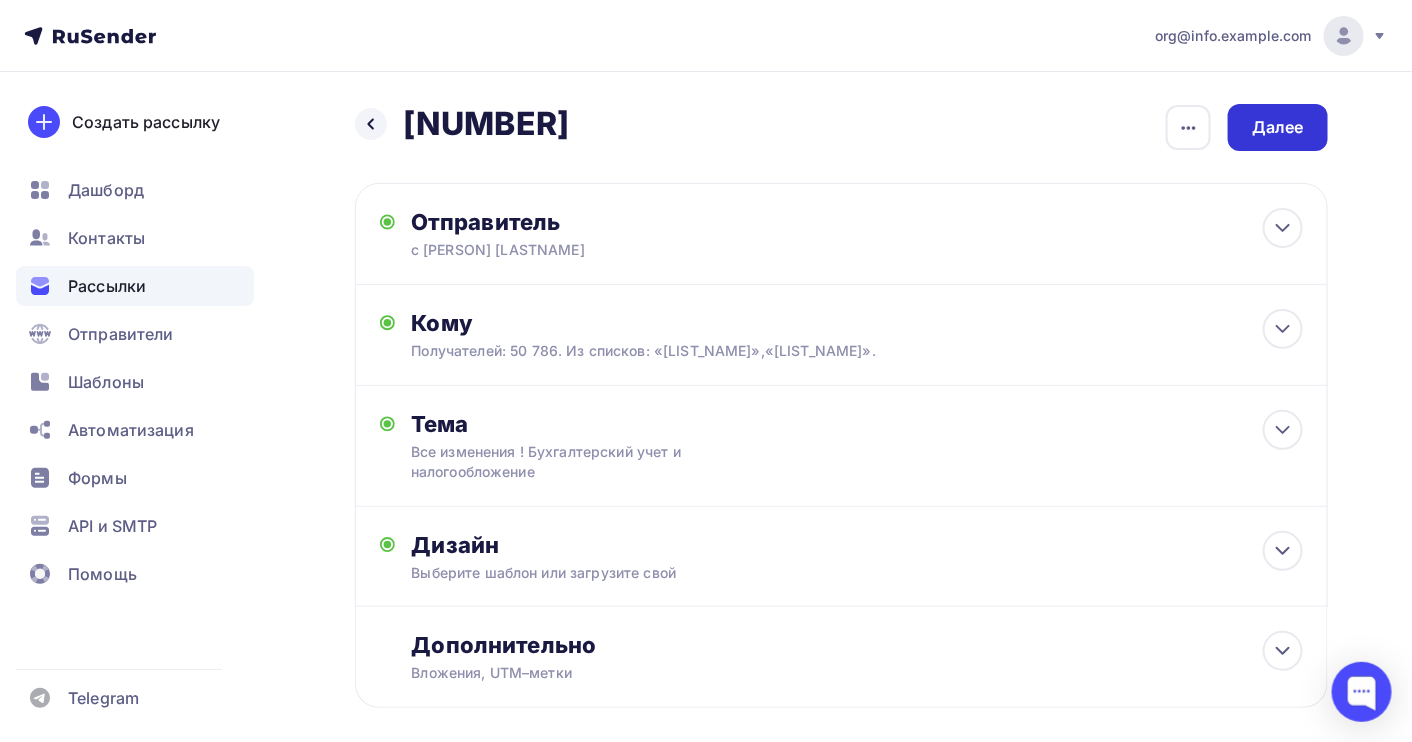 click on "Далее" at bounding box center [1278, 127] 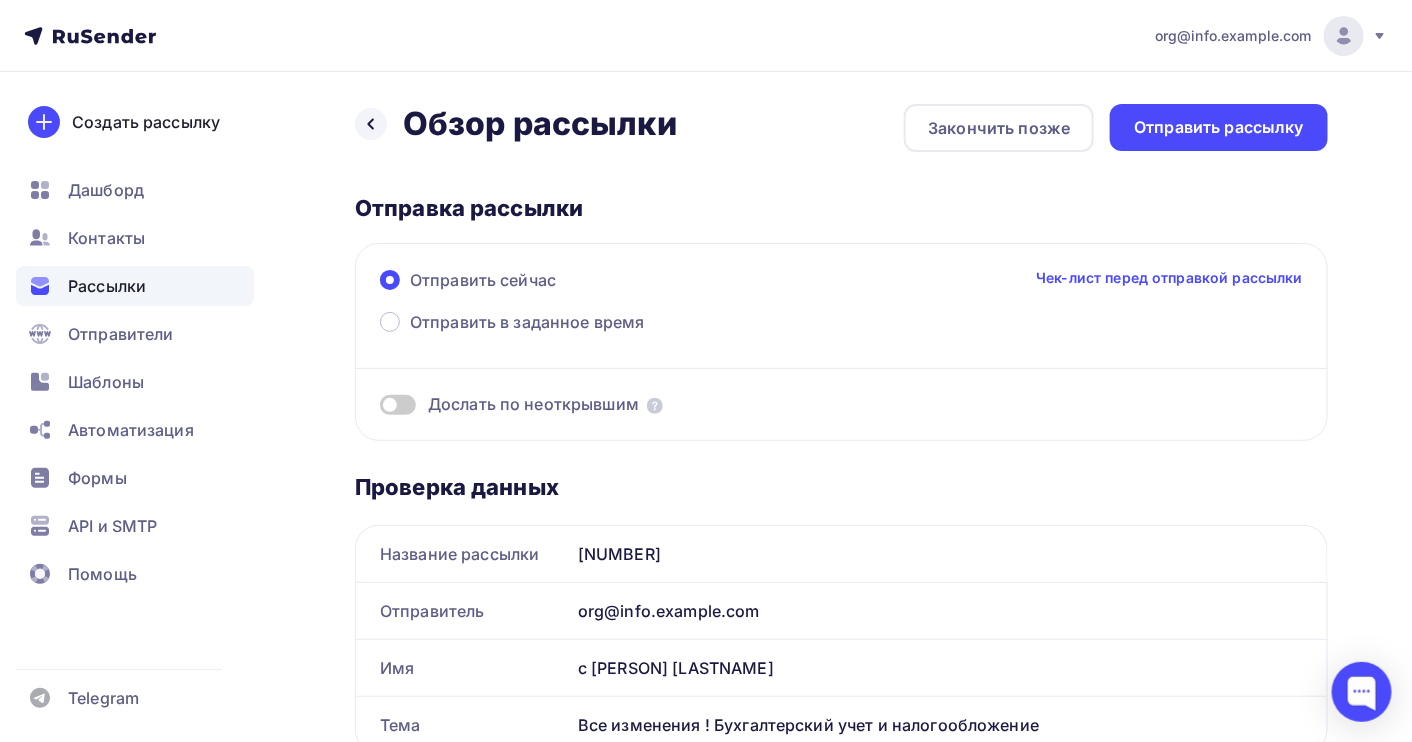scroll, scrollTop: 0, scrollLeft: 0, axis: both 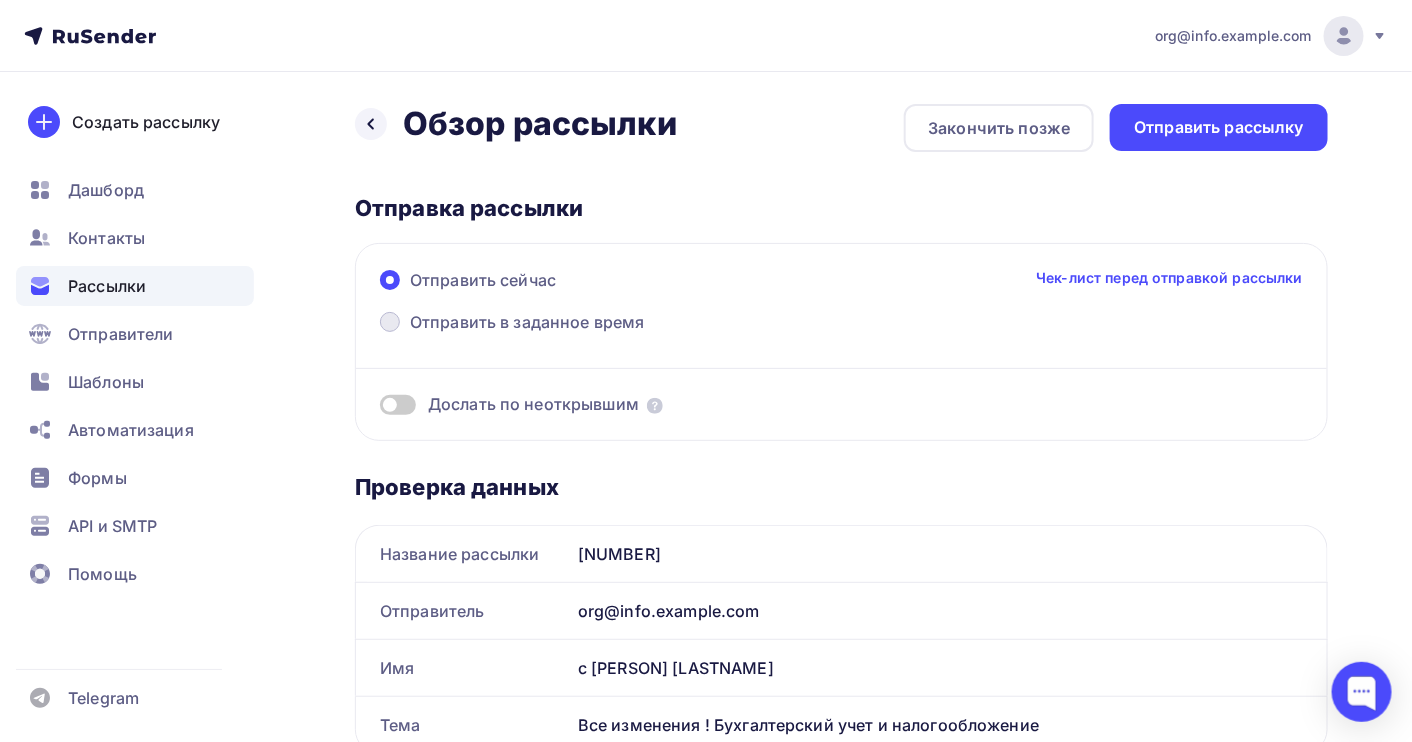 click on "Отправить в заданное время" at bounding box center (512, 324) 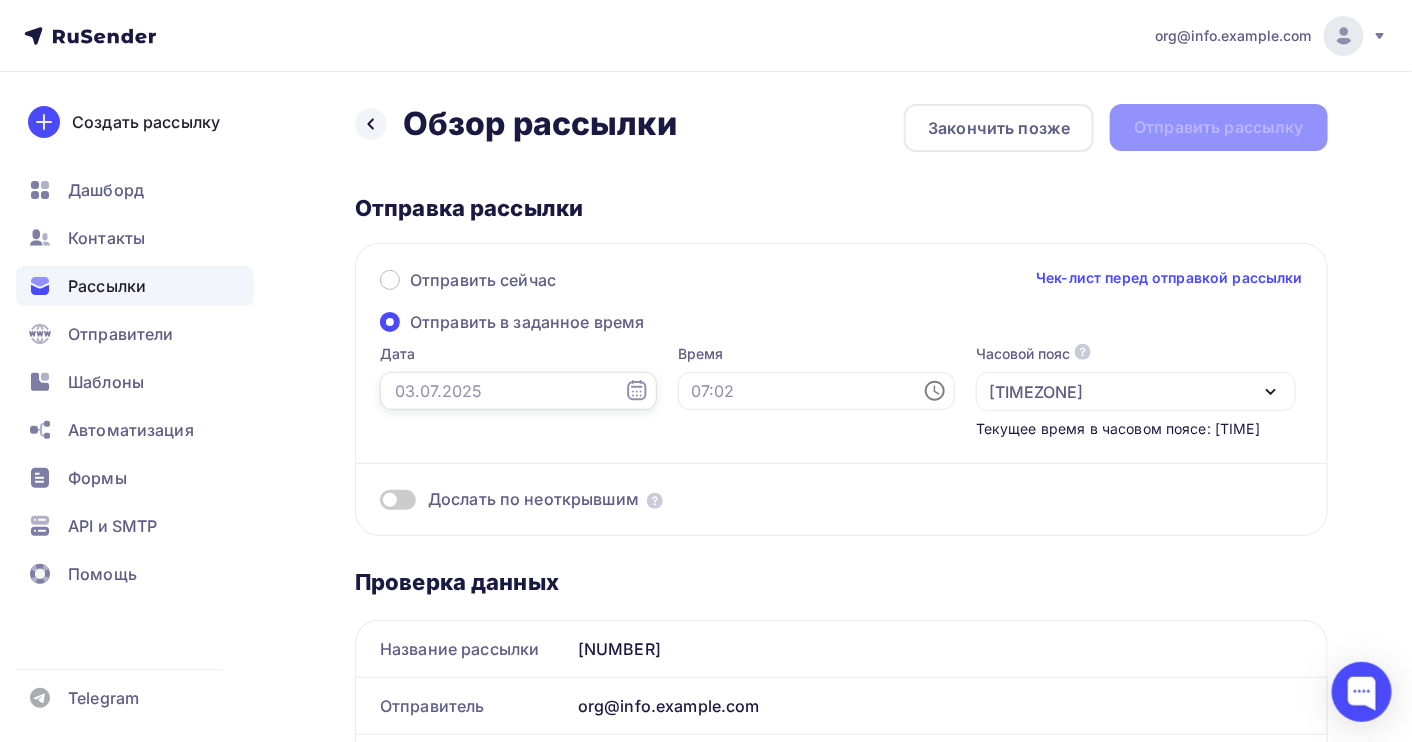 click at bounding box center [518, 391] 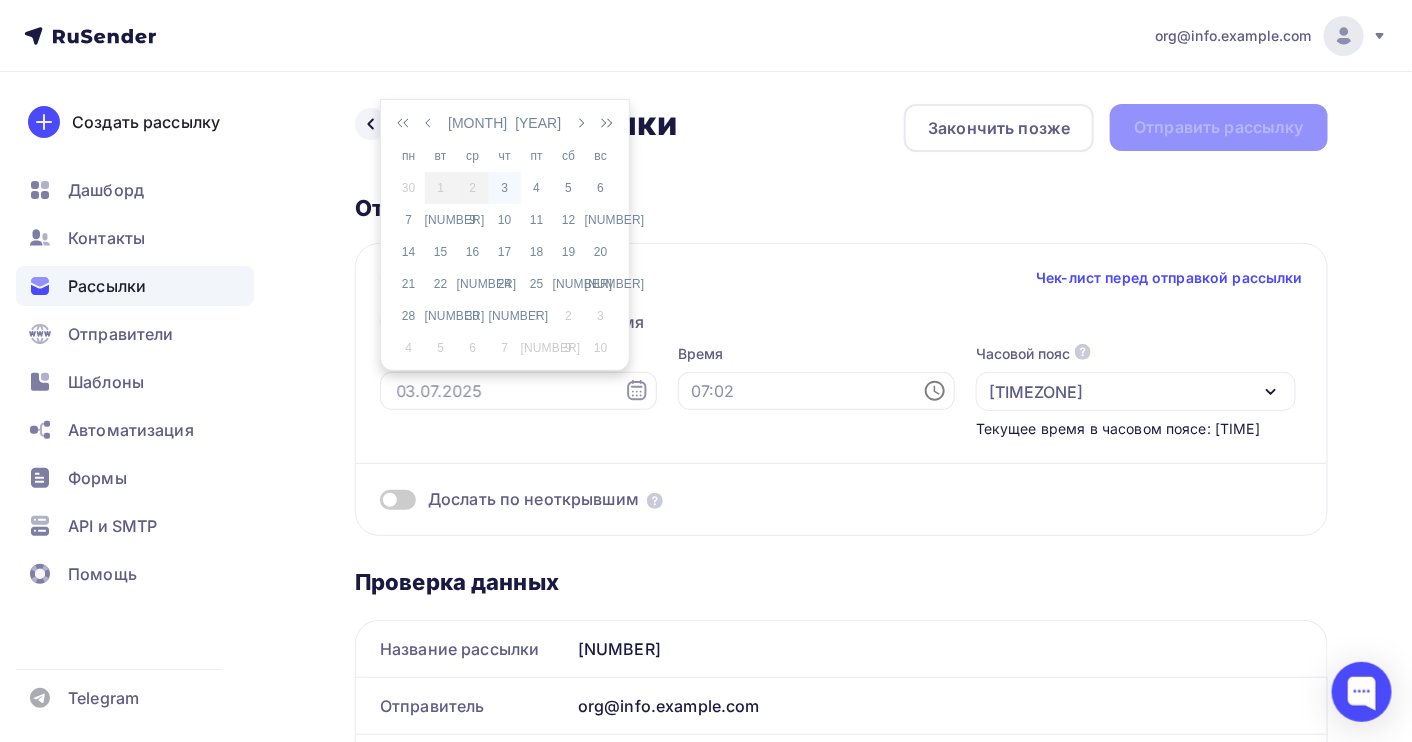 click on "3" at bounding box center [505, 188] 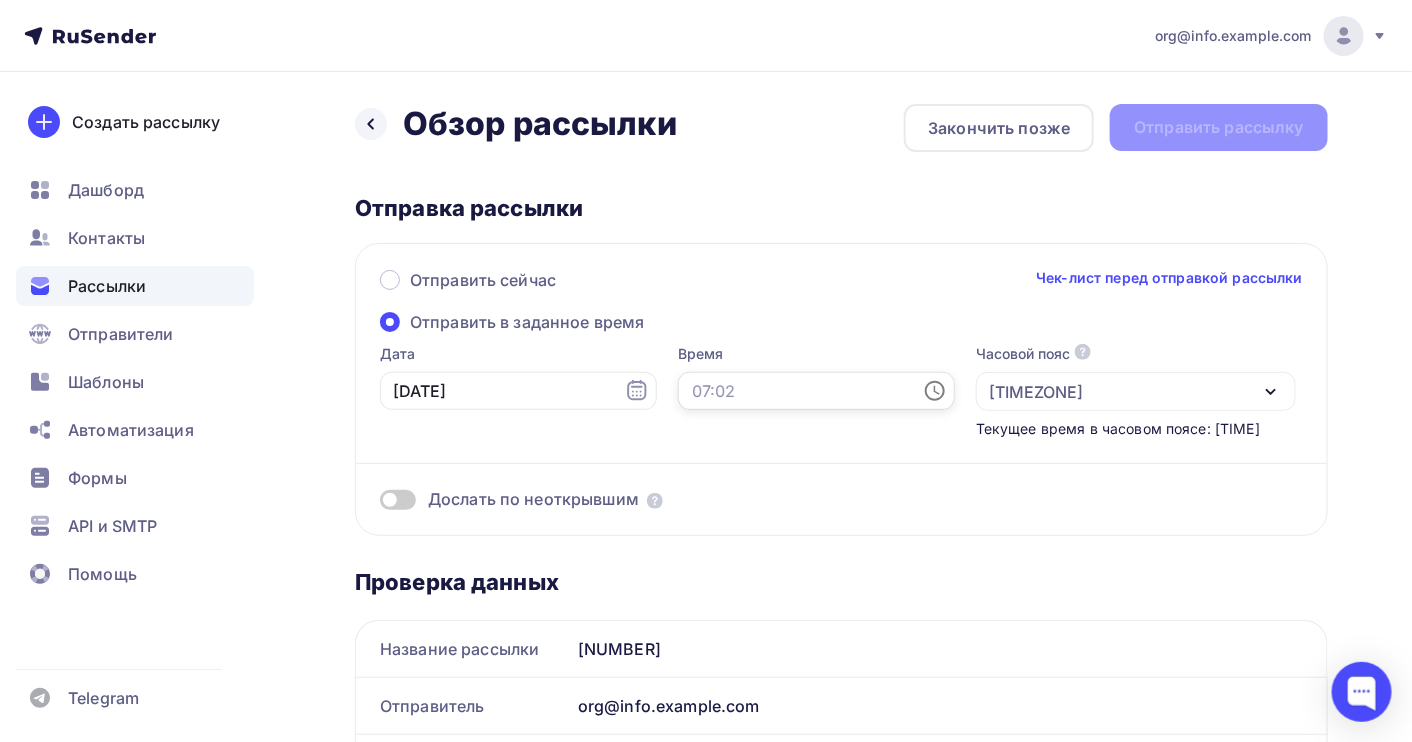 click at bounding box center (816, 391) 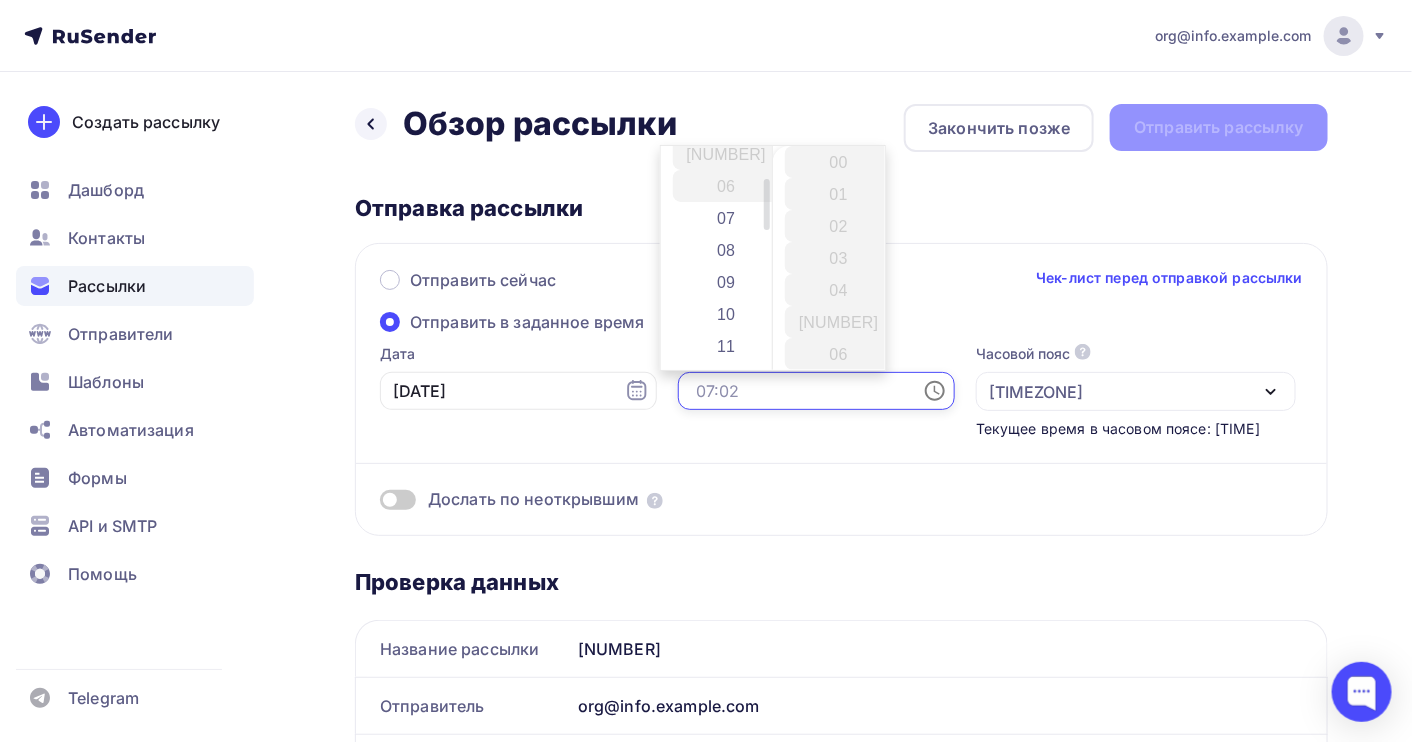 scroll, scrollTop: 133, scrollLeft: 0, axis: vertical 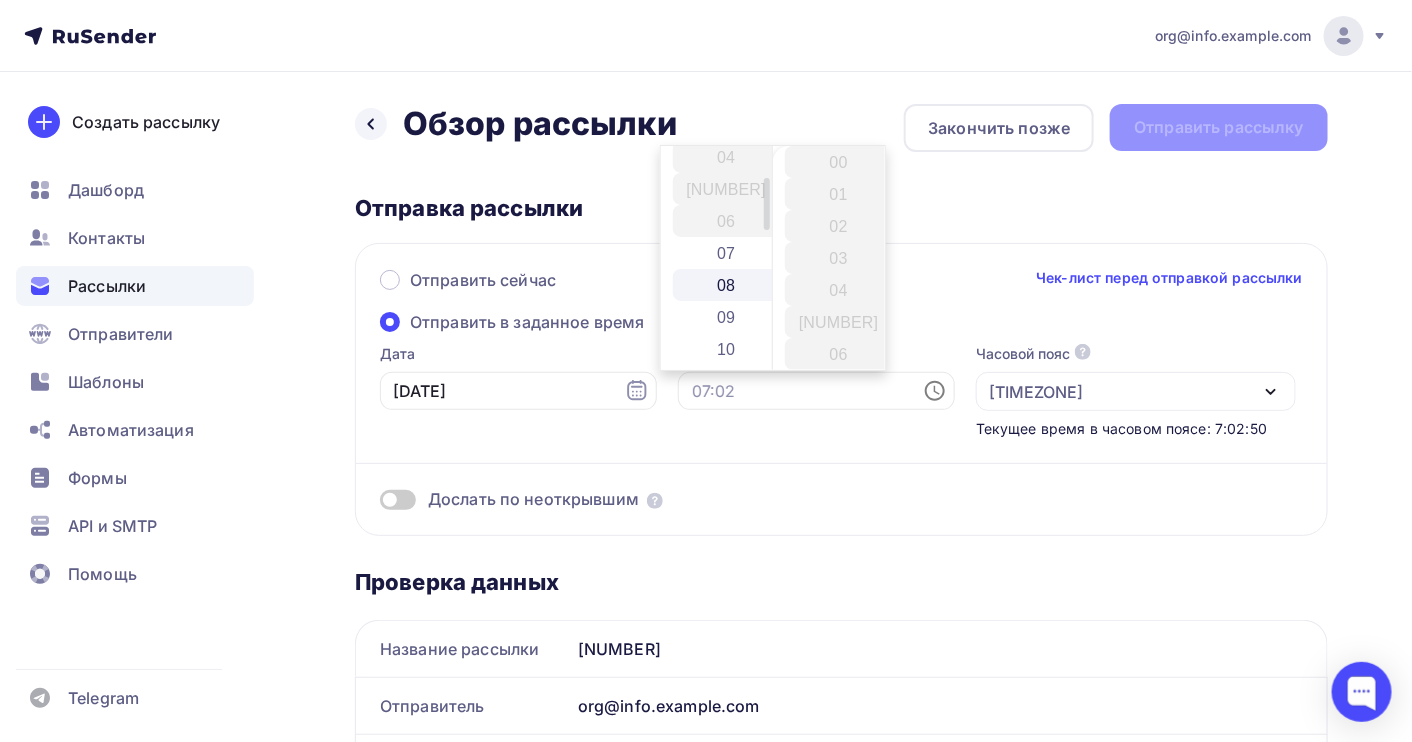 click on "08" at bounding box center [728, 285] 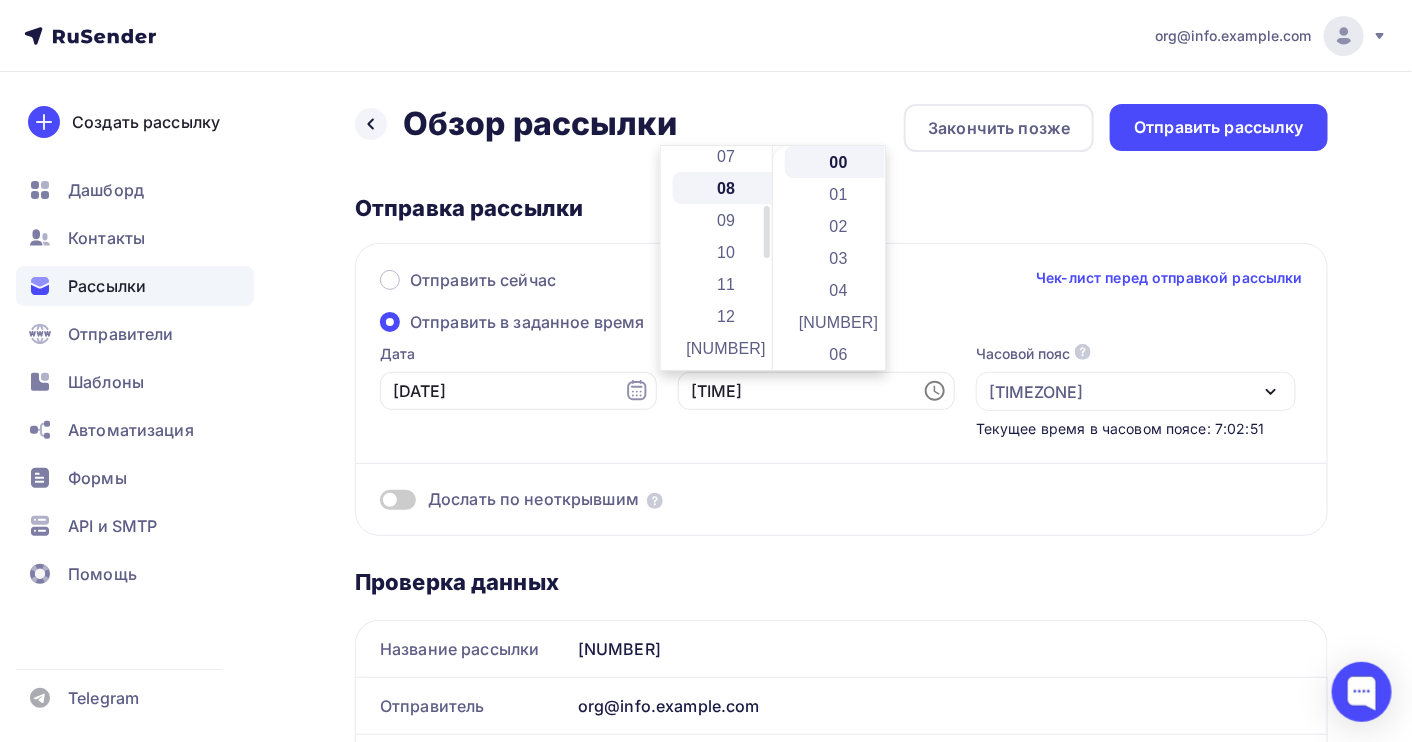 scroll, scrollTop: 255, scrollLeft: 0, axis: vertical 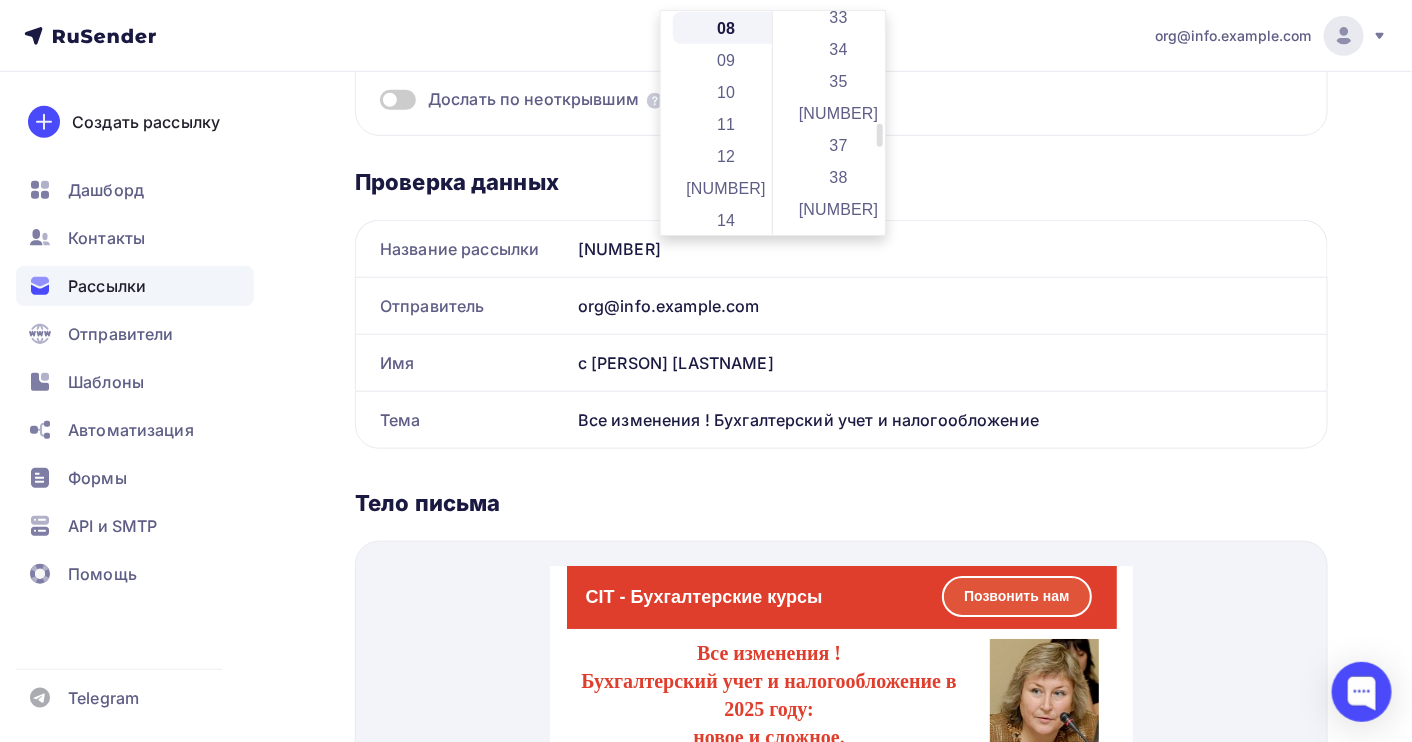 click on "37" at bounding box center [840, 145] 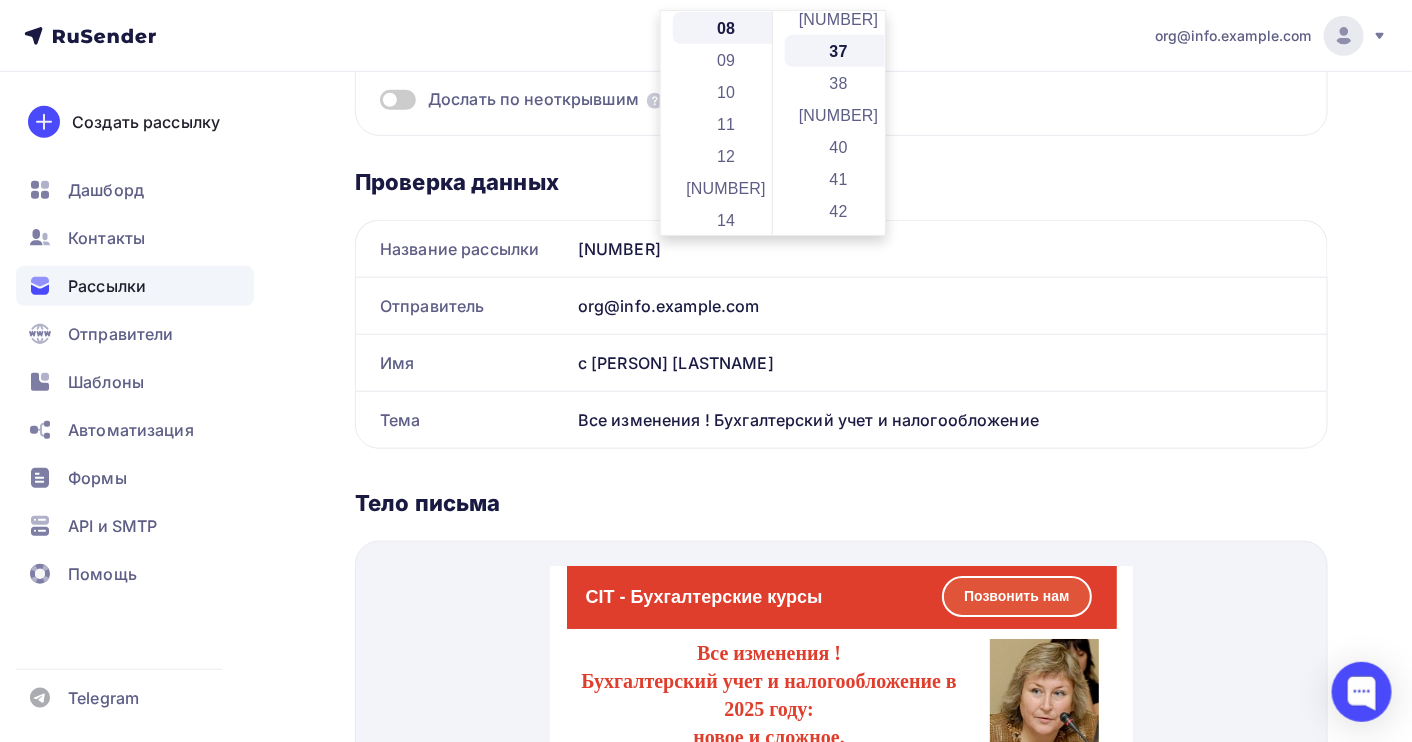 scroll, scrollTop: 1183, scrollLeft: 0, axis: vertical 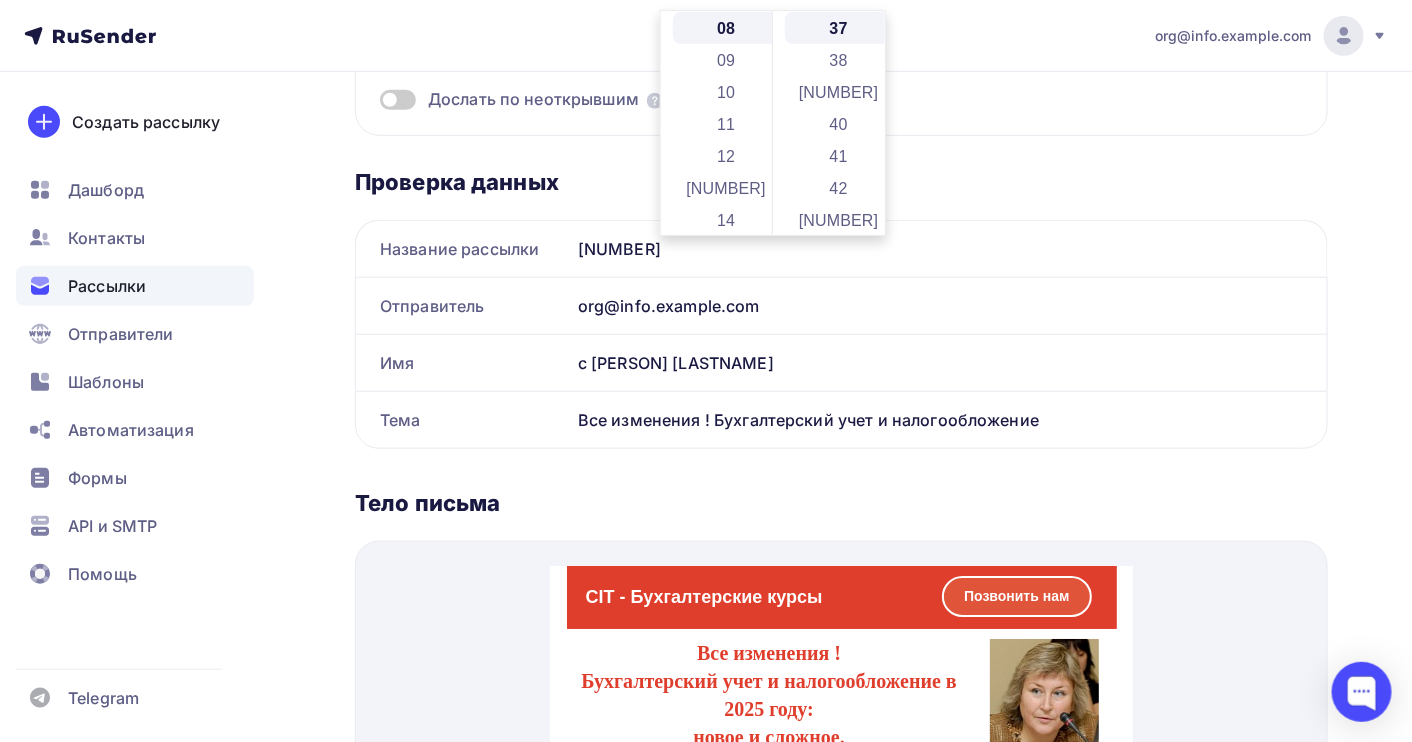click on "Назад
Обзор рассылки
Обзор рассылки
Закончить позже
Отправить рассылку
Отправка рассылки
Отправить сейчас
Чек-лист перед отправкой рассылки
Отправить в заданное время
Дата   03.07.2025   Время   08:37
Часовой пояс
По умолчанию используется часовой пояс из настроек вашего акаунта
Europe/Moscow (+03:00)
Africa/Abidjan (+00:00)           Africa/Accra (+00:00)           Africa/Addis_Ababa (+03:00)           Africa/Algiers (+01:00)           Africa/Asmara (+03:00)           Africa/Asmera (+03:00)           Africa/Bamako (+00:00)           Africa/Bangui (+01:00)" at bounding box center (706, 445) 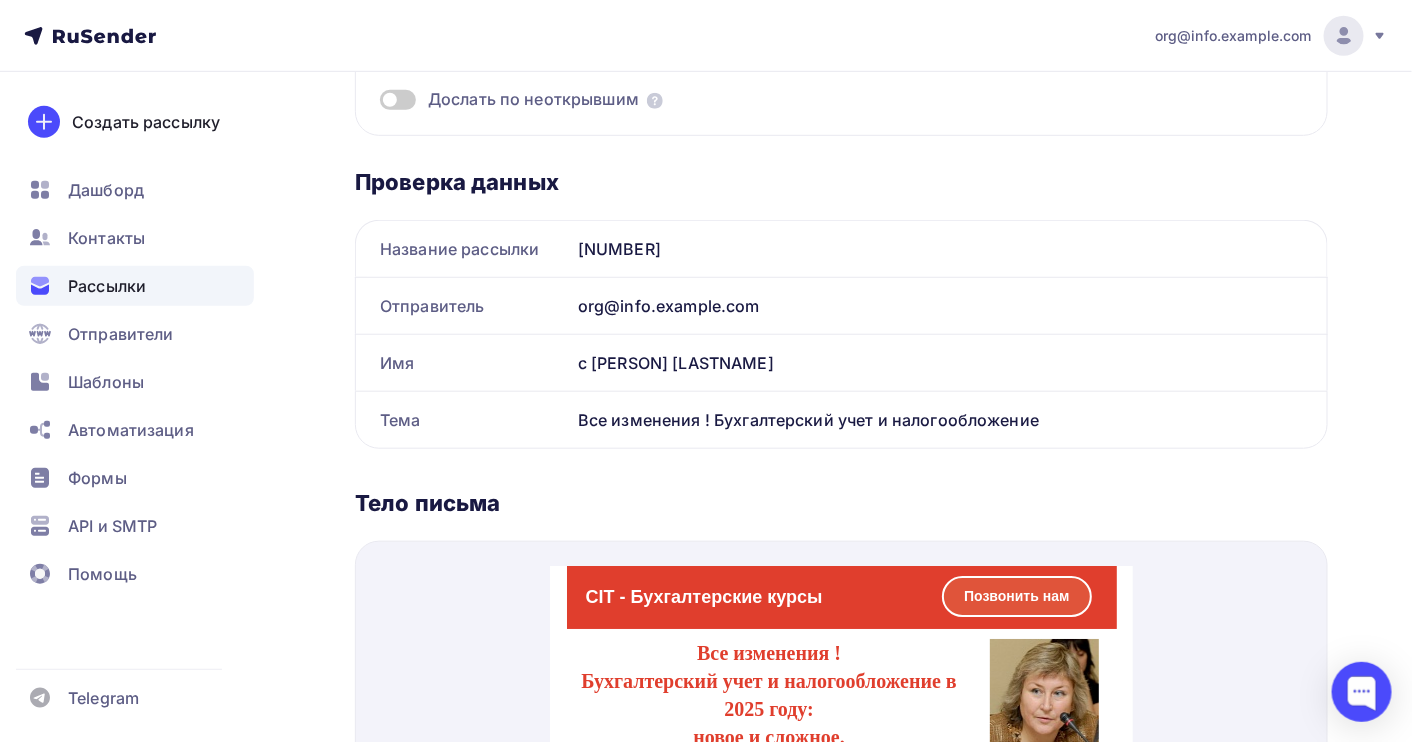 scroll, scrollTop: 0, scrollLeft: 0, axis: both 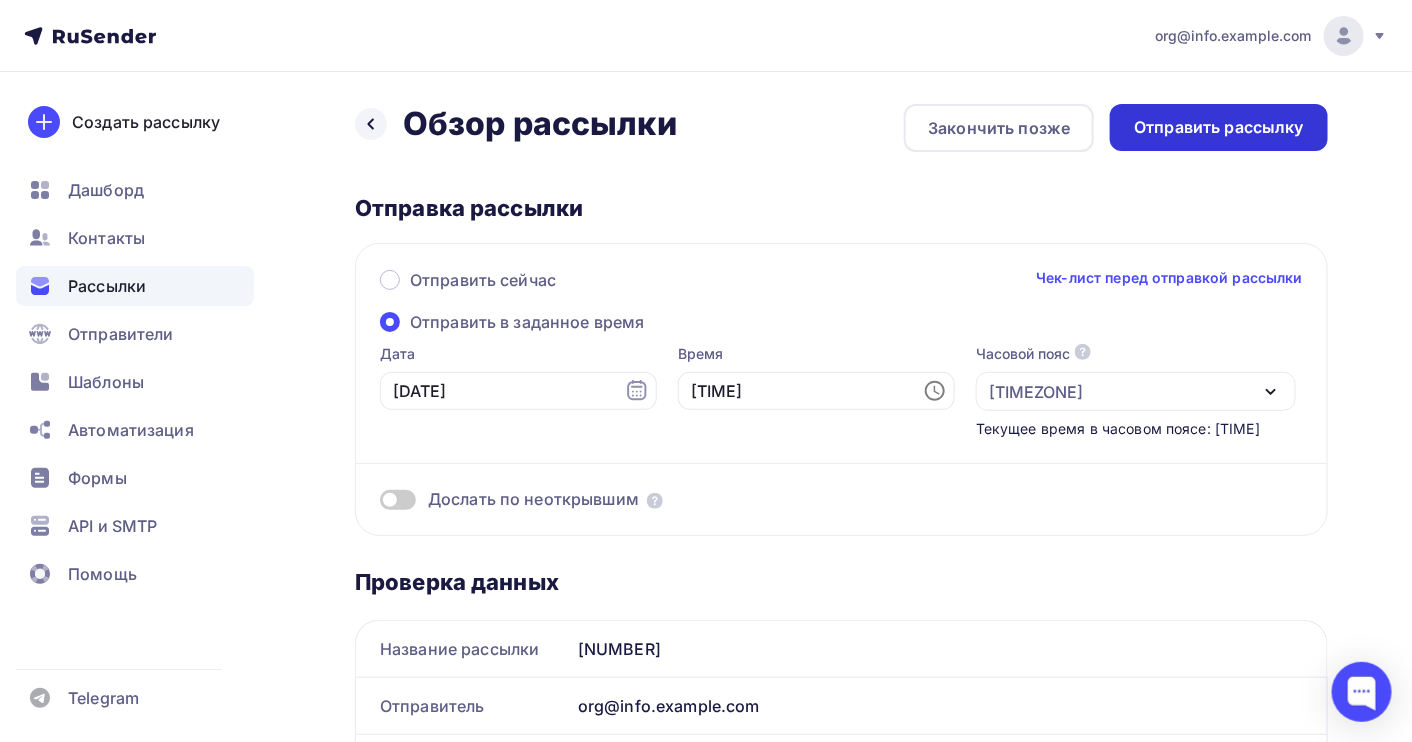 click on "Отправить рассылку" at bounding box center [1219, 127] 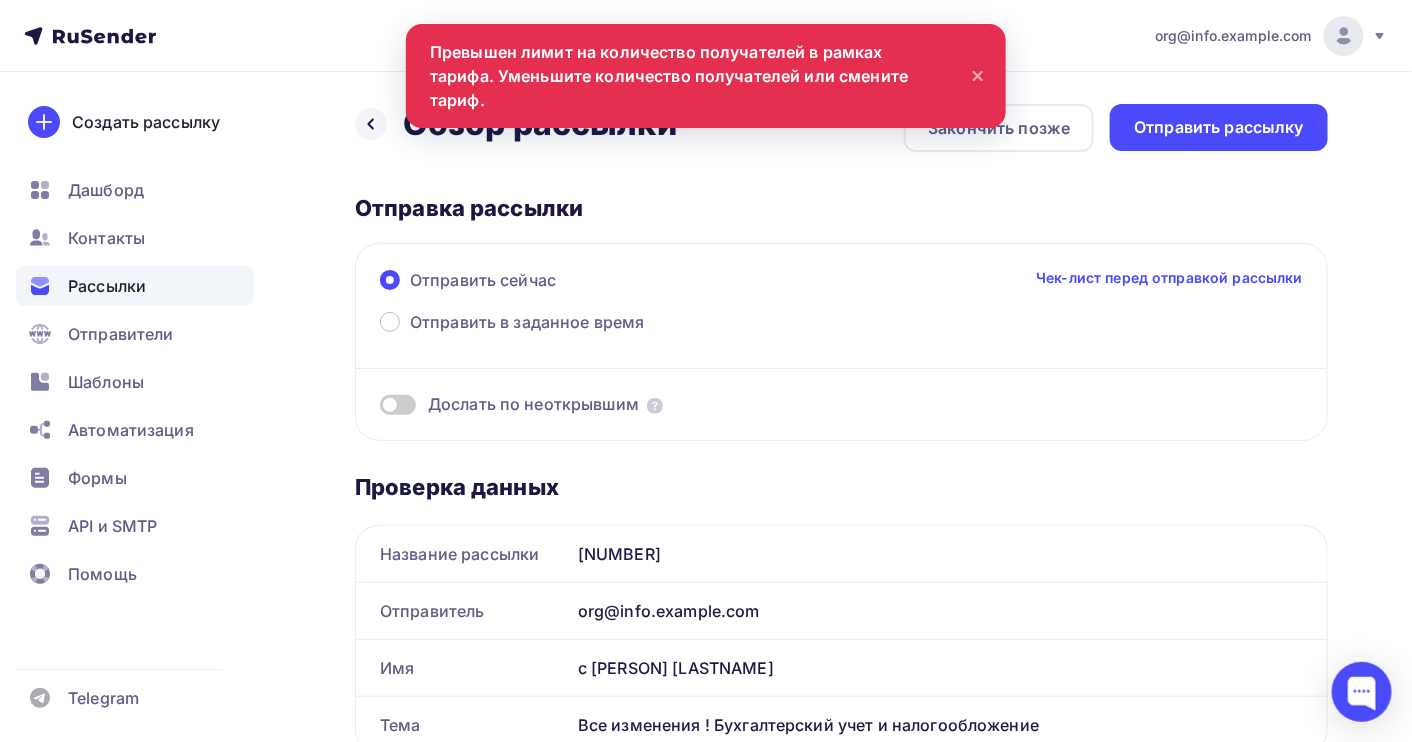 scroll, scrollTop: 0, scrollLeft: 0, axis: both 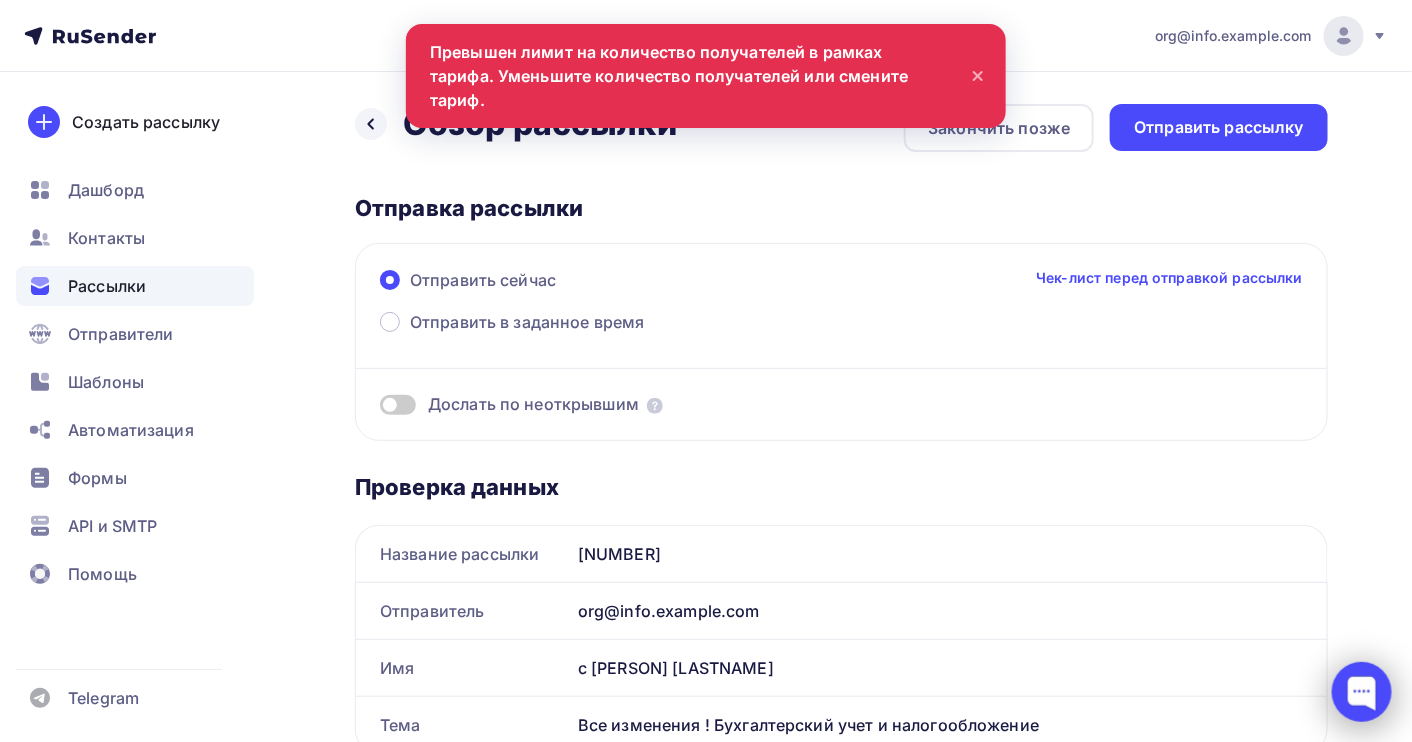 click at bounding box center [1362, 692] 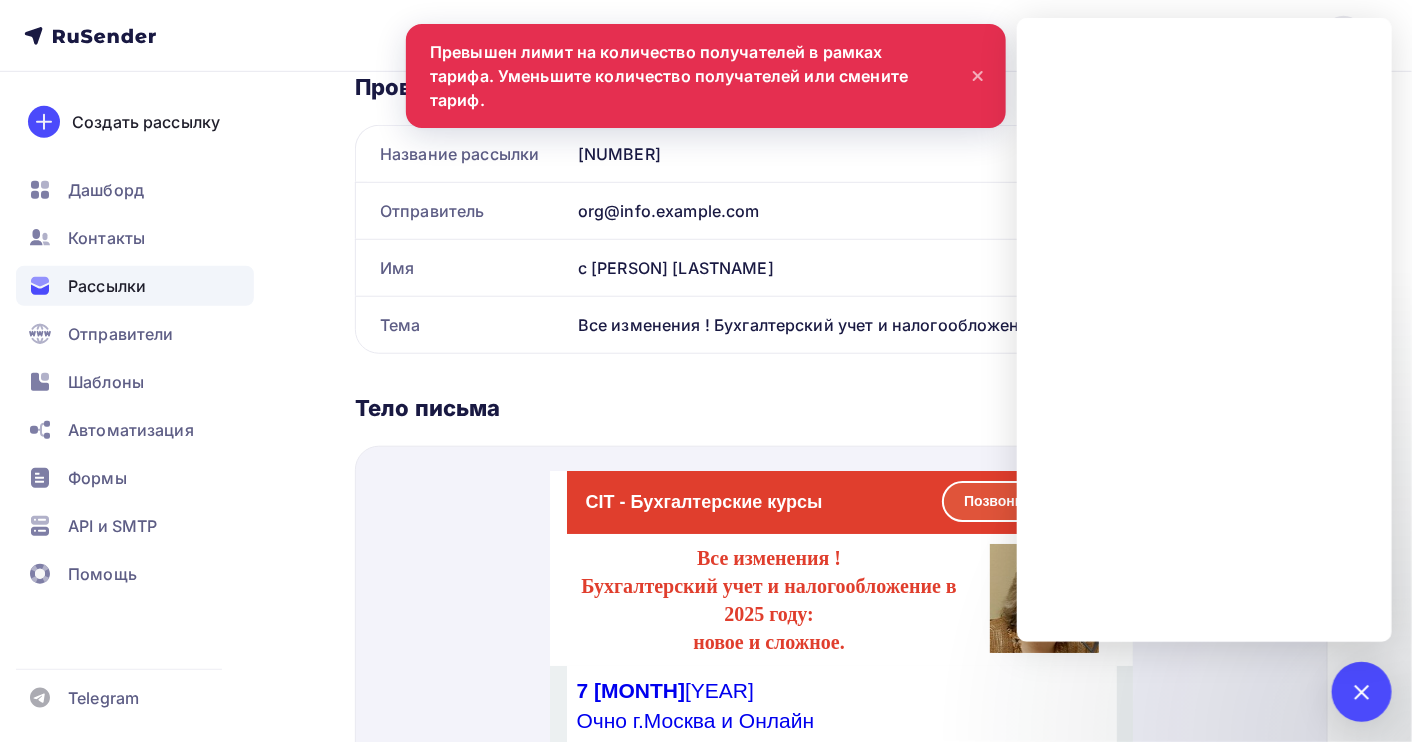 scroll, scrollTop: 0, scrollLeft: 0, axis: both 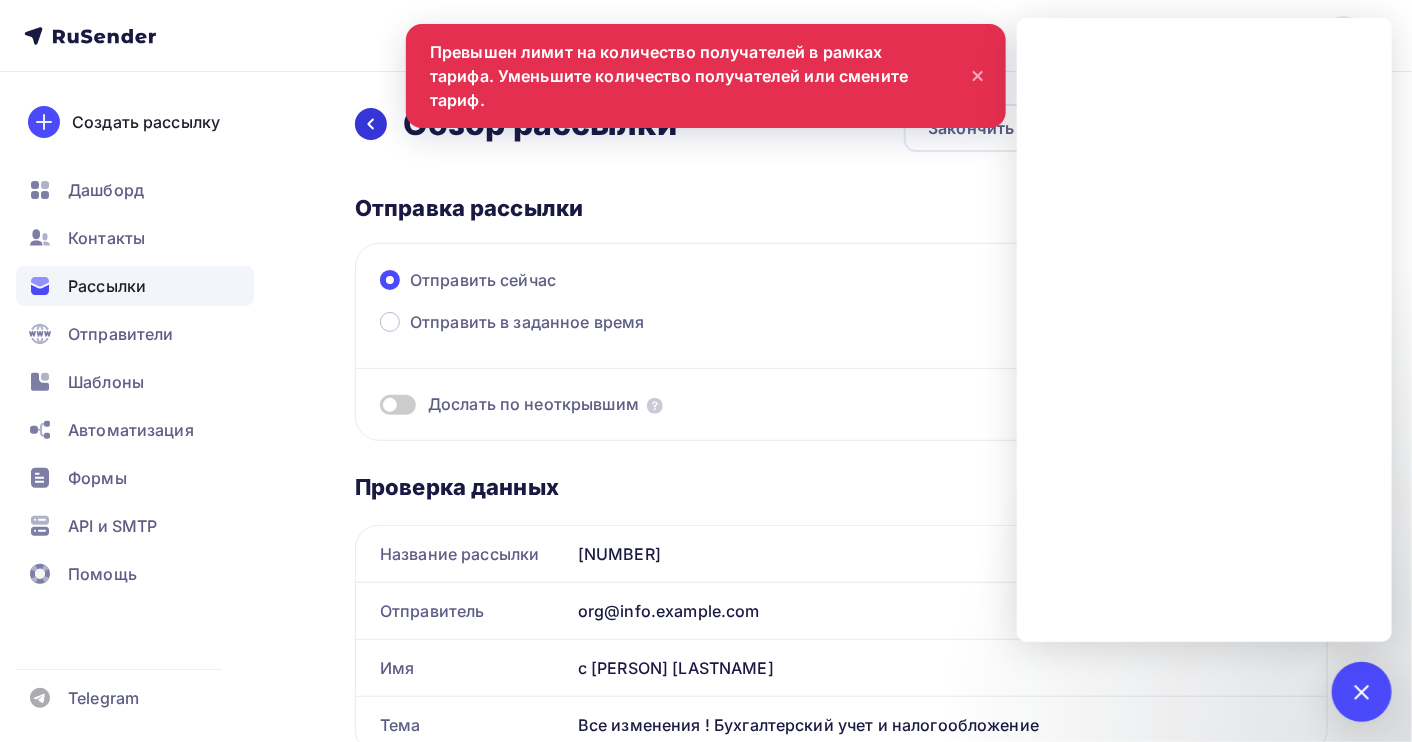 click at bounding box center (371, 124) 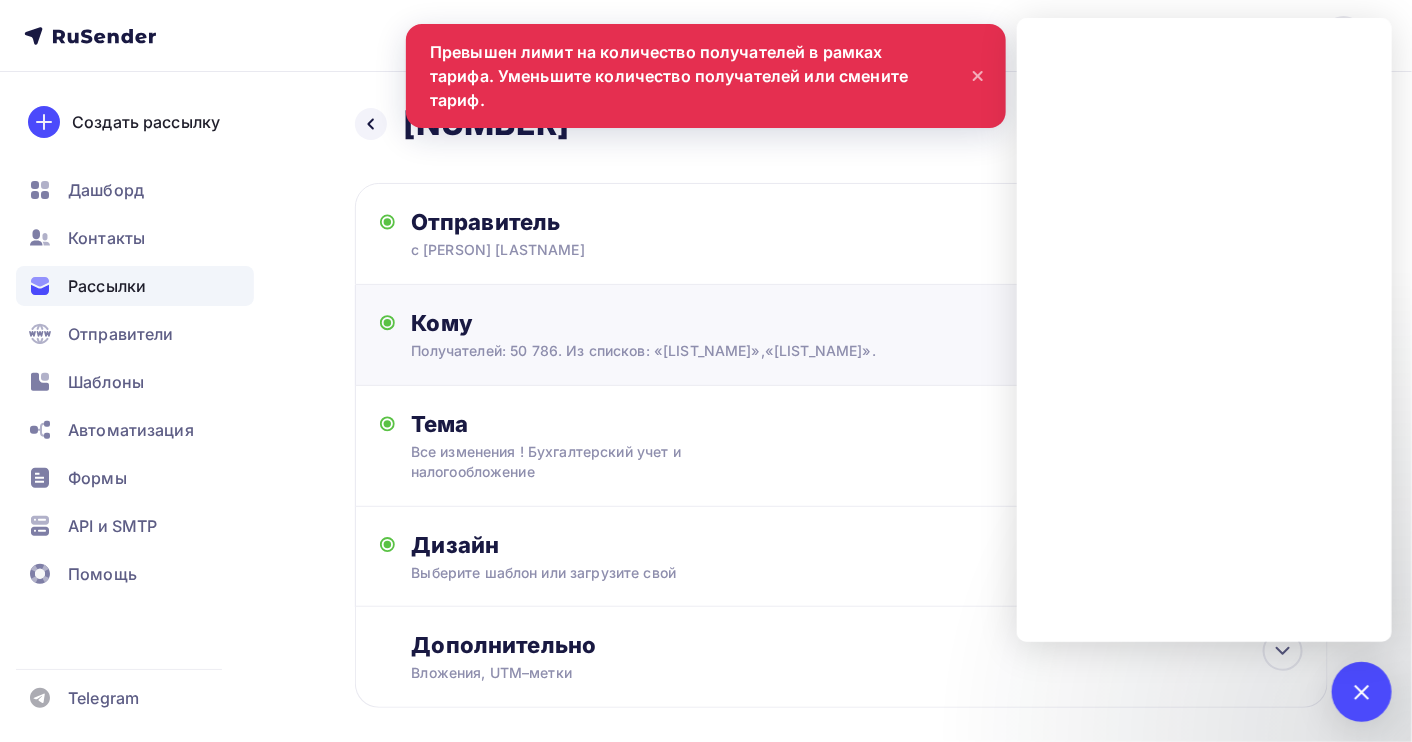 click on "Получателей: 50 786. Из
списков: «[LIST_NAME]»,«[LIST_NAME]»." at bounding box center [606, 250] 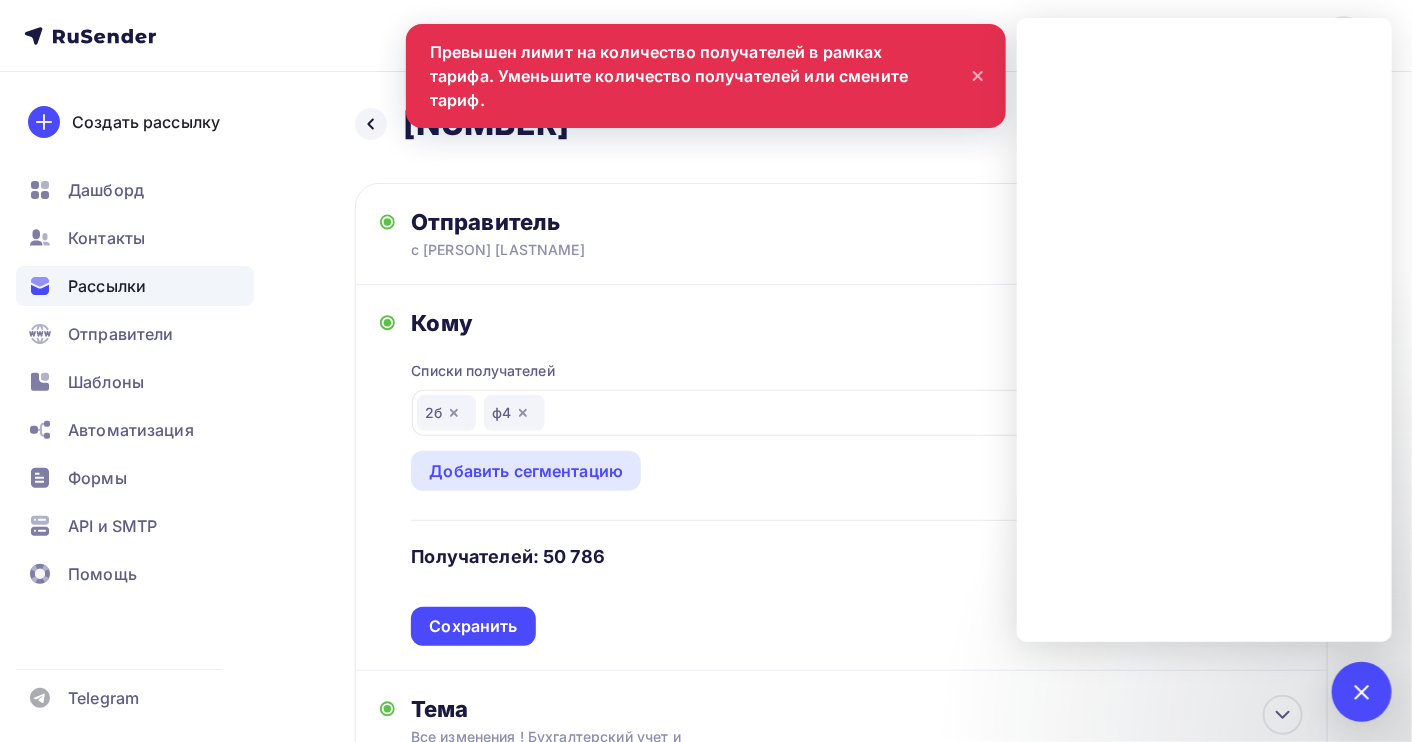 click at bounding box center [454, 413] 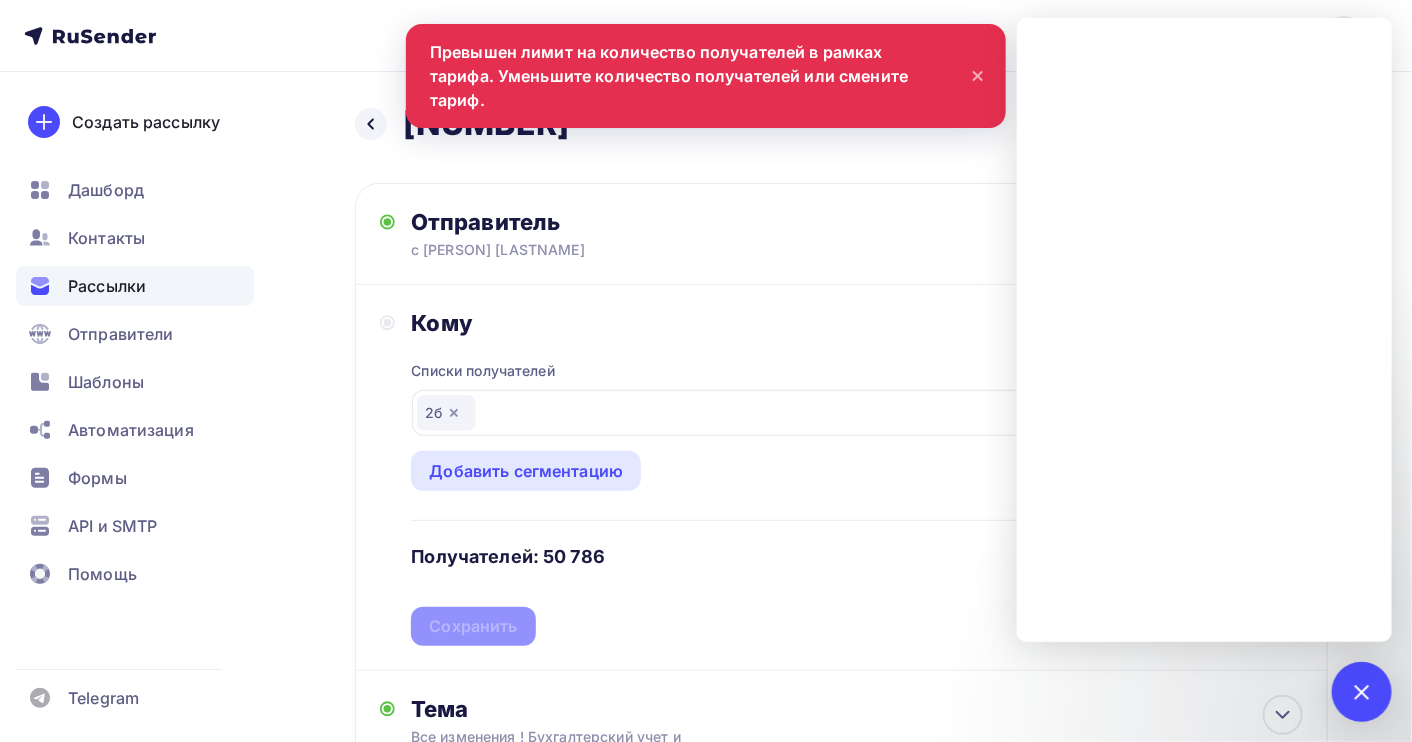 click on "Списки получателей
2б
Все списки
id
гос
([NUMBER])
[ID]
14
([NUMBER])
[ID]
ОБУЧ
([NUMBER])
[ID]
3б
([NUMBER])
[ID]
2б
([NUMBER])
[ID]
1б
([NUMBER])
[ID]
ф4
([NUMBER])
[ID]
ген
([NUMBER])
[ID]
зп" at bounding box center [857, 491] 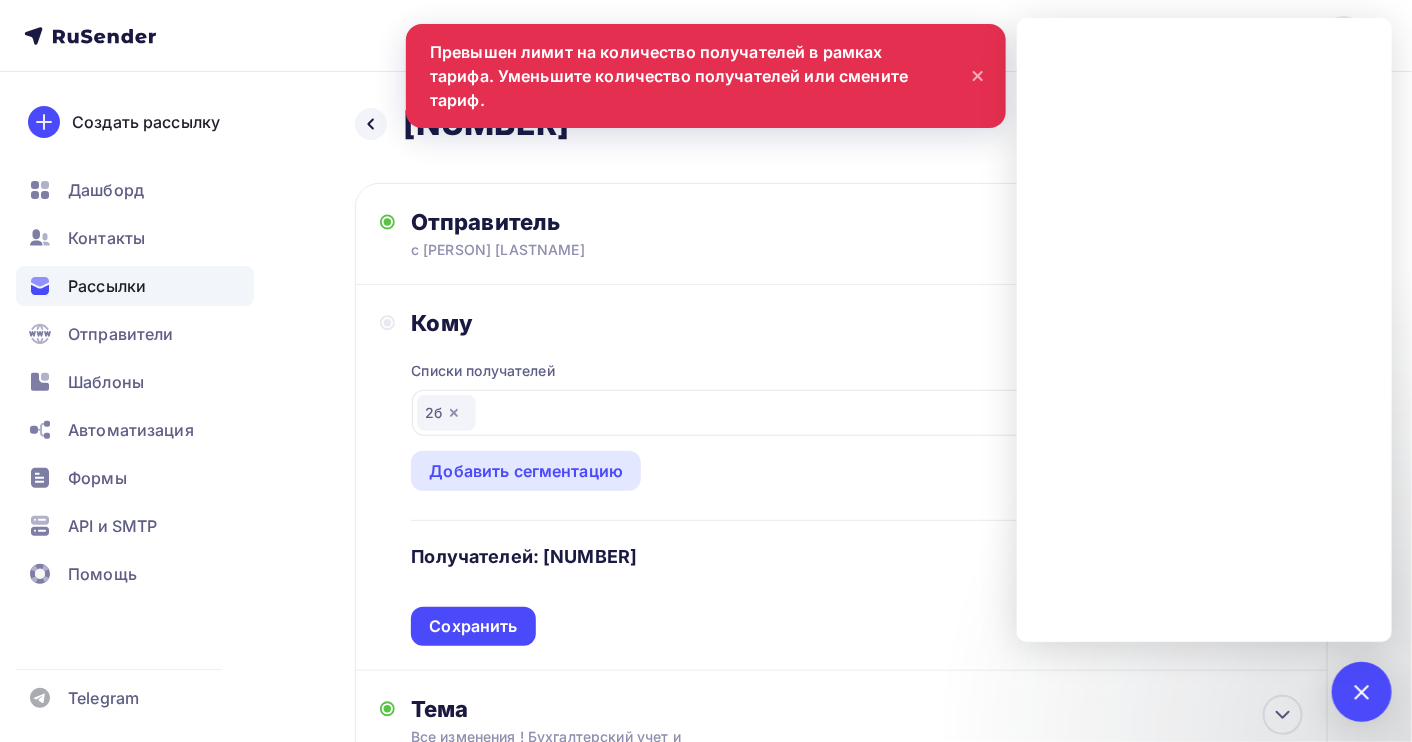 click on "Сохранить" at bounding box center (473, 626) 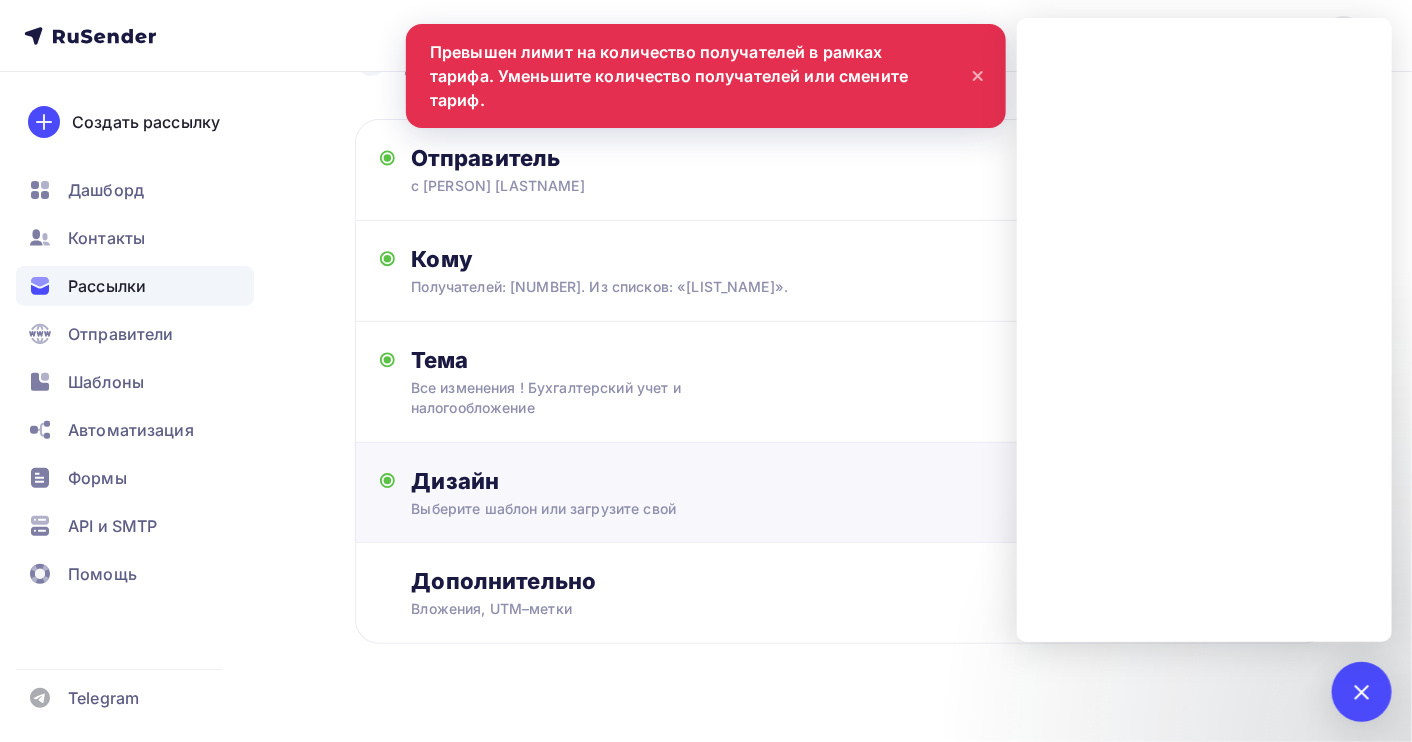 scroll, scrollTop: 97, scrollLeft: 0, axis: vertical 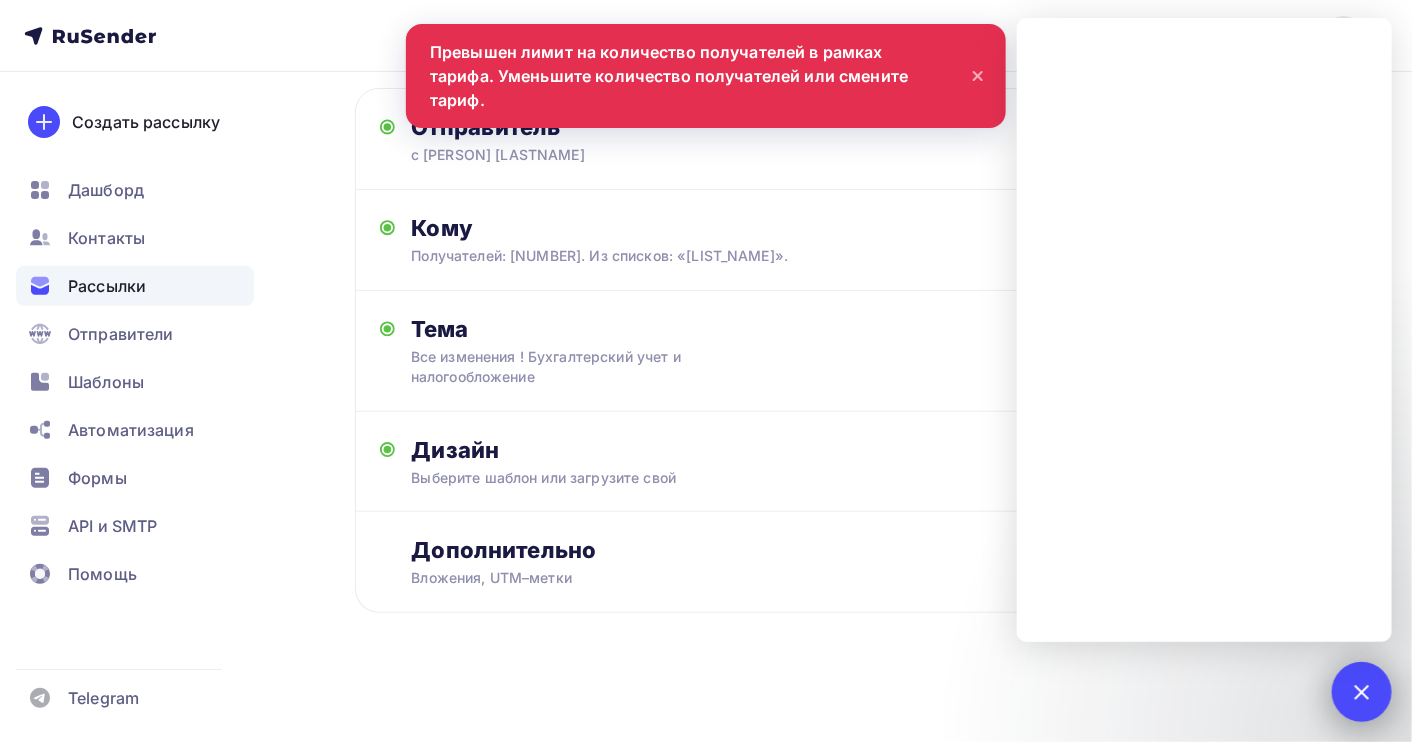 click at bounding box center [1361, 691] 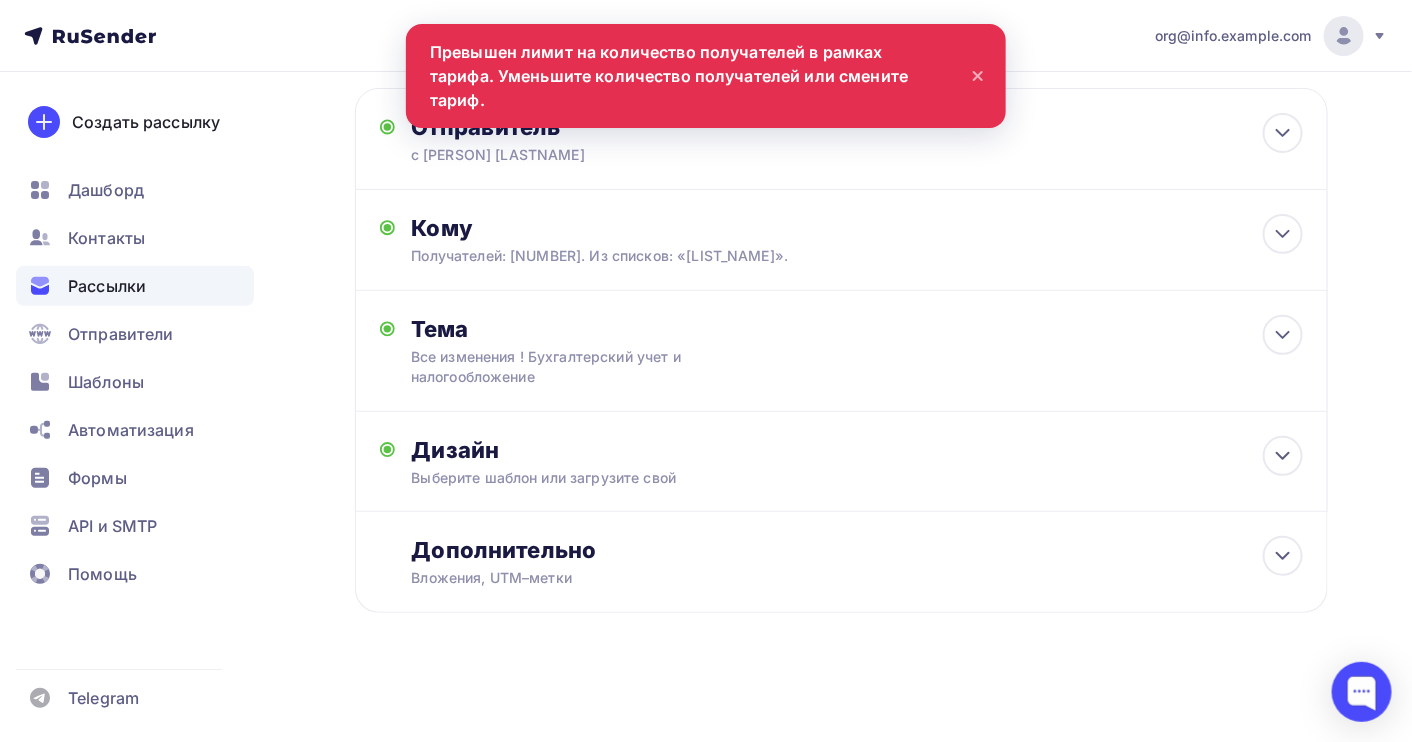 click at bounding box center [978, 76] 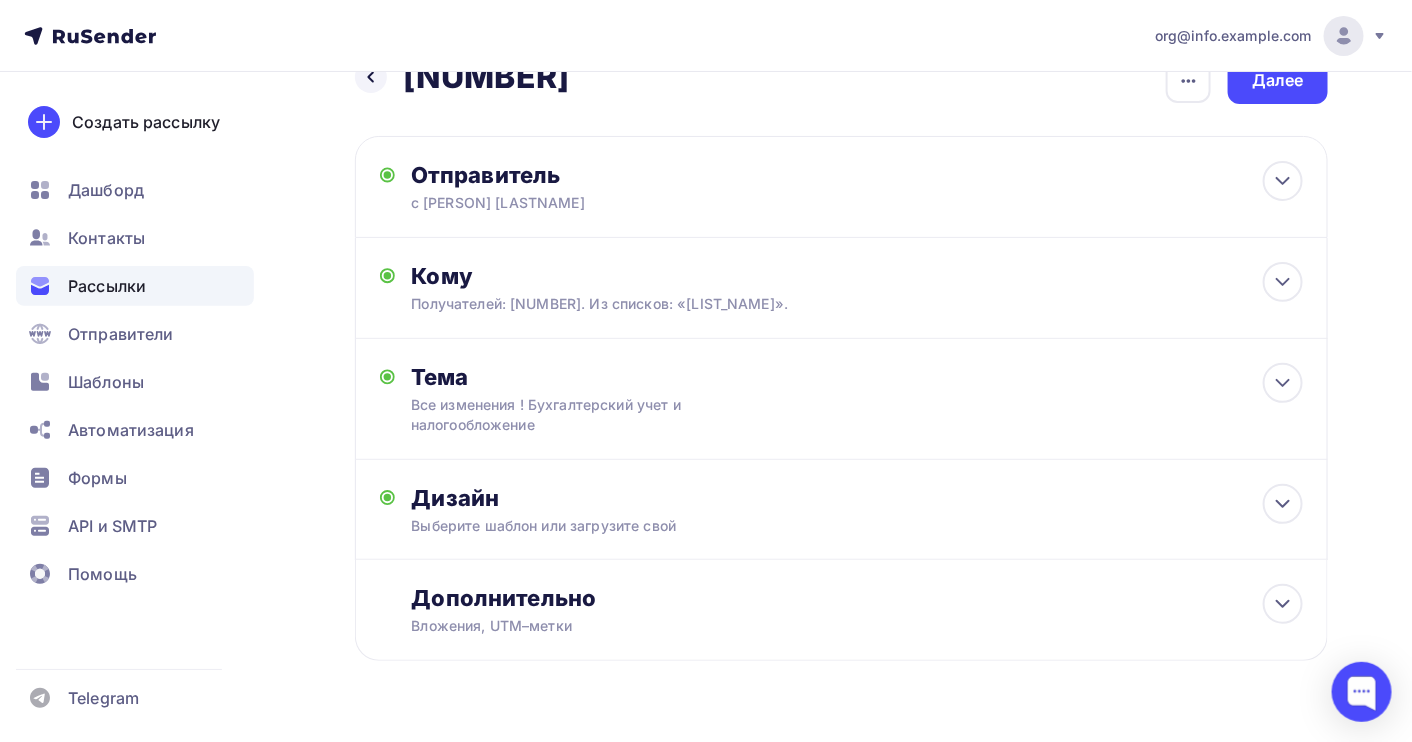 scroll, scrollTop: 0, scrollLeft: 0, axis: both 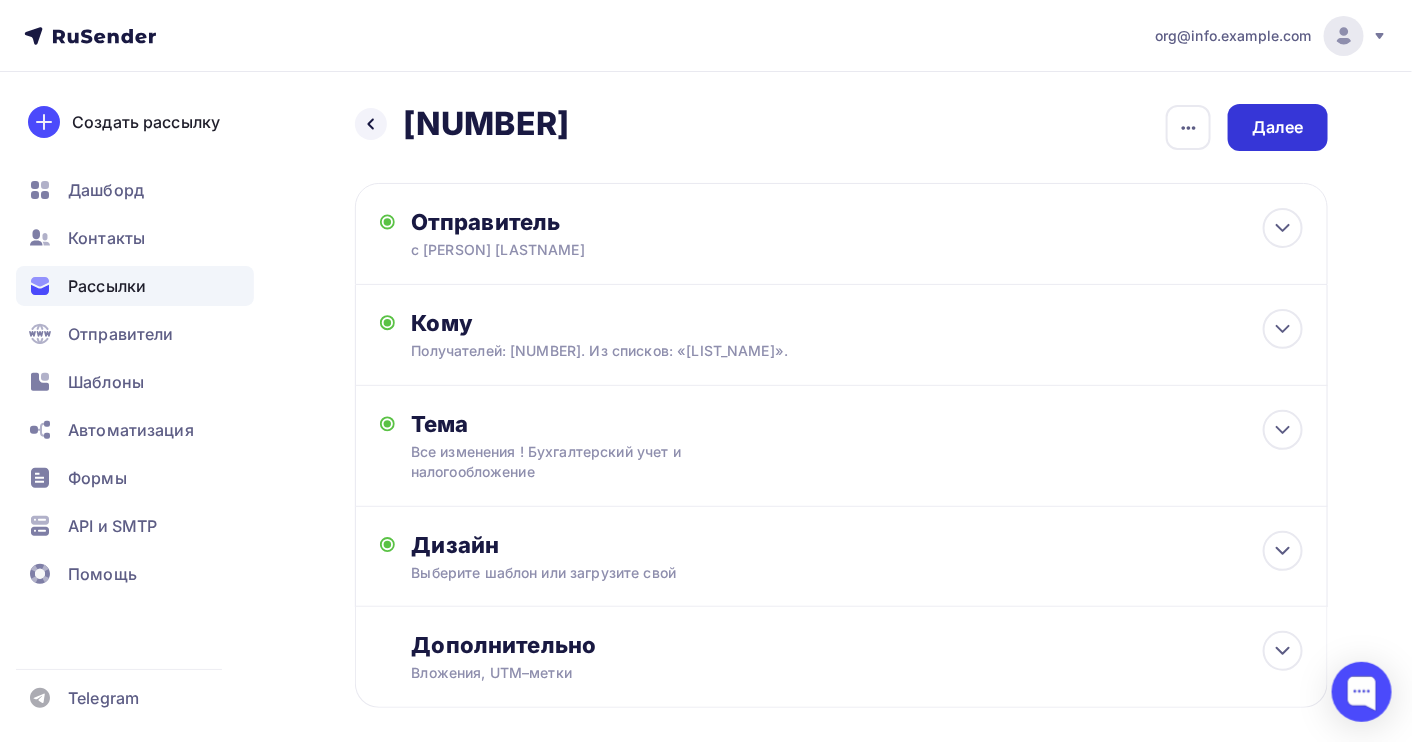 click on "Далее" at bounding box center [1278, 127] 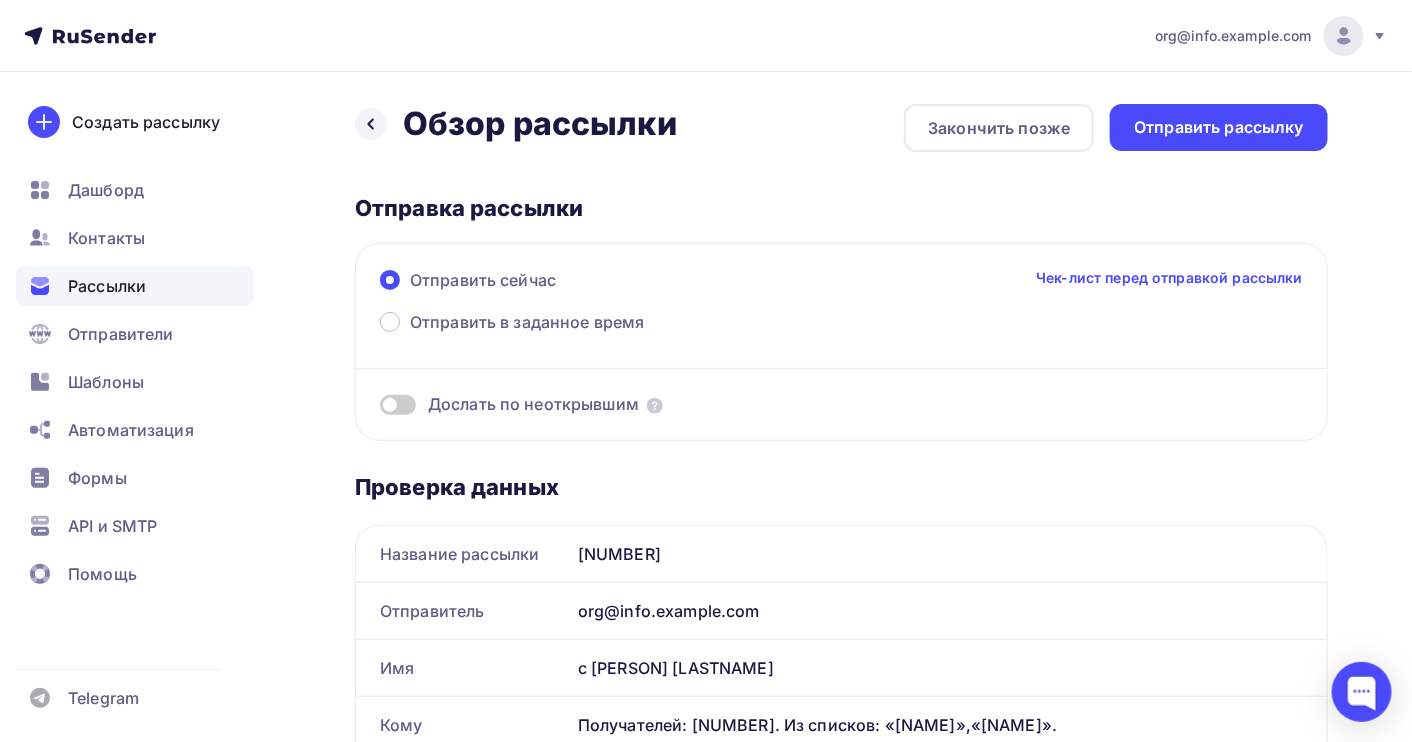 scroll, scrollTop: 133, scrollLeft: 0, axis: vertical 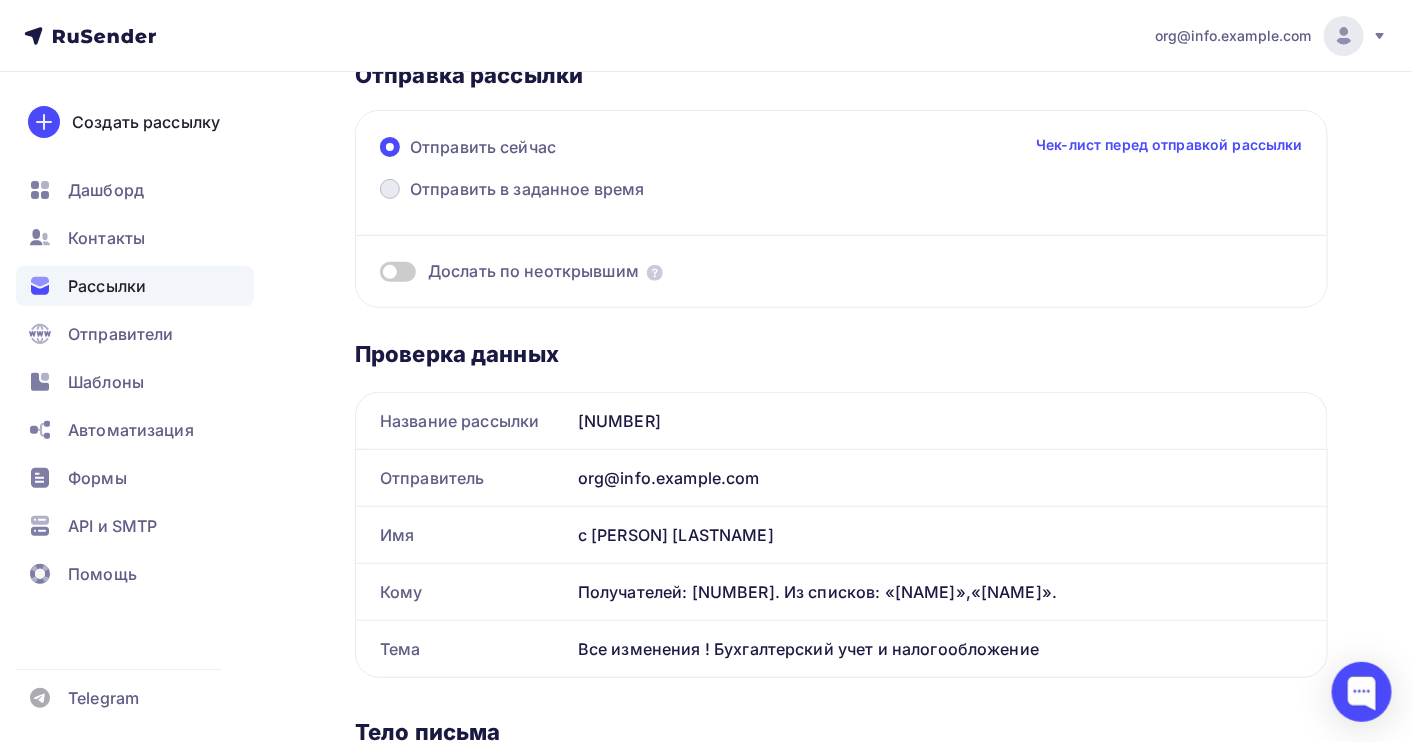 click on "Отправить в заданное время" at bounding box center (512, 191) 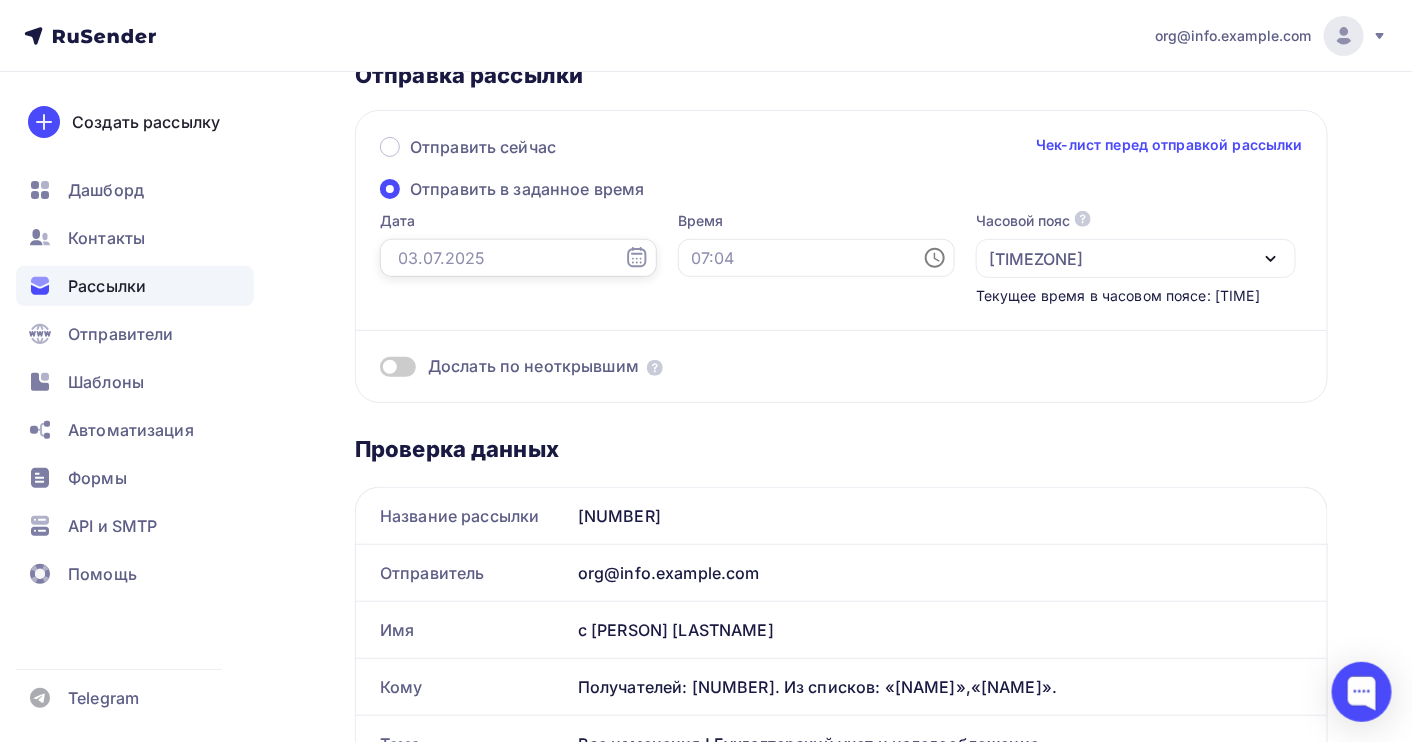 click at bounding box center [518, 258] 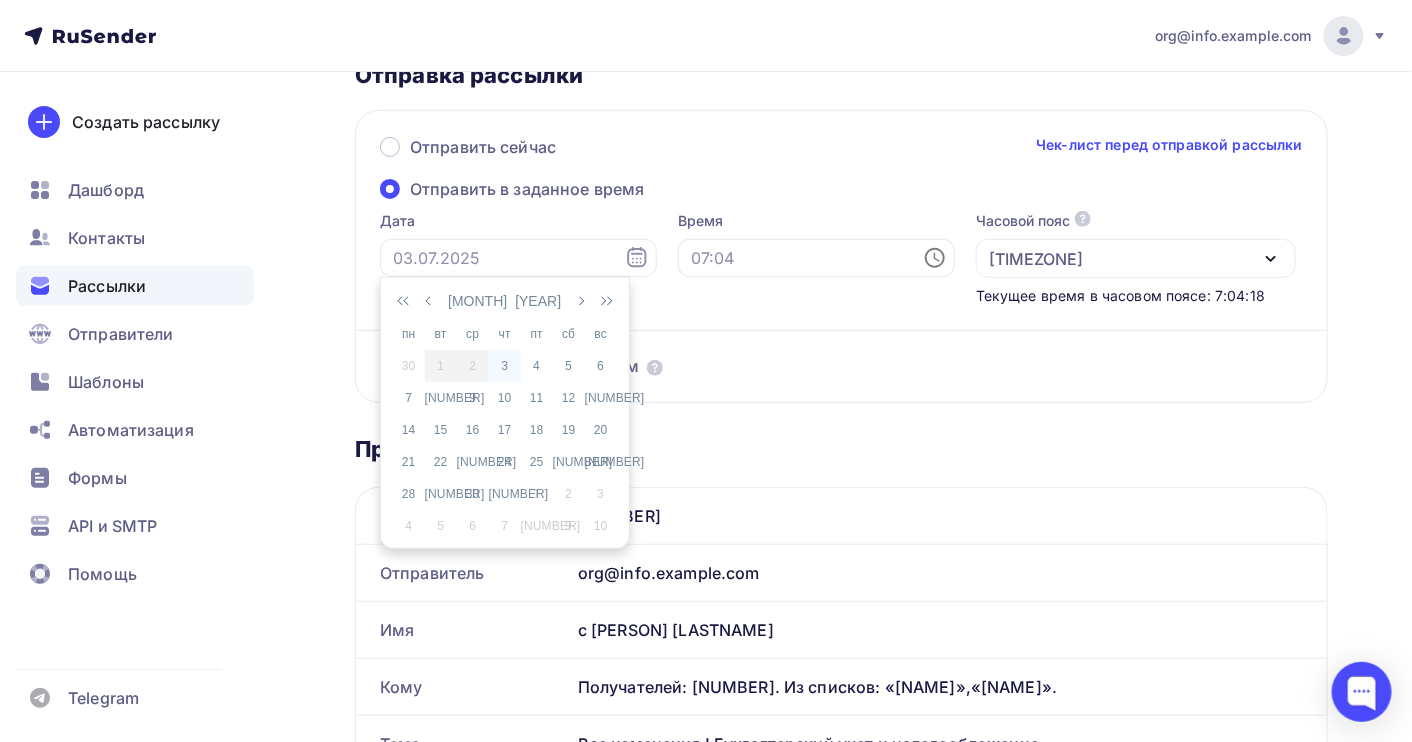 click on "3" at bounding box center [505, 366] 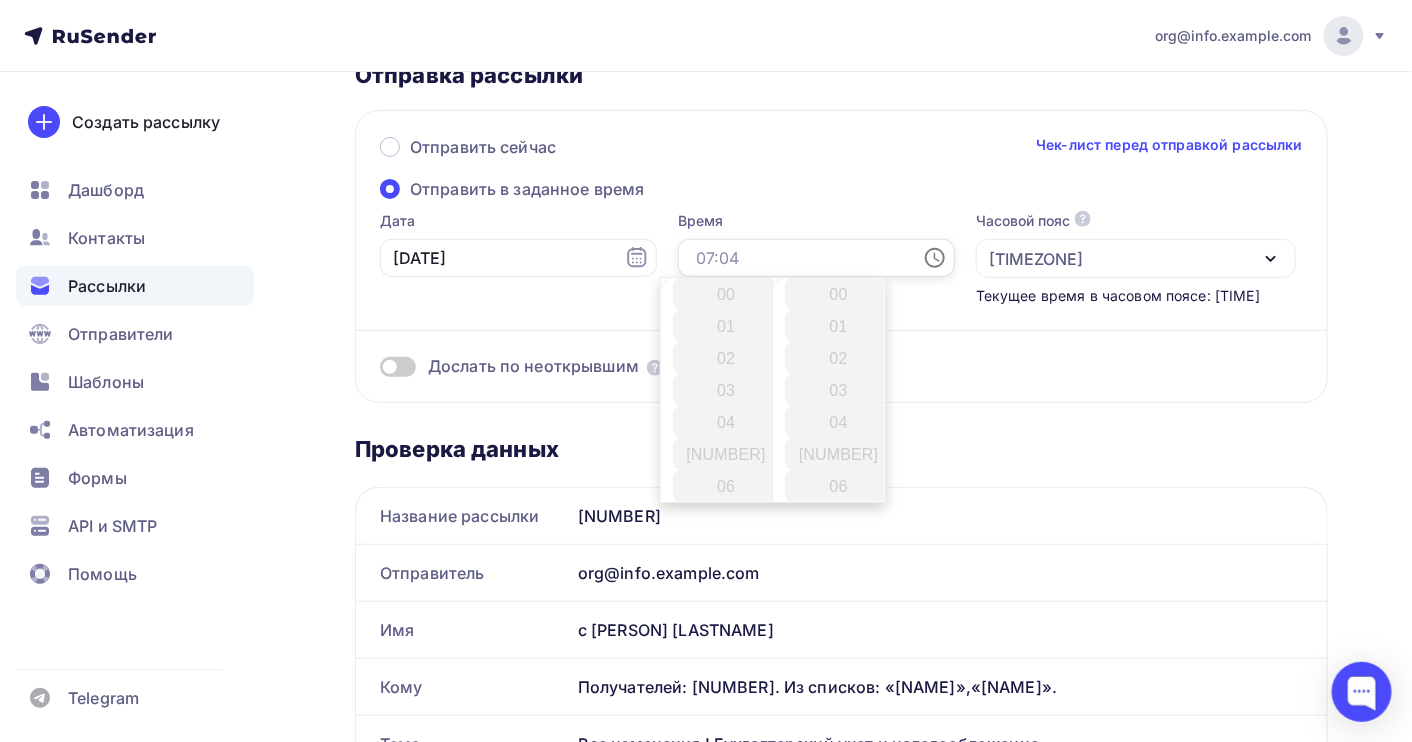 click at bounding box center [816, 258] 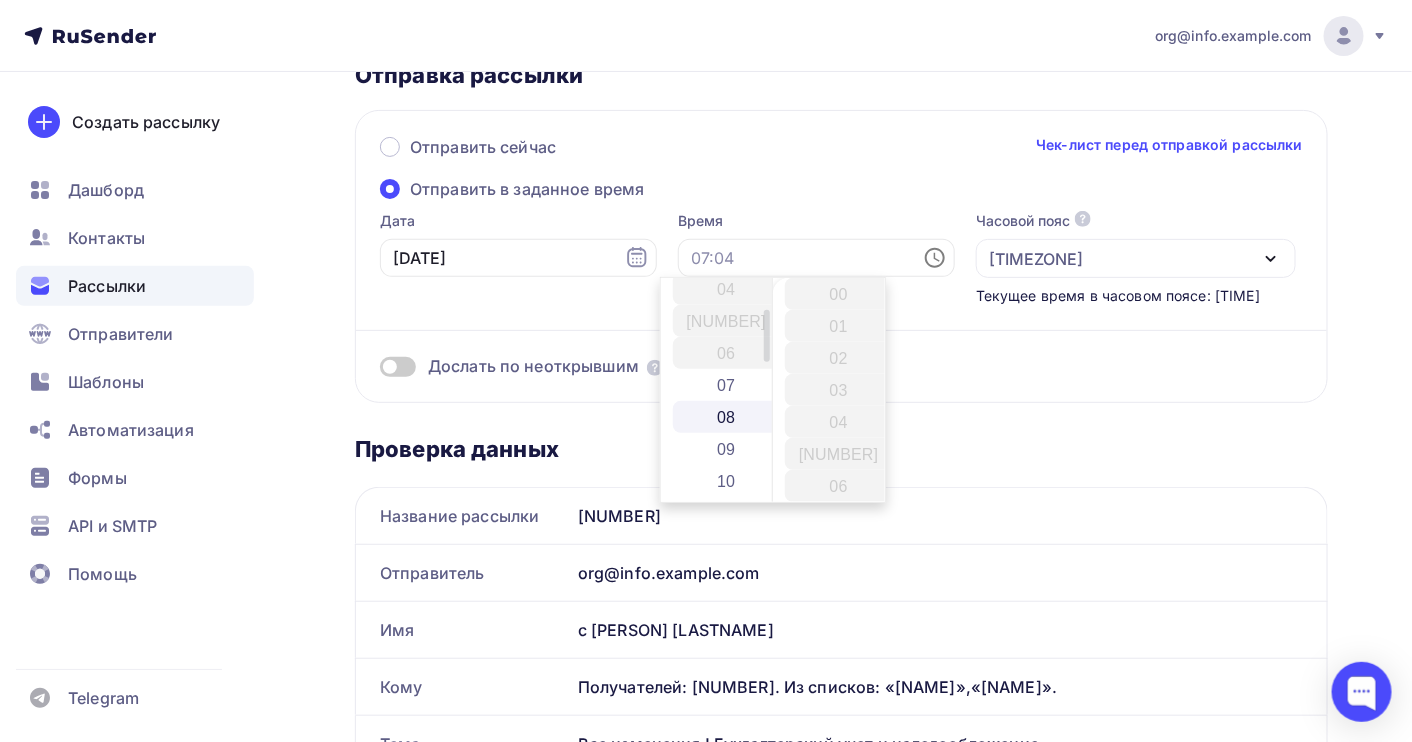 click on "08" at bounding box center (728, 417) 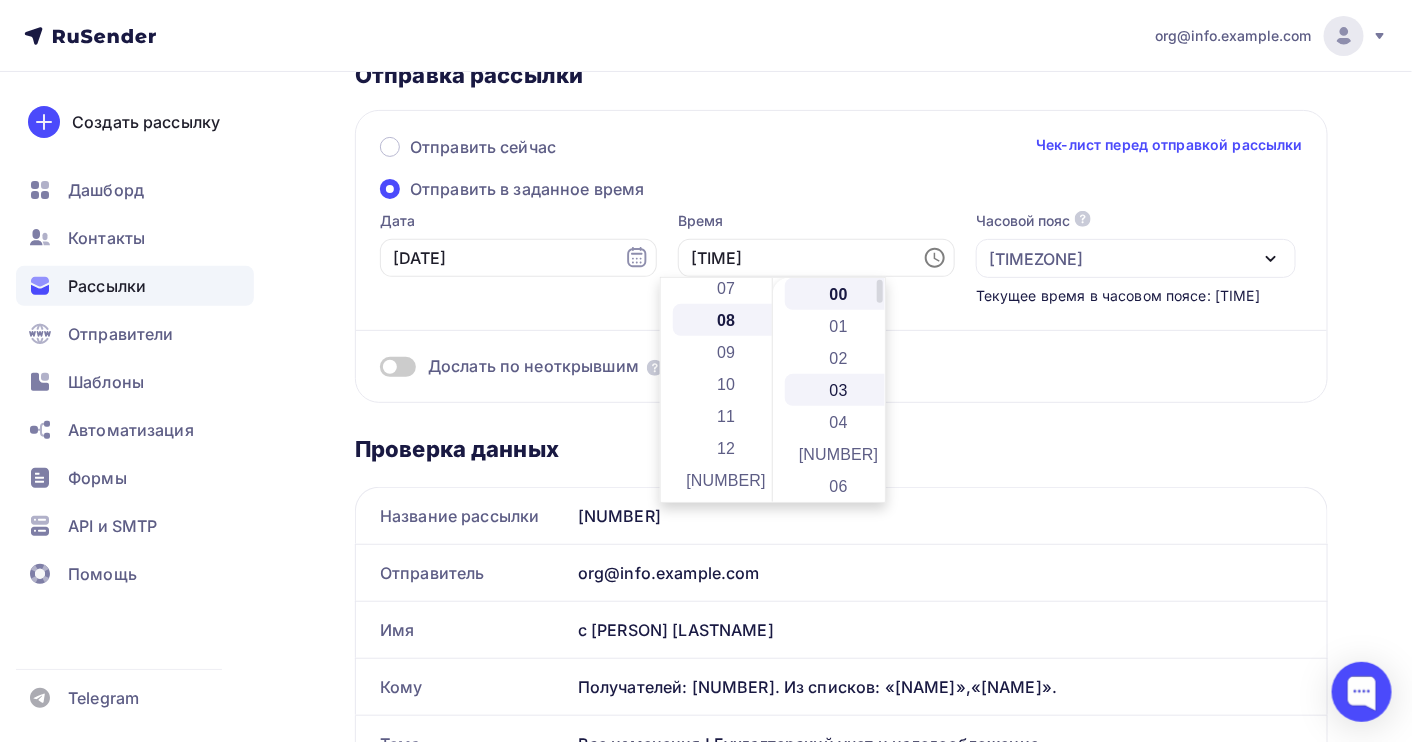 scroll, scrollTop: 255, scrollLeft: 0, axis: vertical 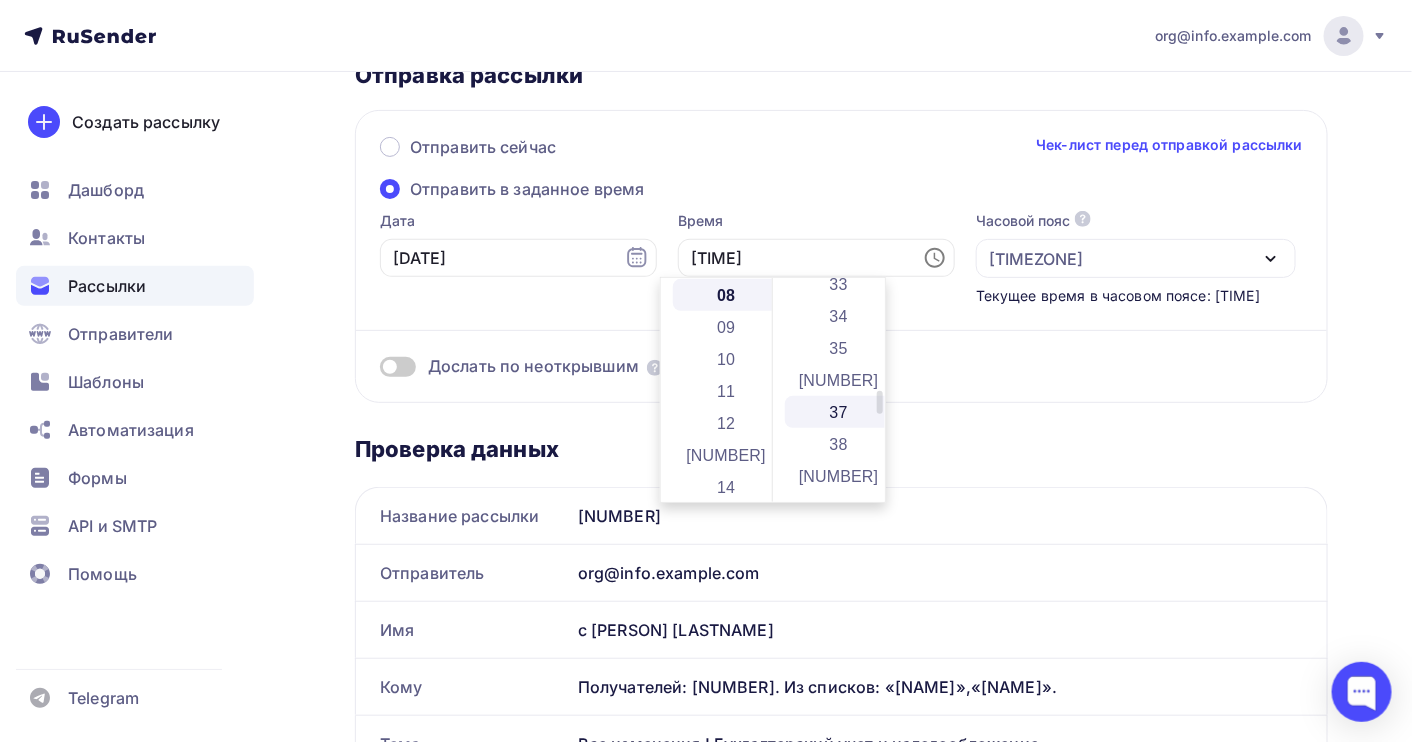 click on "37" at bounding box center [840, 412] 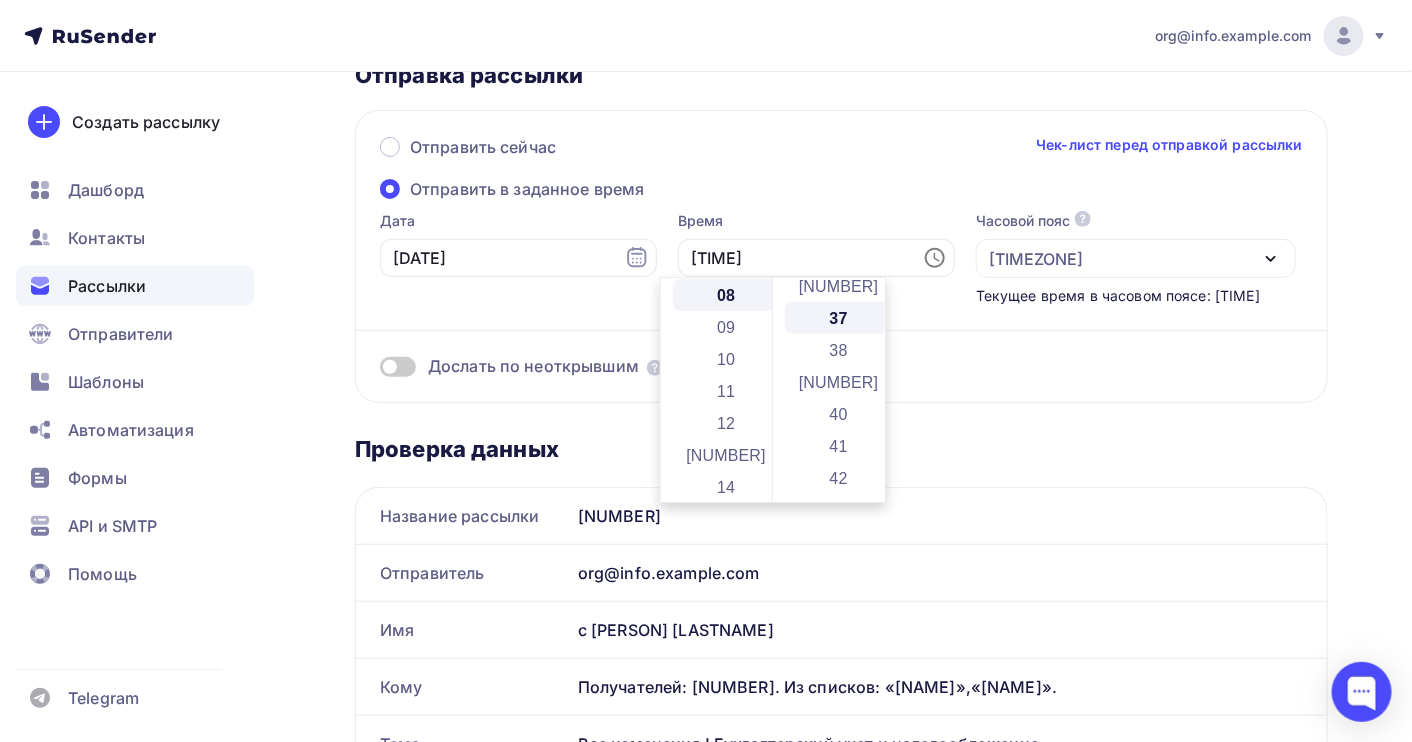 scroll, scrollTop: 1183, scrollLeft: 0, axis: vertical 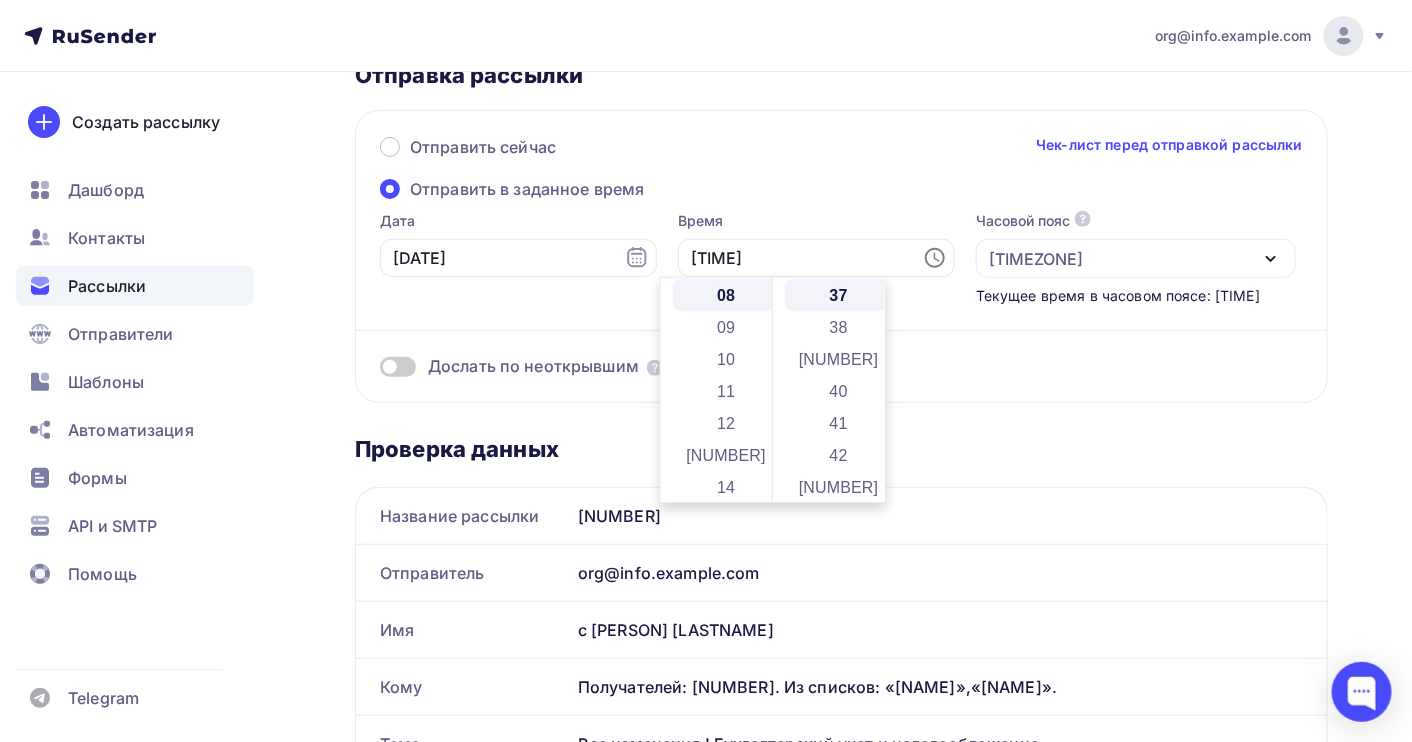click on "Назад
Обзор рассылки
Обзор рассылки
Закончить позже
Отправить рассылку
Отправка рассылки
Отправить сейчас
Чек-лист перед отправкой рассылки
Отправить в заданное время
Дата   03.07.2025   Время   08:37
Часовой пояс
По умолчанию используется часовой пояс из настроек вашего акаунта
Europe/Moscow (+03:00)
Africa/Abidjan (+00:00)           Africa/Accra (+00:00)           Africa/Addis_Ababa (+03:00)           Africa/Algiers (+01:00)           Africa/Asmara (+03:00)           Africa/Asmera (+03:00)           Africa/Bamako (+00:00)           Africa/Bangui (+01:00)" at bounding box center [706, 741] 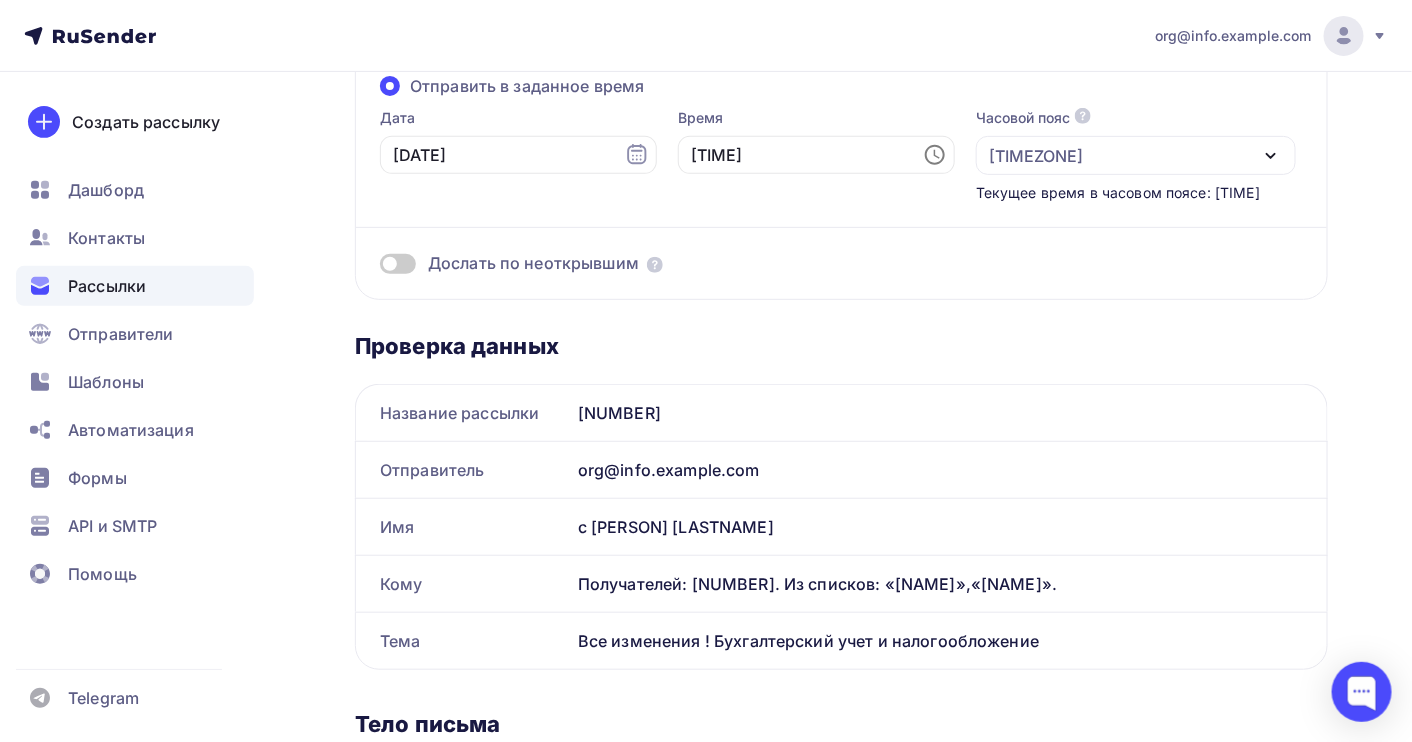 scroll, scrollTop: 0, scrollLeft: 0, axis: both 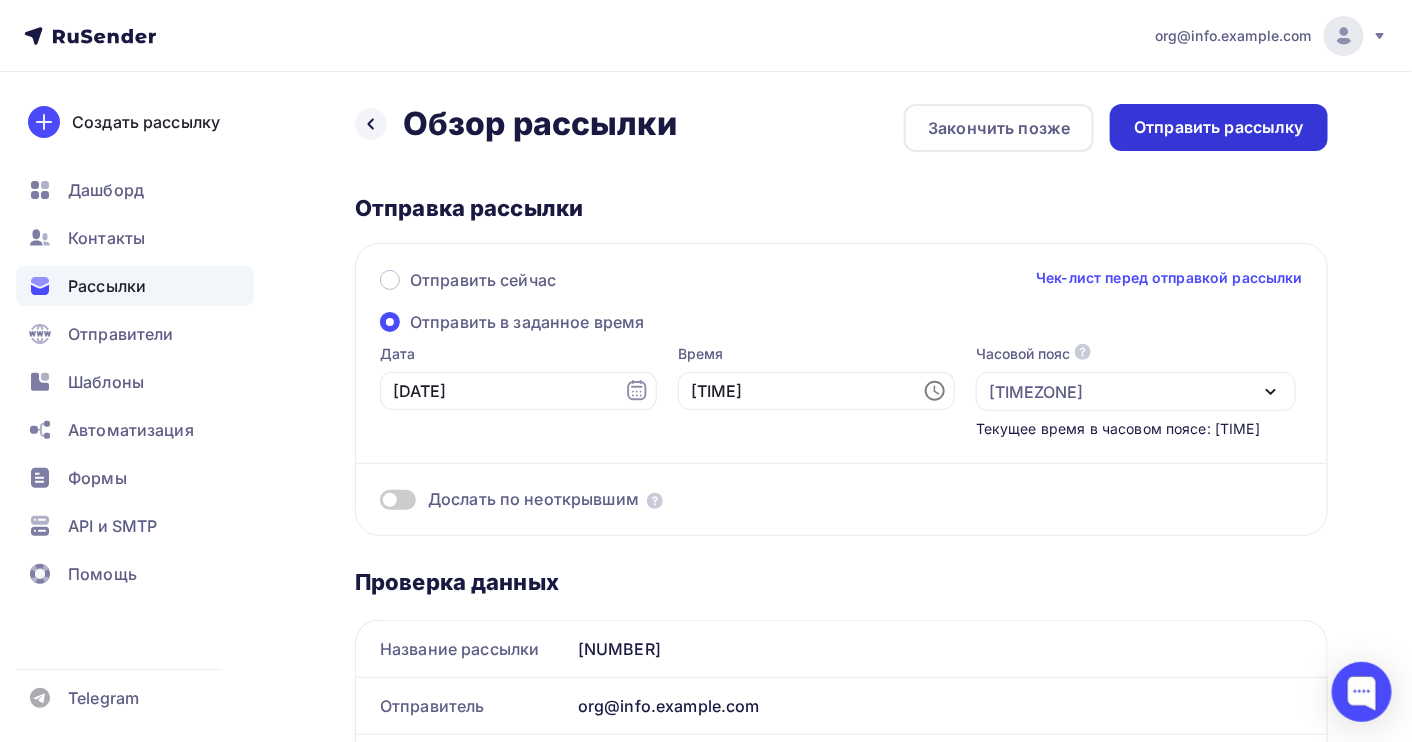 click on "Отправить рассылку" at bounding box center (1219, 127) 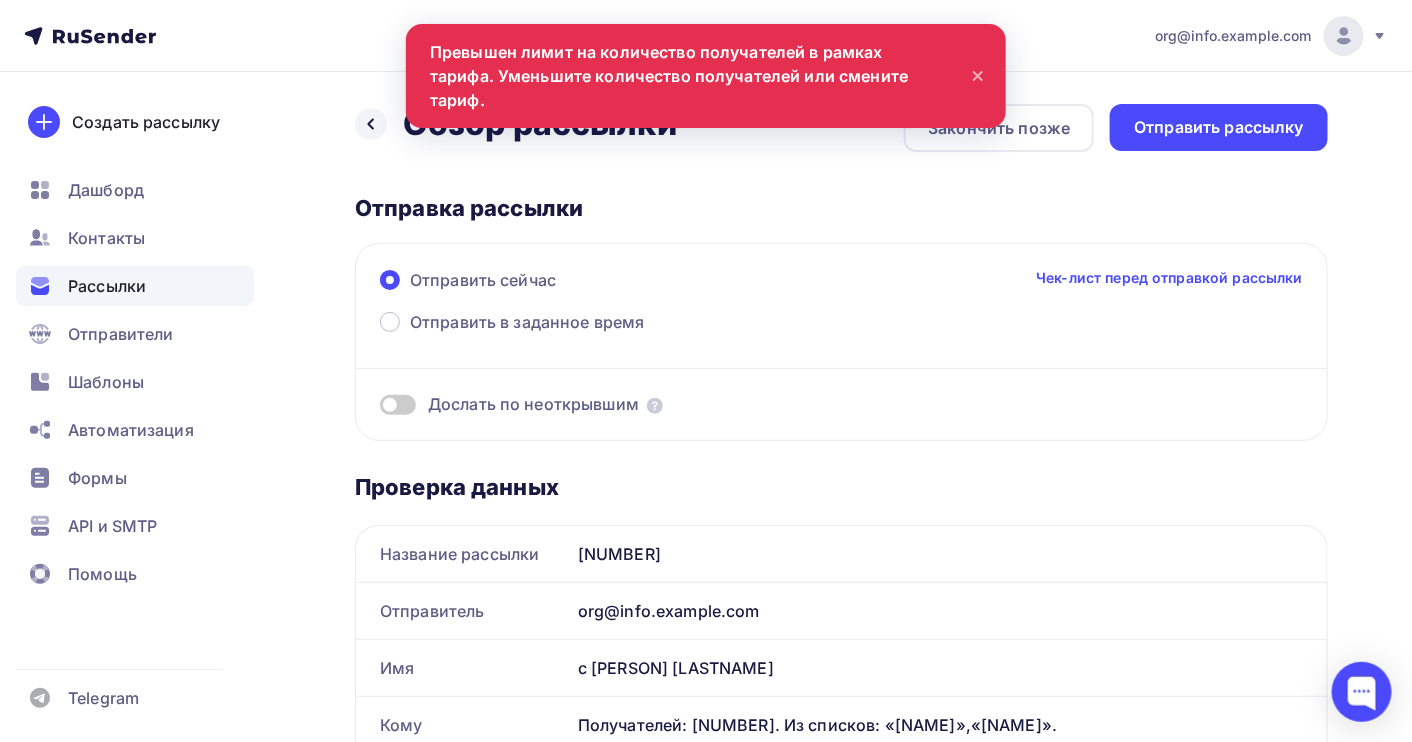 scroll, scrollTop: 0, scrollLeft: 0, axis: both 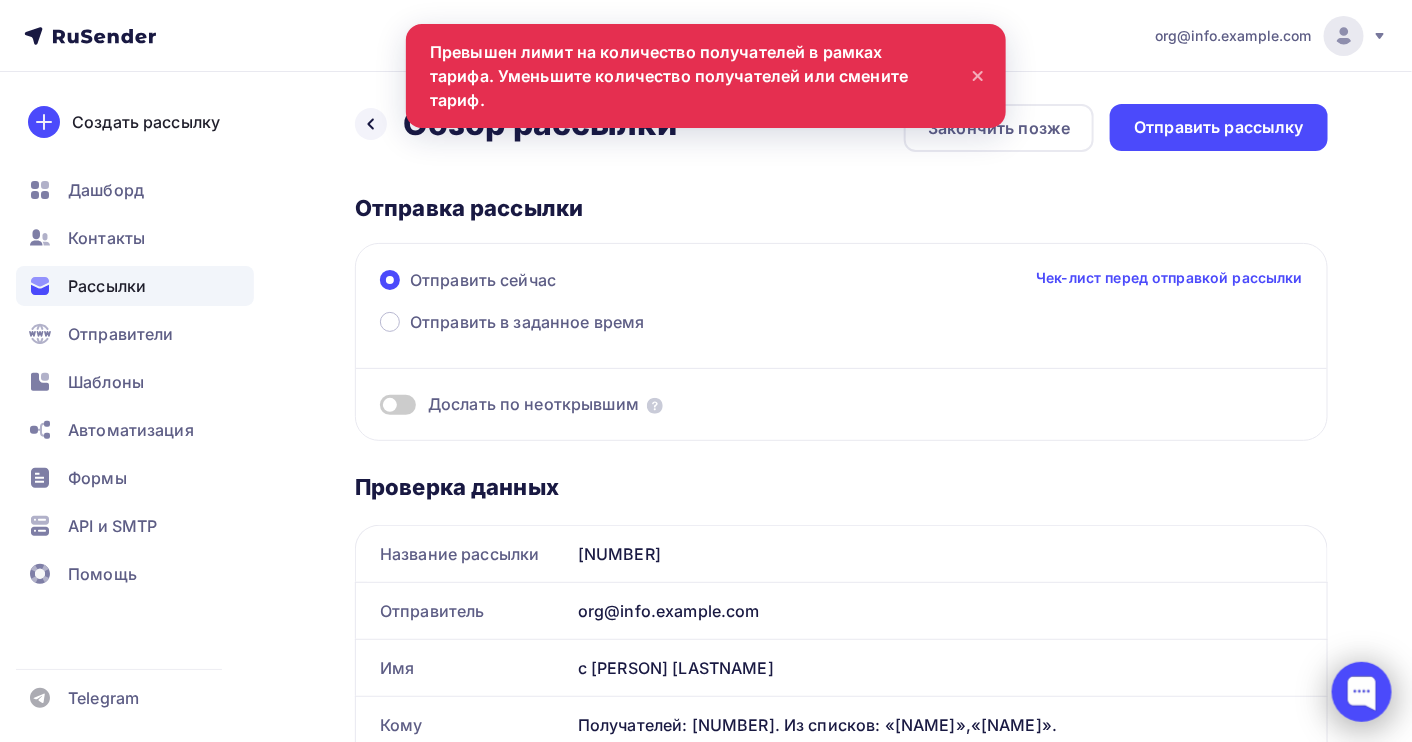 click at bounding box center (1362, 692) 